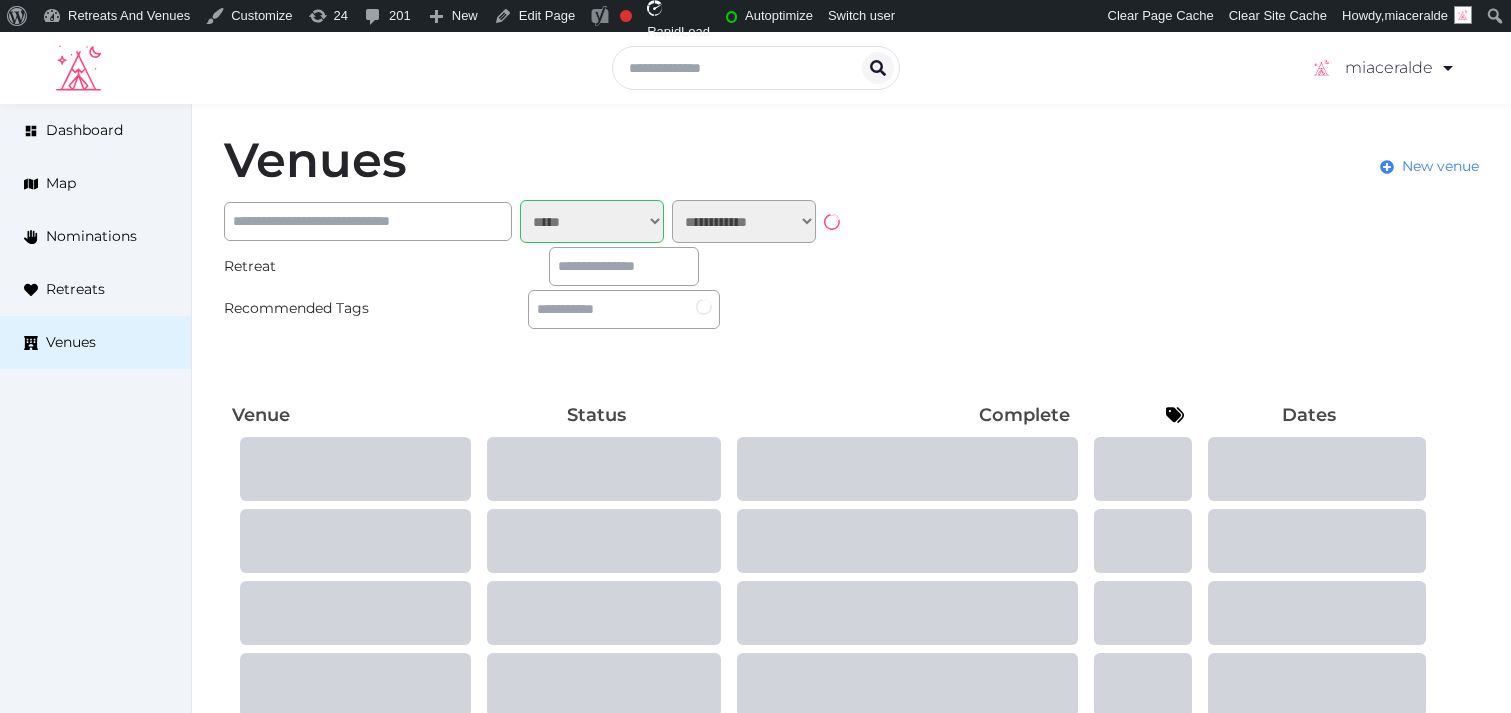 select on "*****" 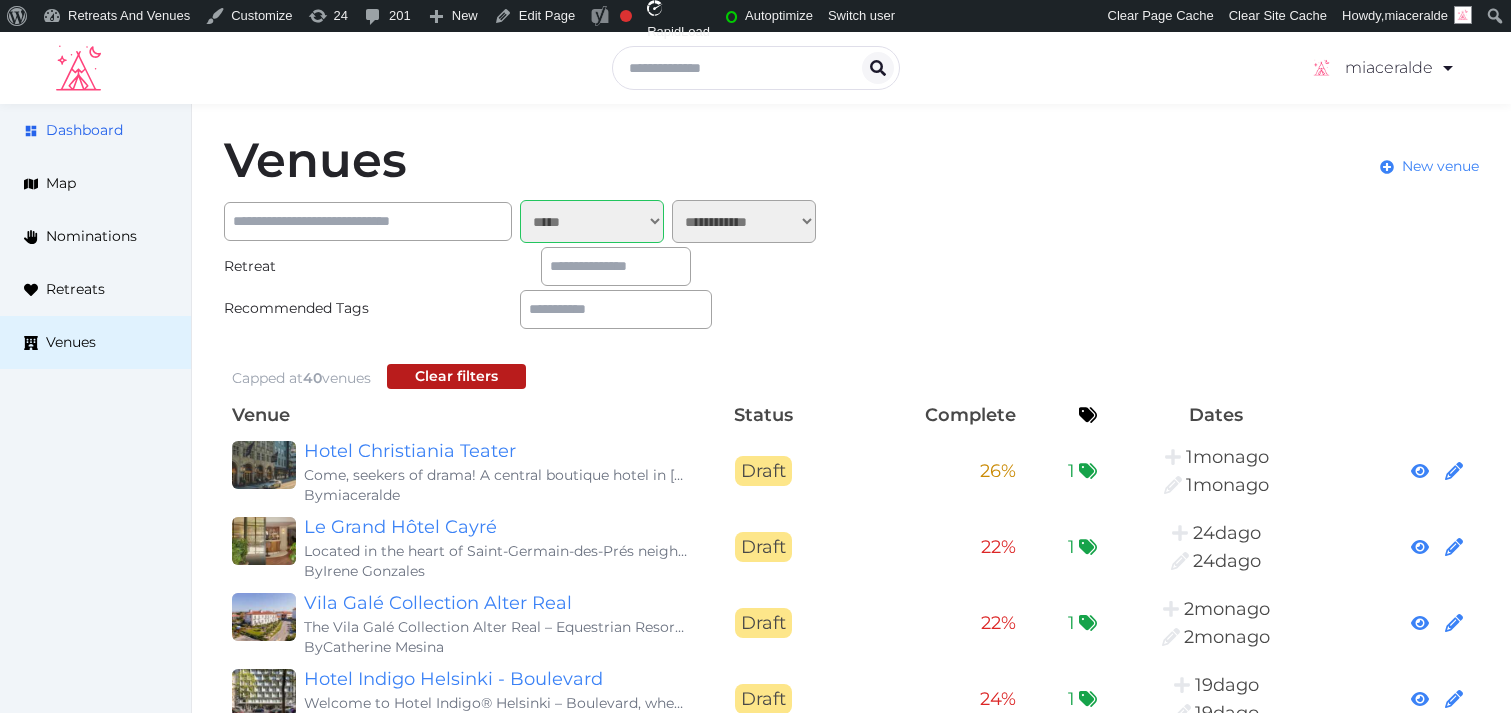 click on "Dashboard" at bounding box center (84, 130) 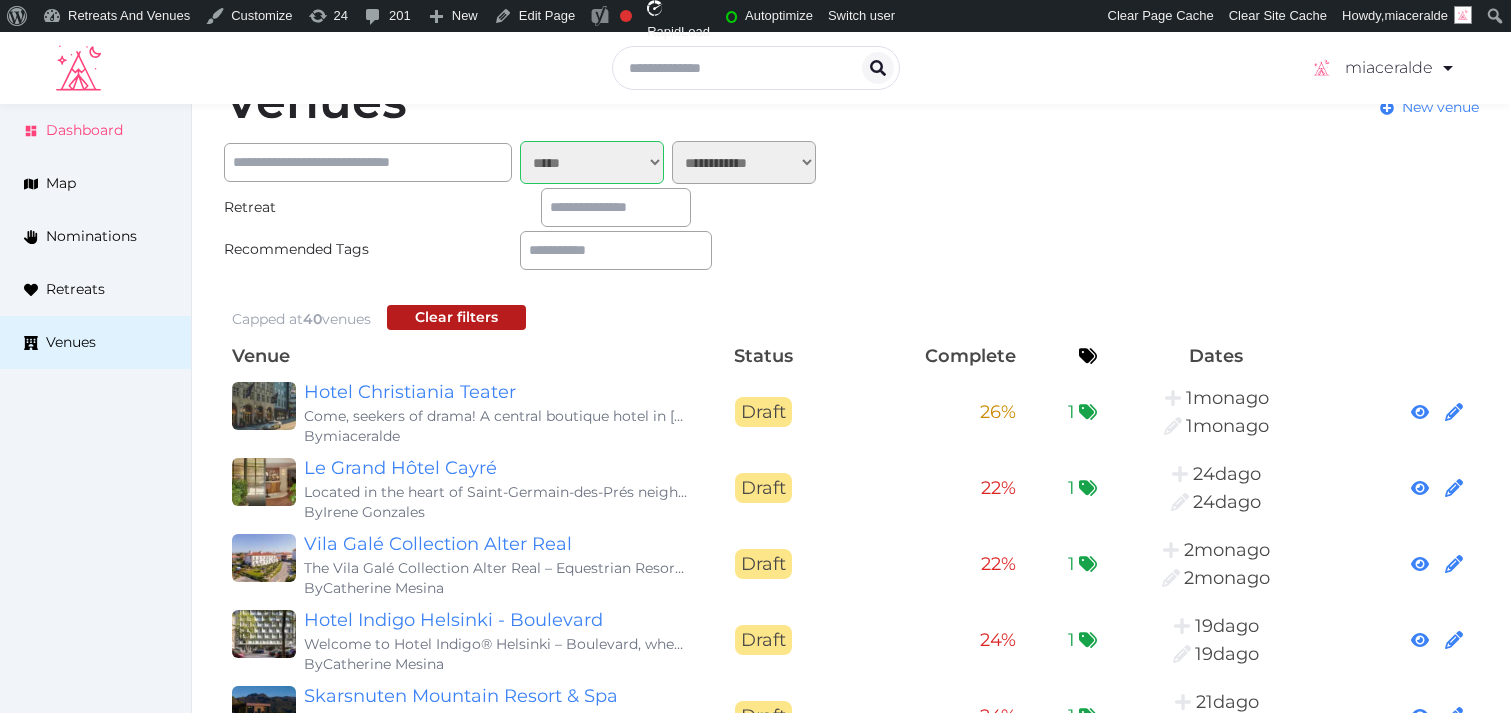 scroll, scrollTop: 67, scrollLeft: 0, axis: vertical 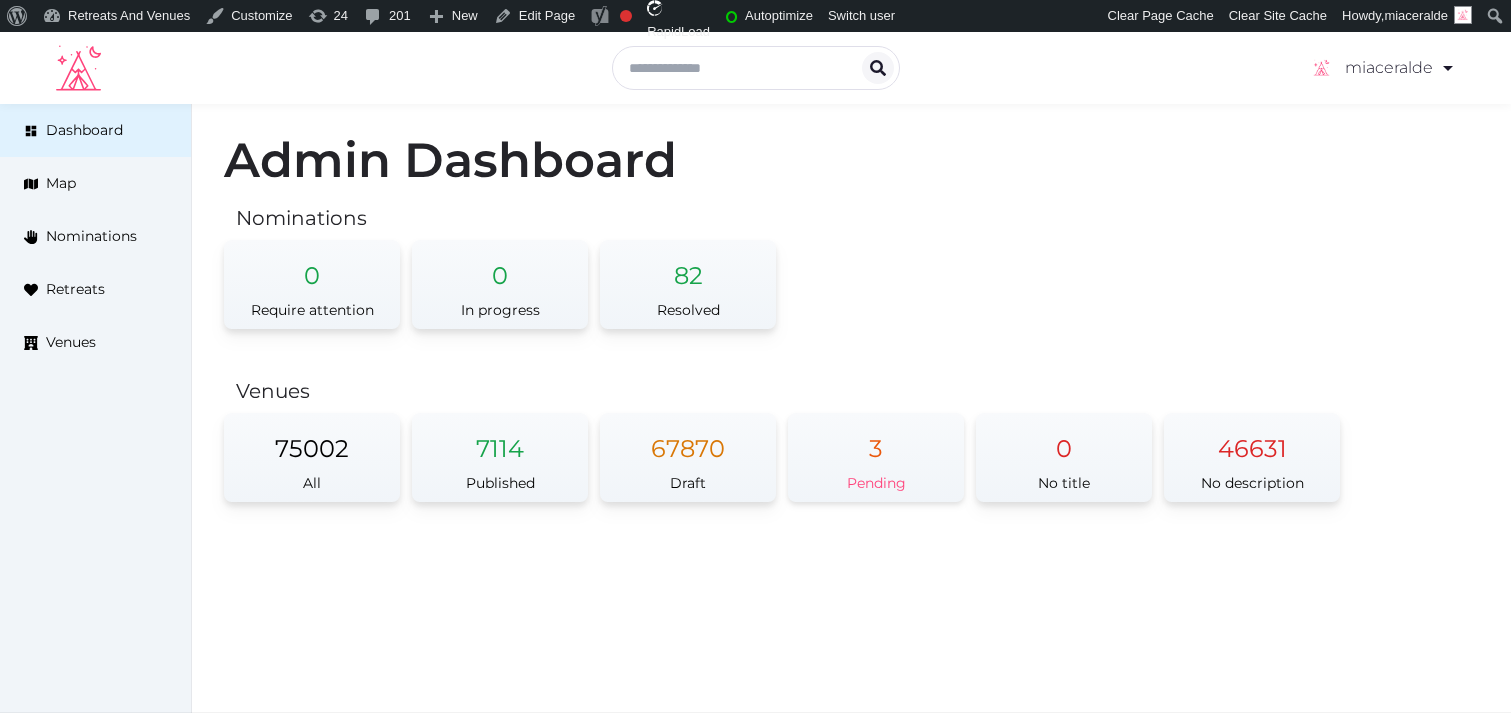 click on "3" at bounding box center [876, 439] 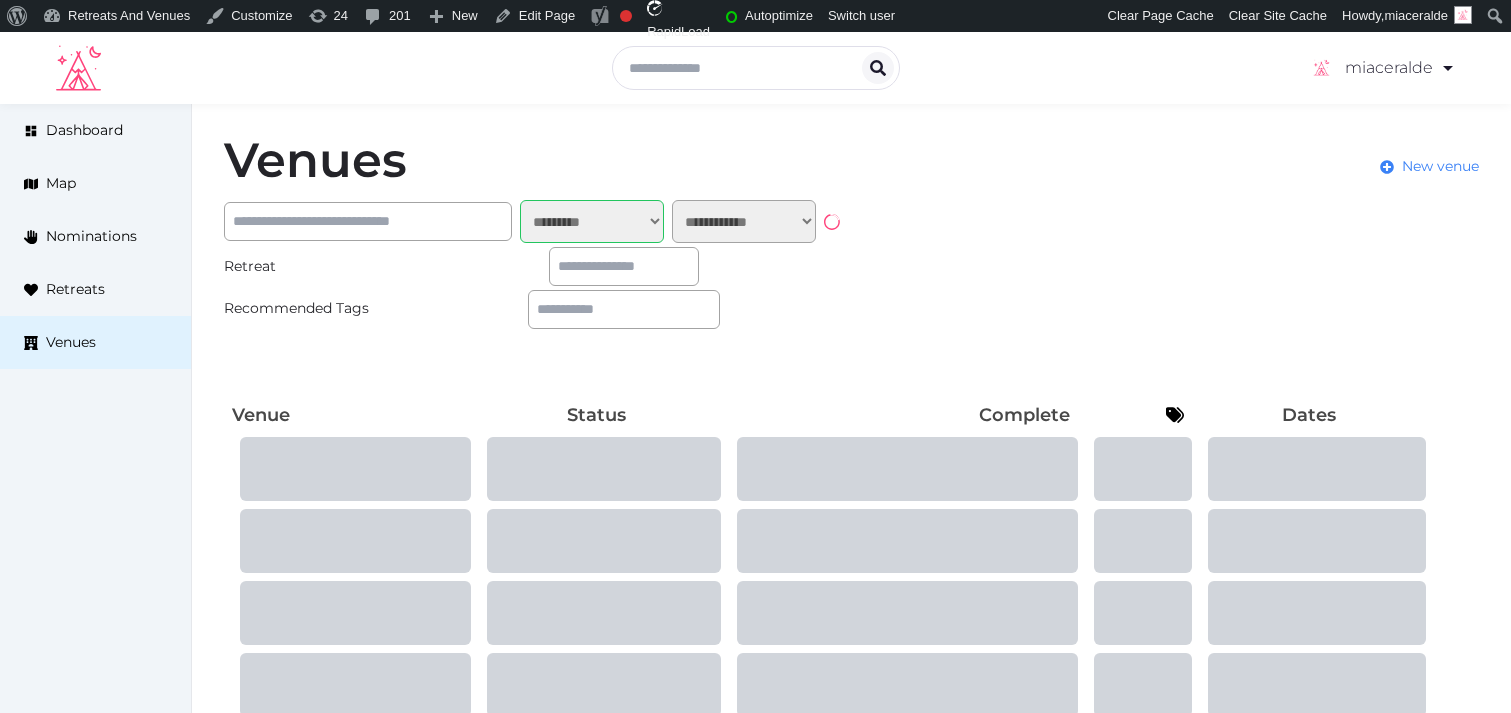 scroll, scrollTop: 0, scrollLeft: 0, axis: both 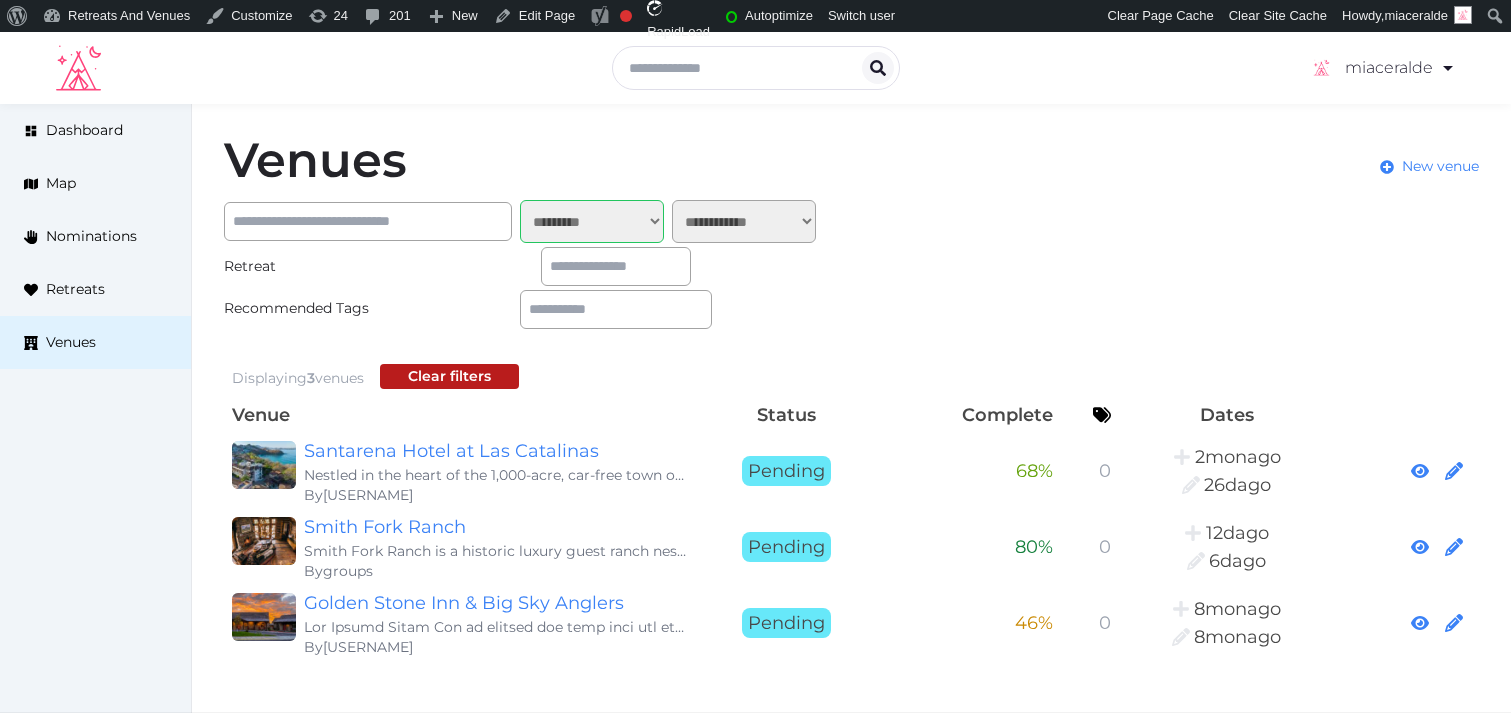 click on "Recommended Tags Corporate Corporate Retreat Leader Previously Booked Venue Featured in Media Internally Recommended Internally Recommended - Corporate Venue Internally Recommended - Health & Wellness Quote Requested Quote Requested - Corporate Quote Requested - Health & Wellness Retreat Leader Recommended By Corporate Retreat Leader Recommended by Retreat leader Recommended by Tourism Board/CVB Recommended By Venue Shared With Us By a Retreat Leader Top Tier - Corporate VC Basic - Venue Booked VC Premium - Venue Booked Venue Booked Venue Booked - Corporate VPL CTA - Availability & Pricing Request VPL CTA - Venue Booked" at bounding box center (524, 313) 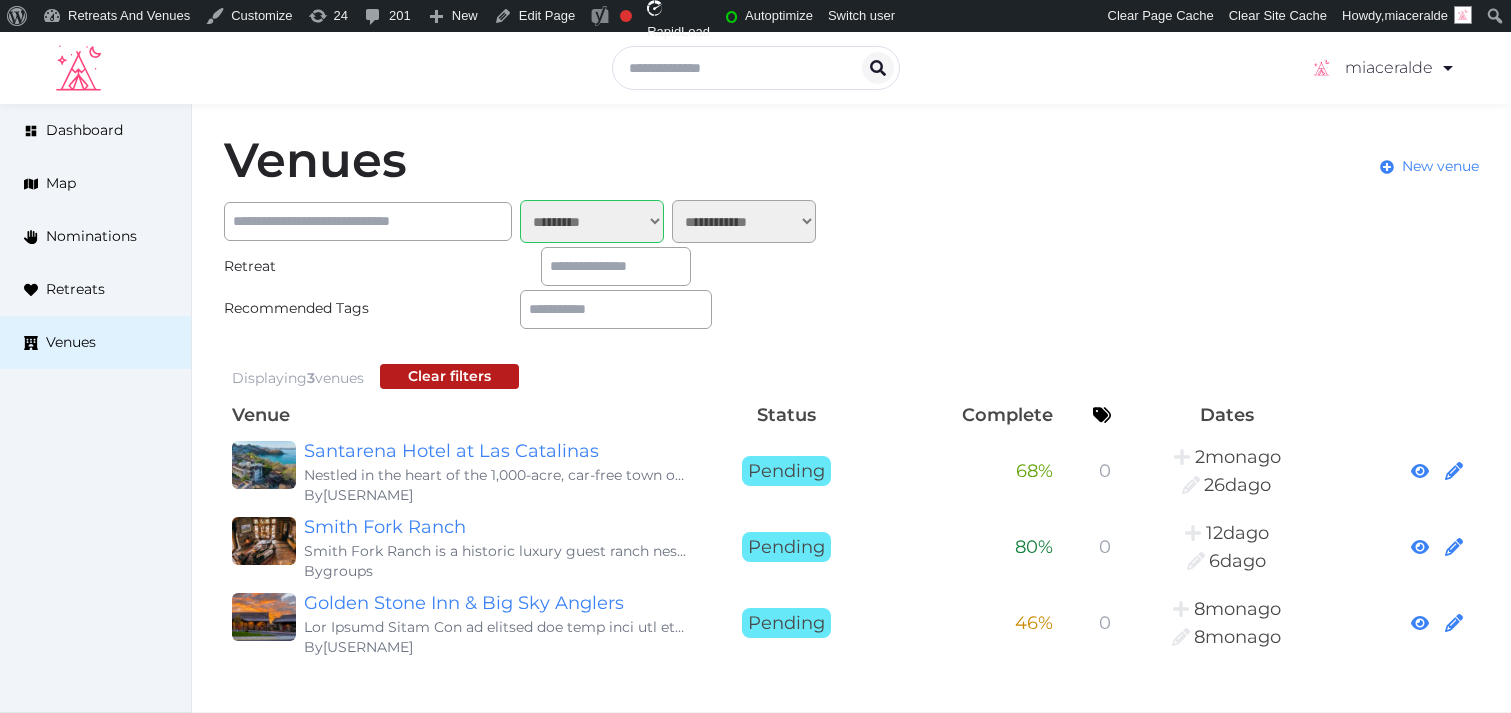 click on "**********" at bounding box center (608, 270) 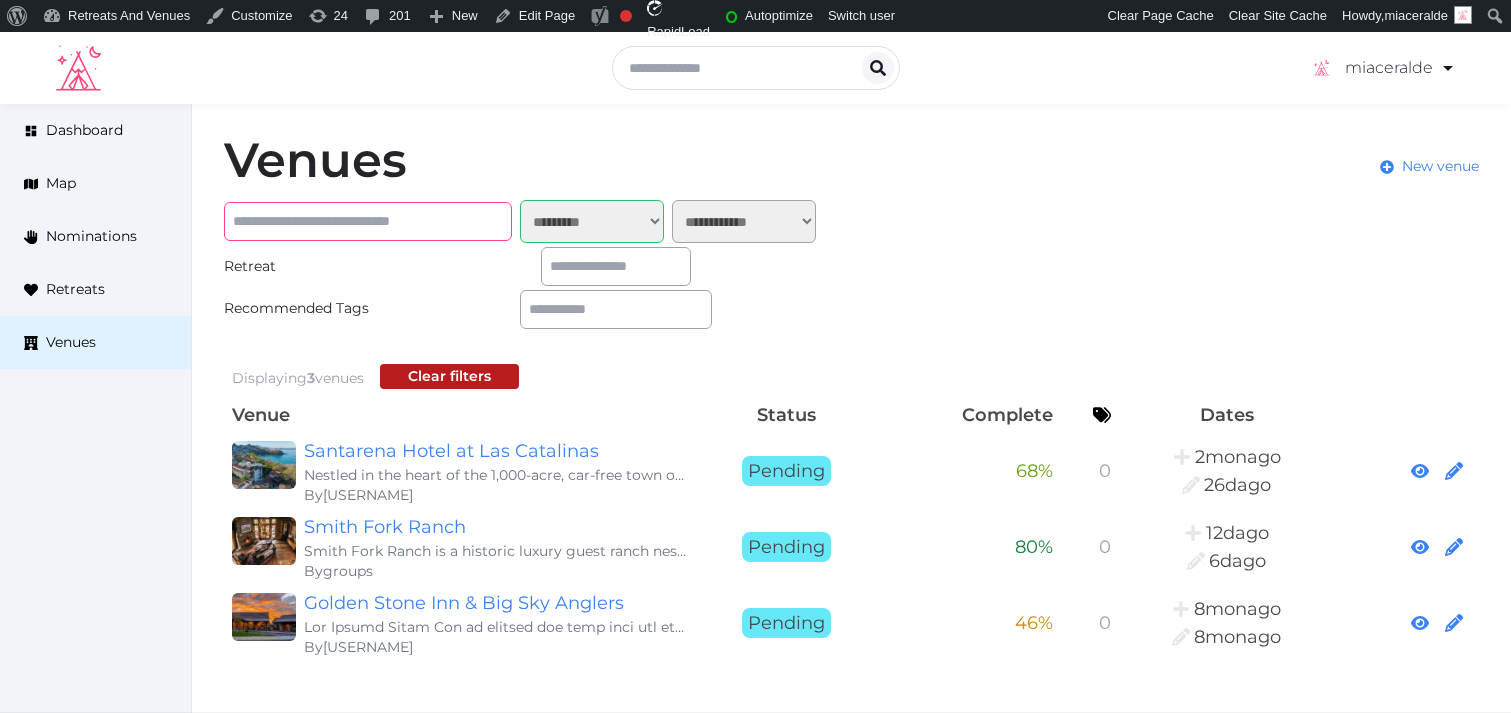 click at bounding box center [368, 221] 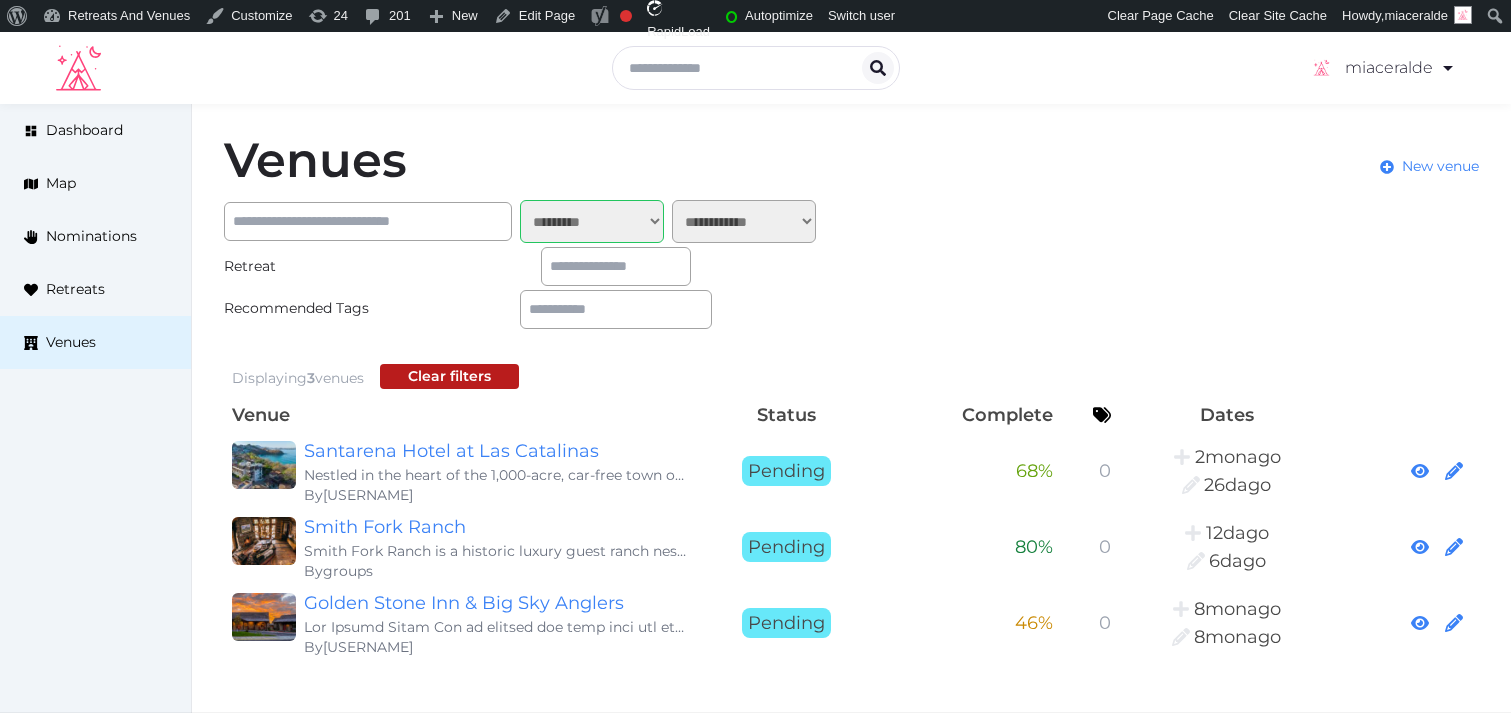 click on "**********" at bounding box center (592, 221) 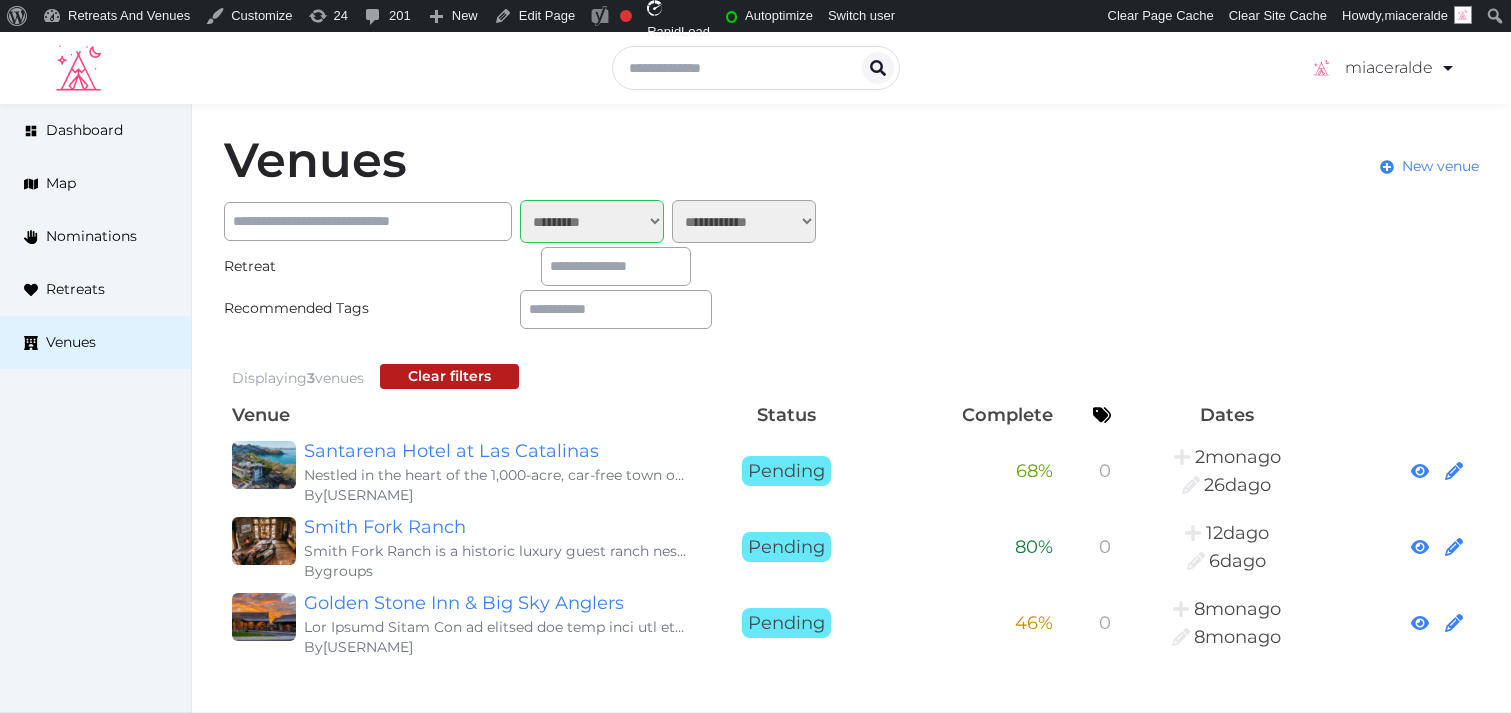 select on "***" 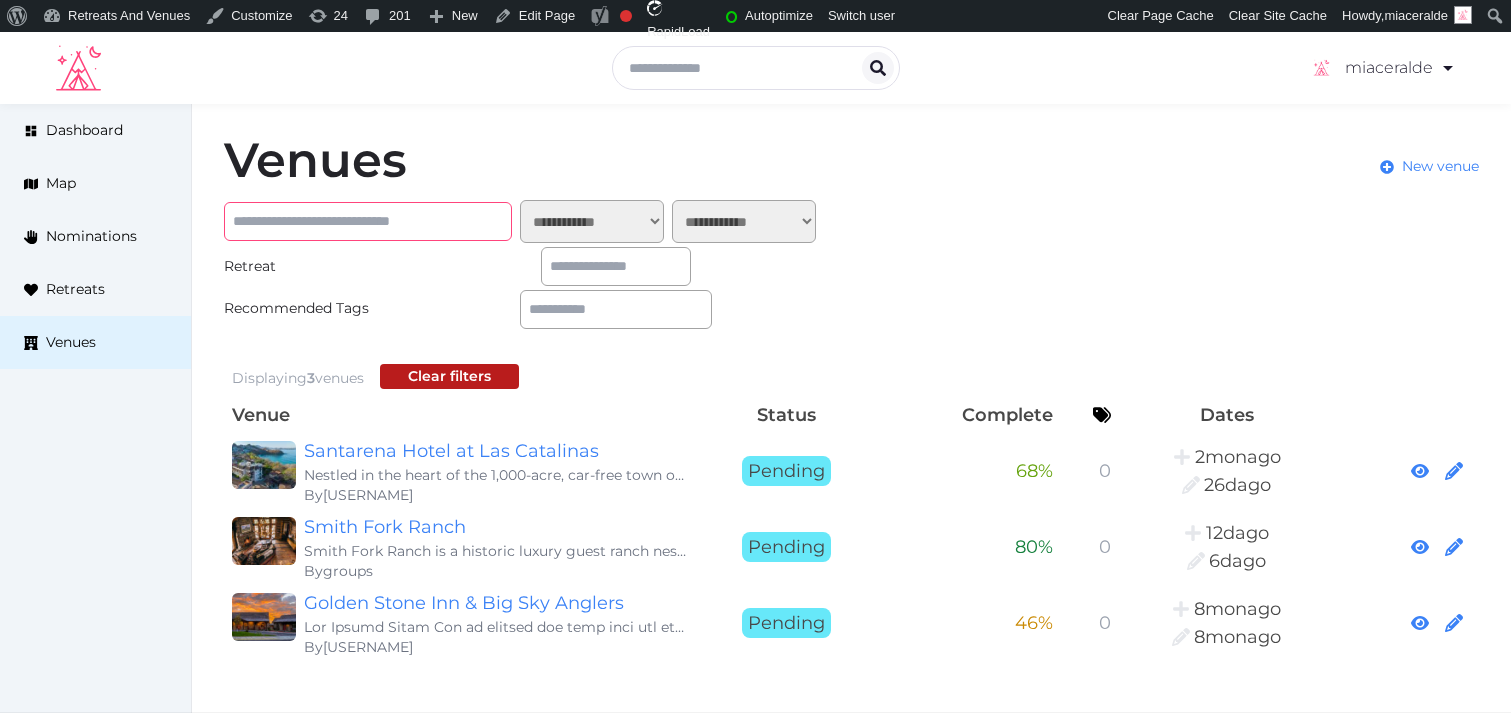 click at bounding box center (368, 221) 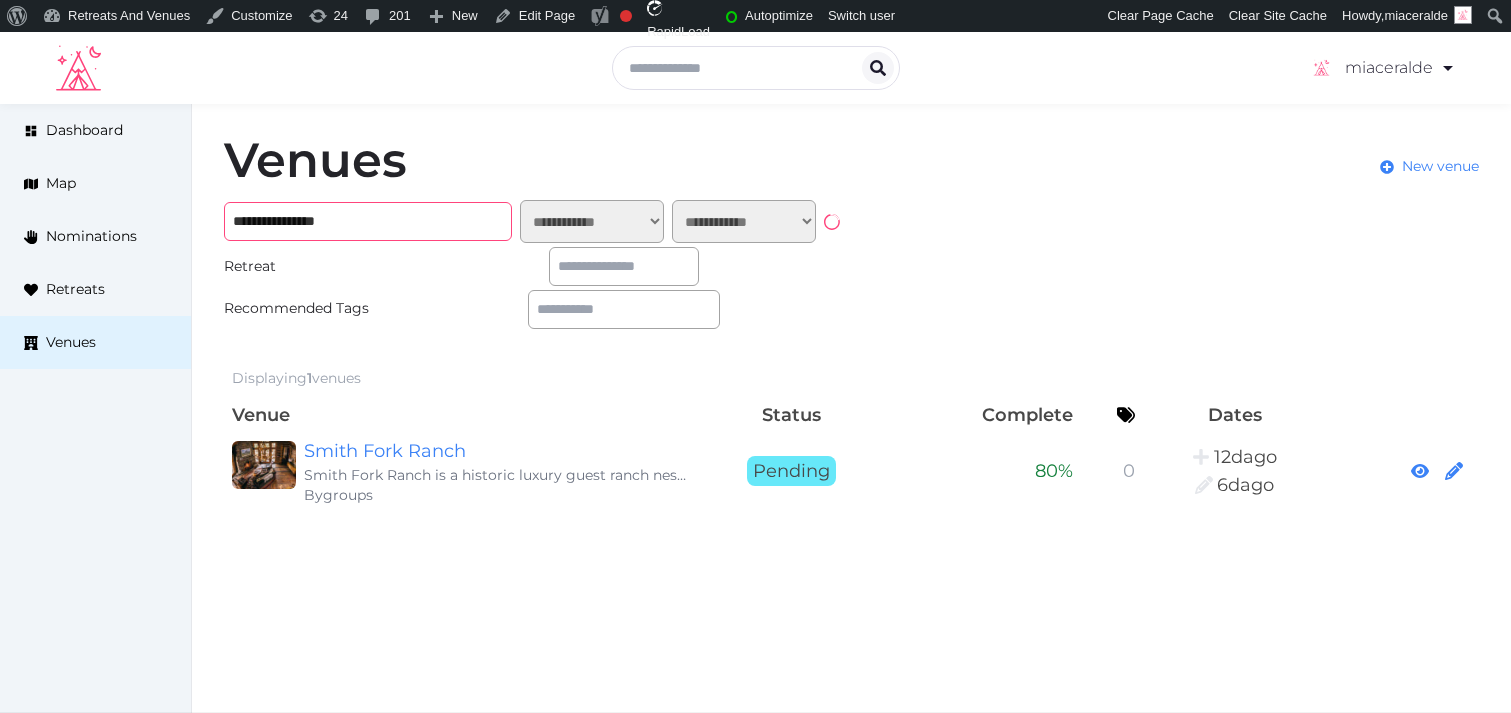 type on "**********" 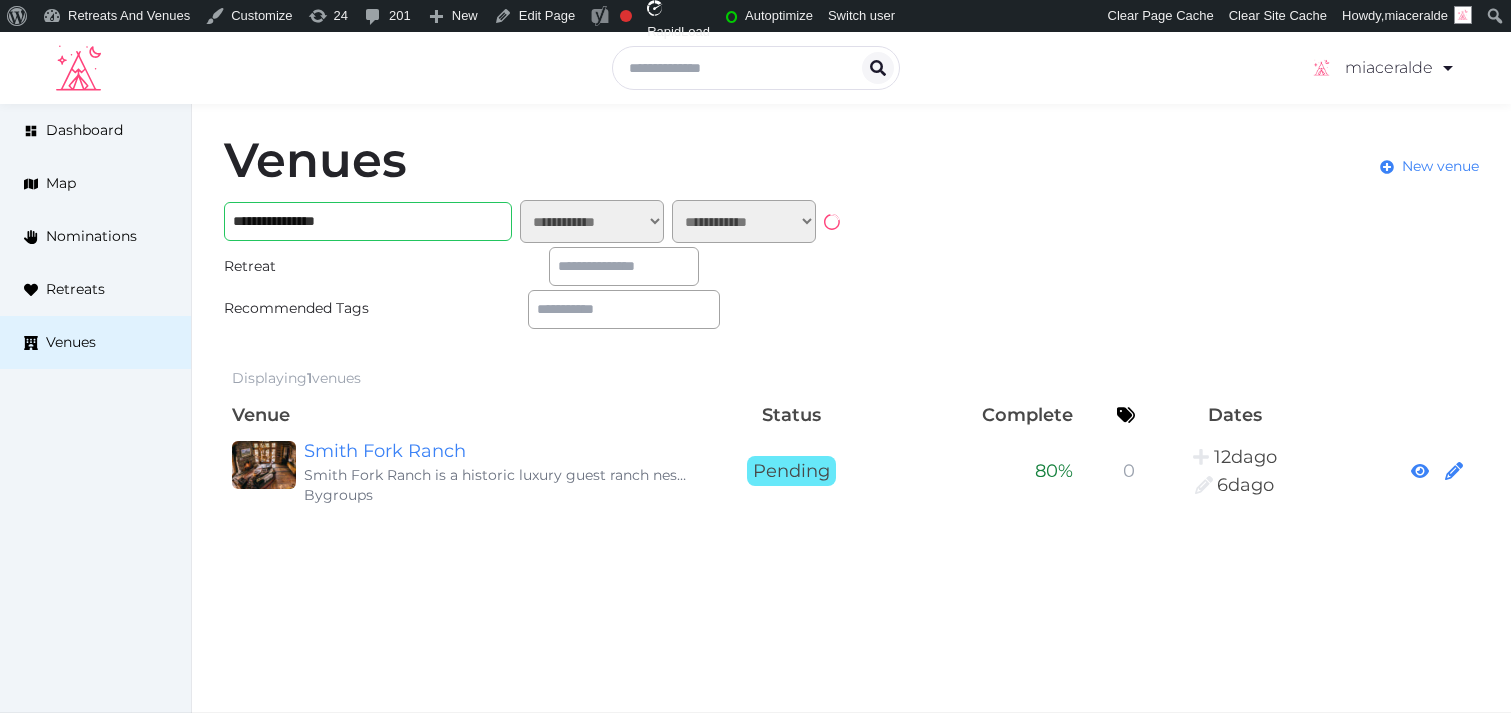 click on "**********" at bounding box center [608, 270] 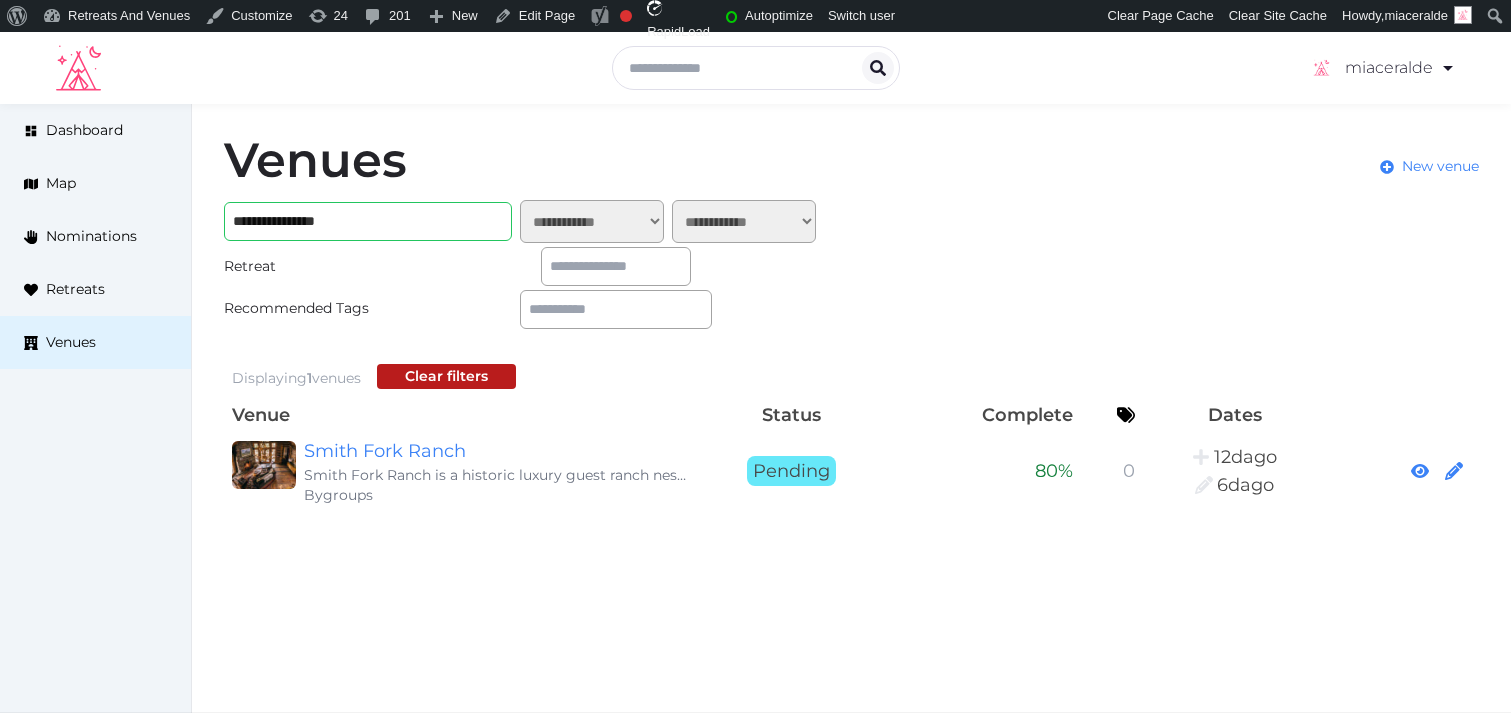 click on "**********" at bounding box center (851, 322) 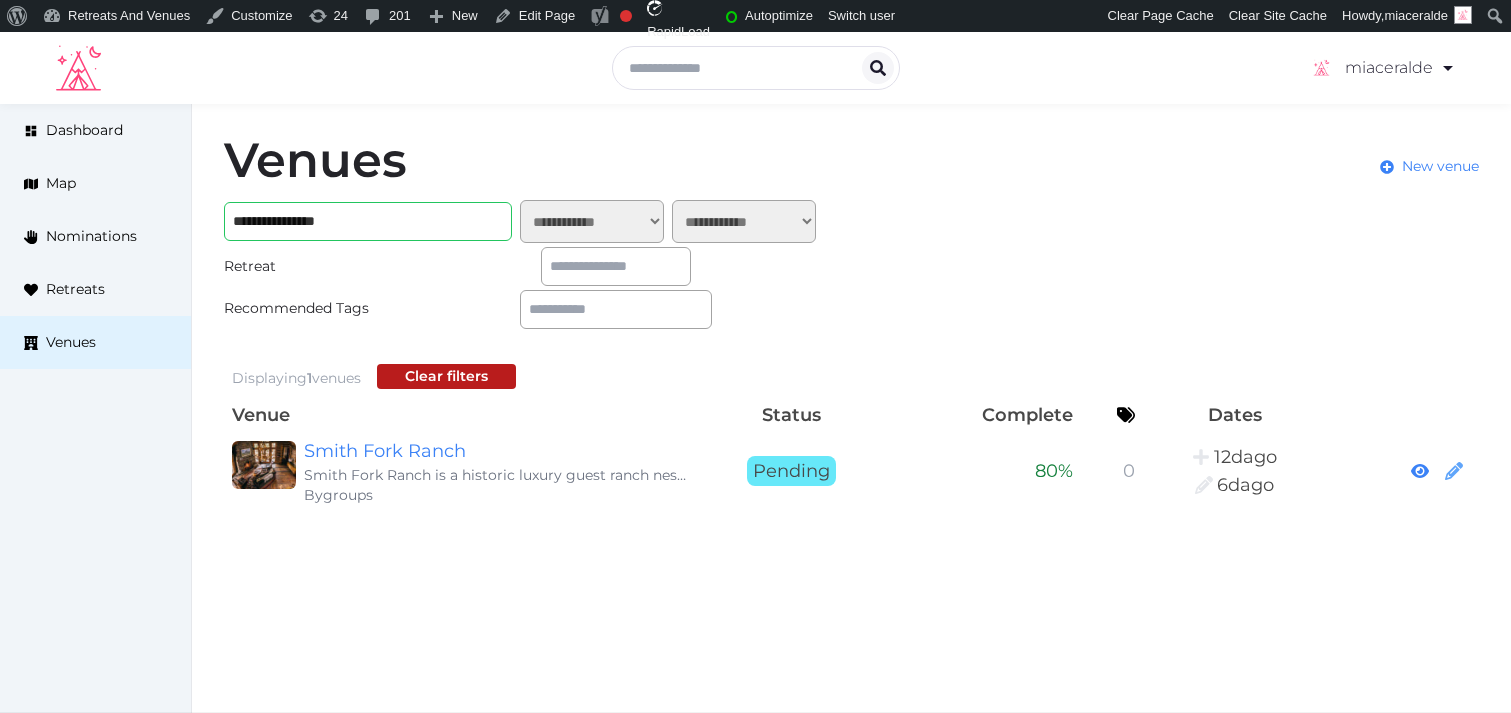 click 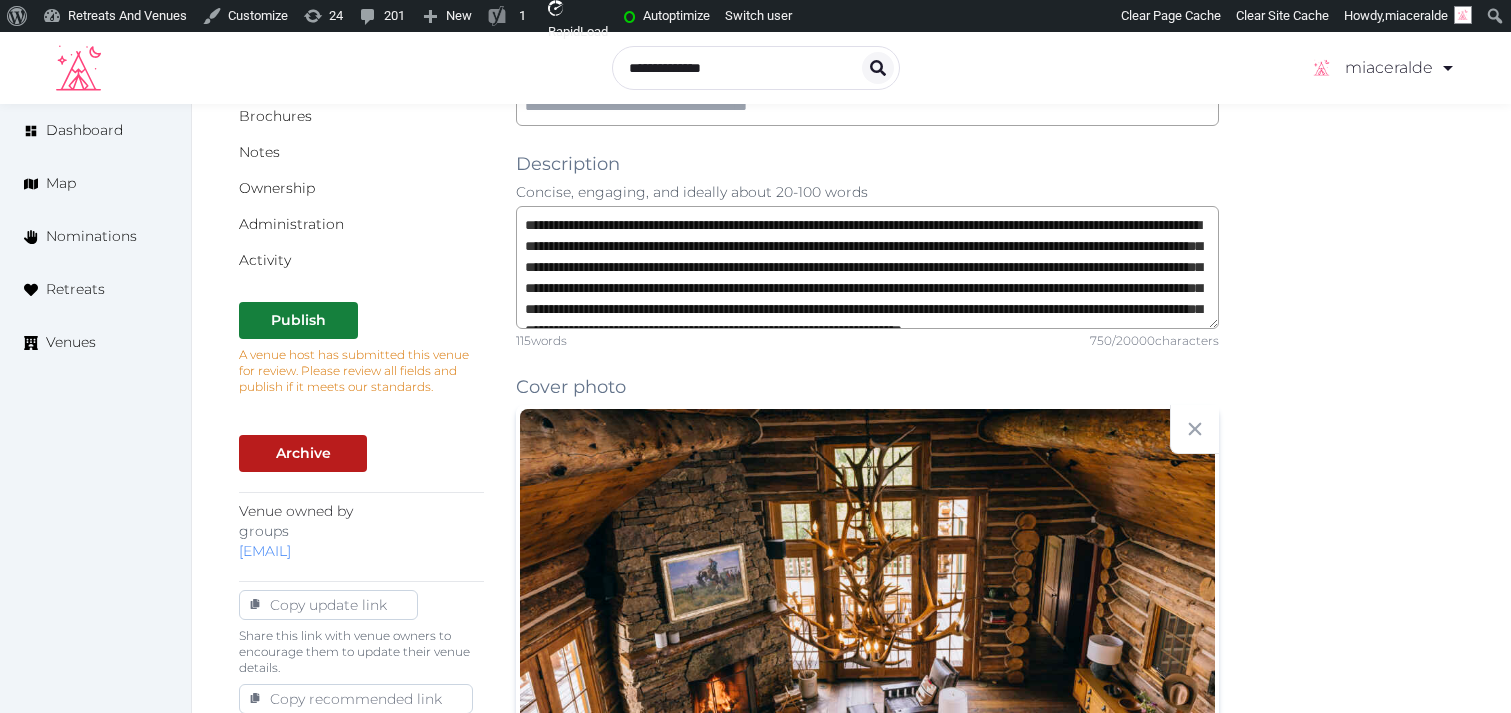 scroll, scrollTop: 511, scrollLeft: 0, axis: vertical 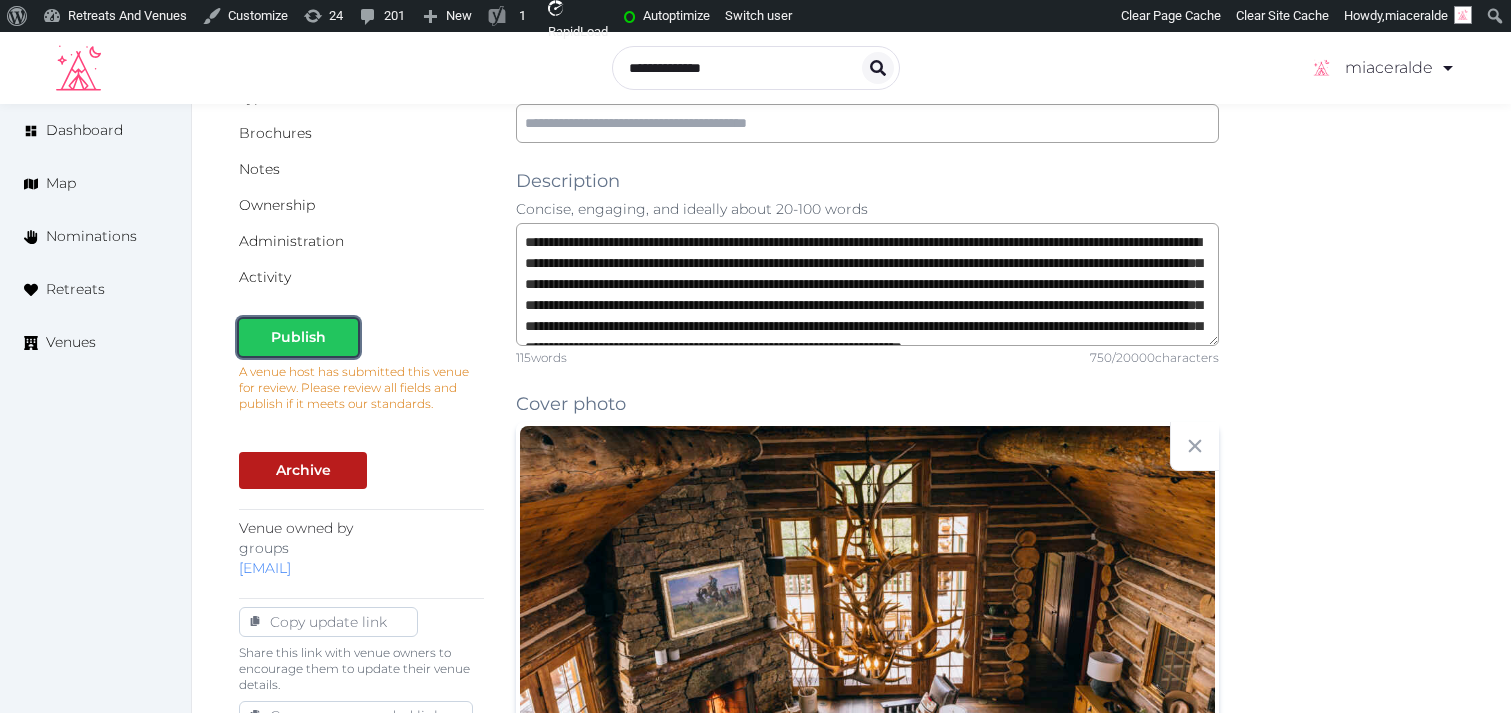 click on "Publish" at bounding box center [298, 337] 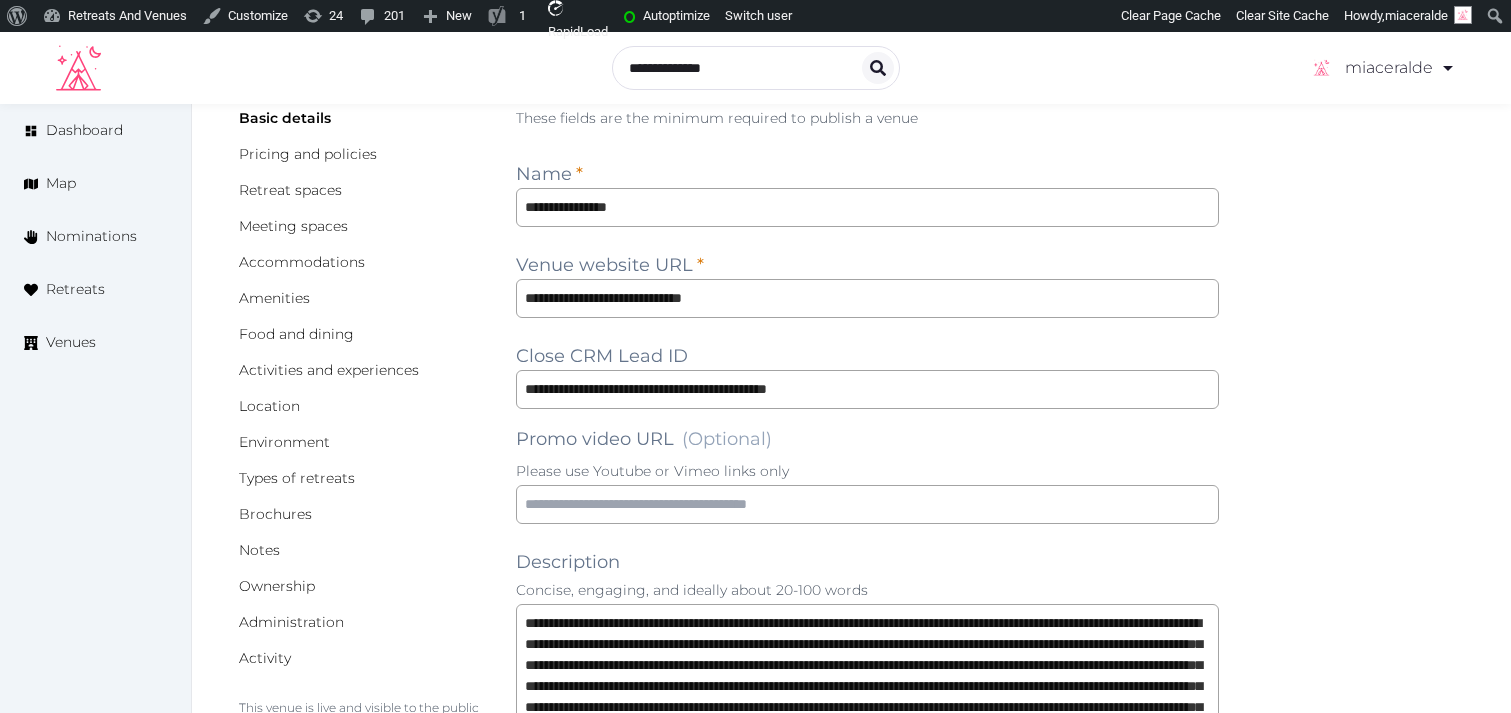 scroll, scrollTop: 0, scrollLeft: 0, axis: both 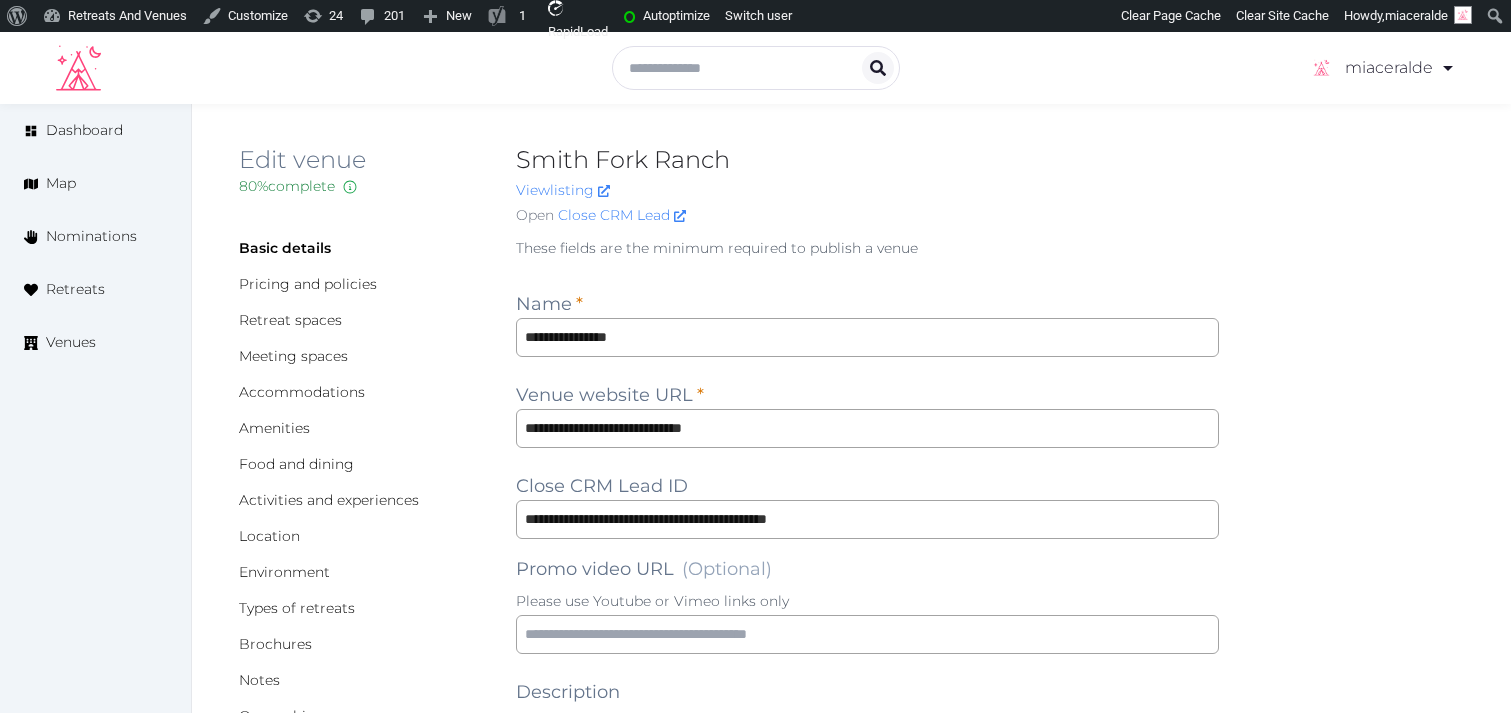 click on "Smith Fork Ranch" at bounding box center (867, 160) 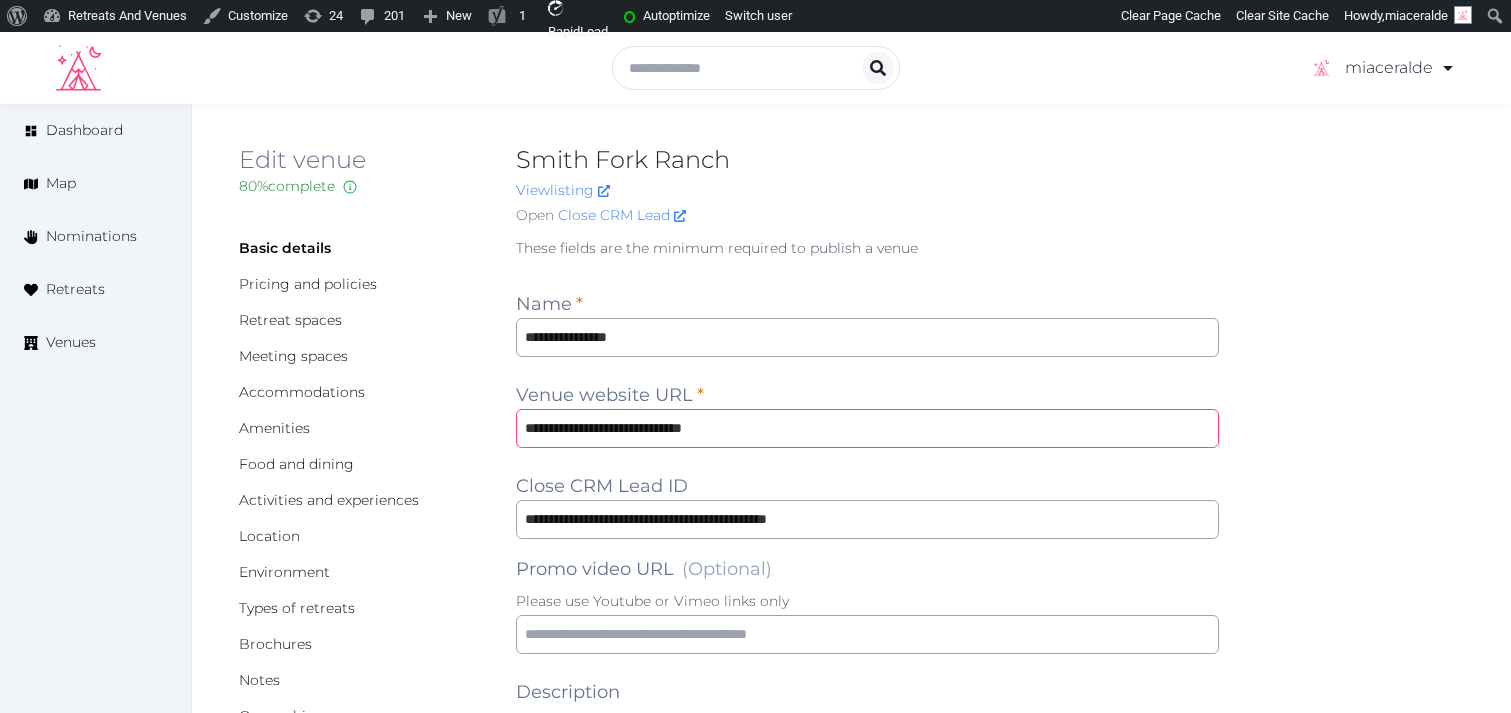 drag, startPoint x: 736, startPoint y: 434, endPoint x: 488, endPoint y: 429, distance: 248.0504 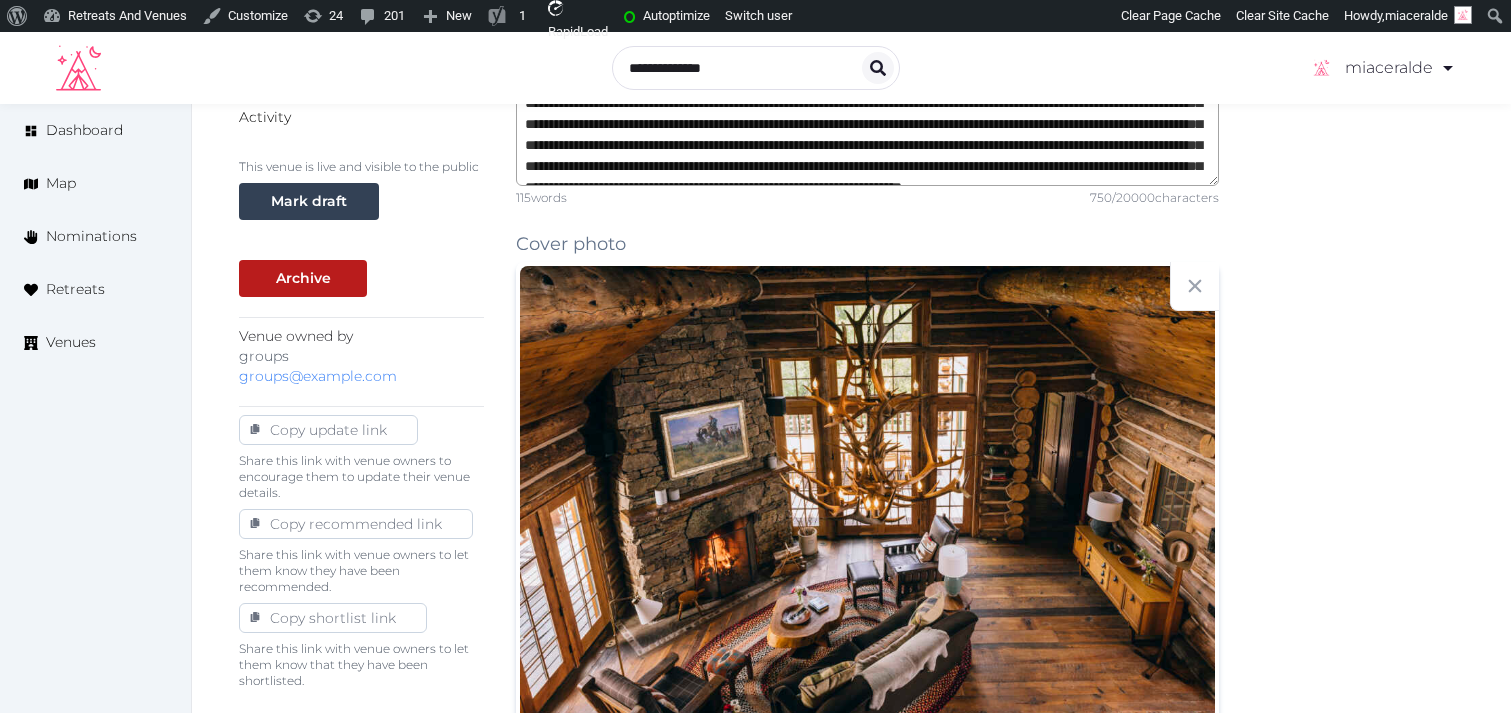 scroll, scrollTop: 653, scrollLeft: 0, axis: vertical 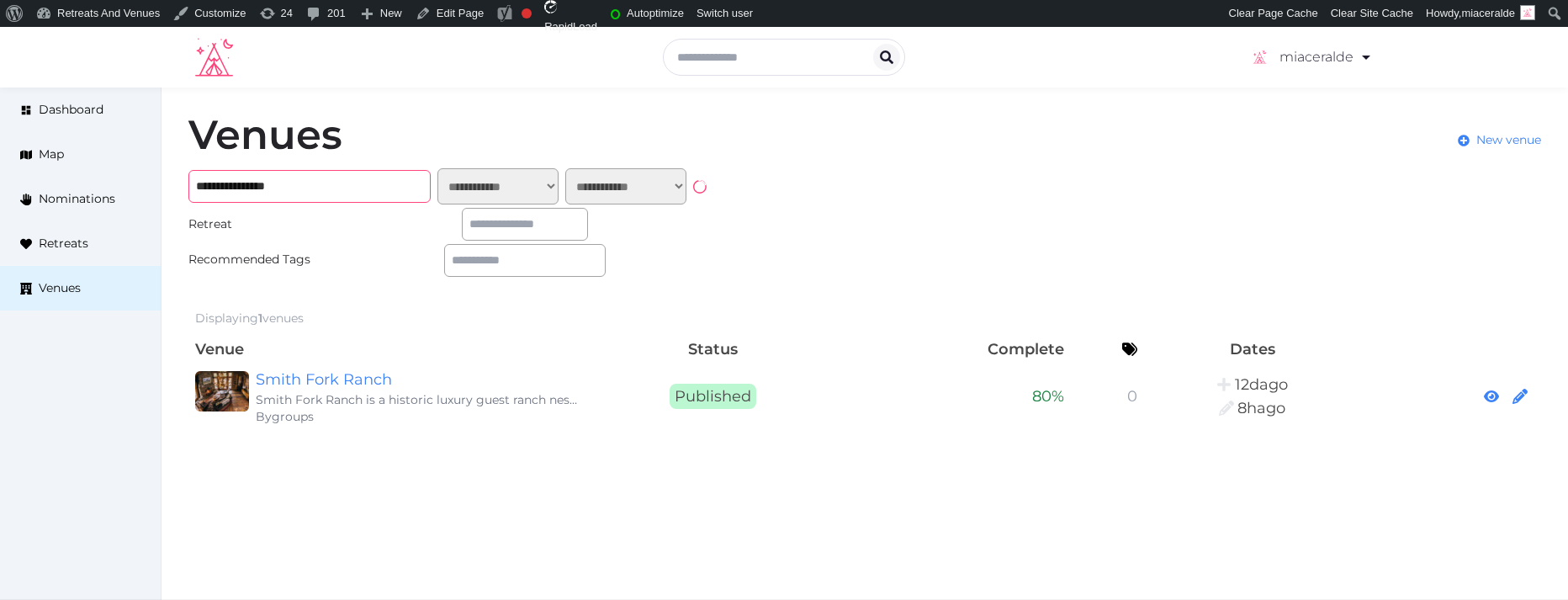 drag, startPoint x: 322, startPoint y: 187, endPoint x: 184, endPoint y: 188, distance: 138.00362 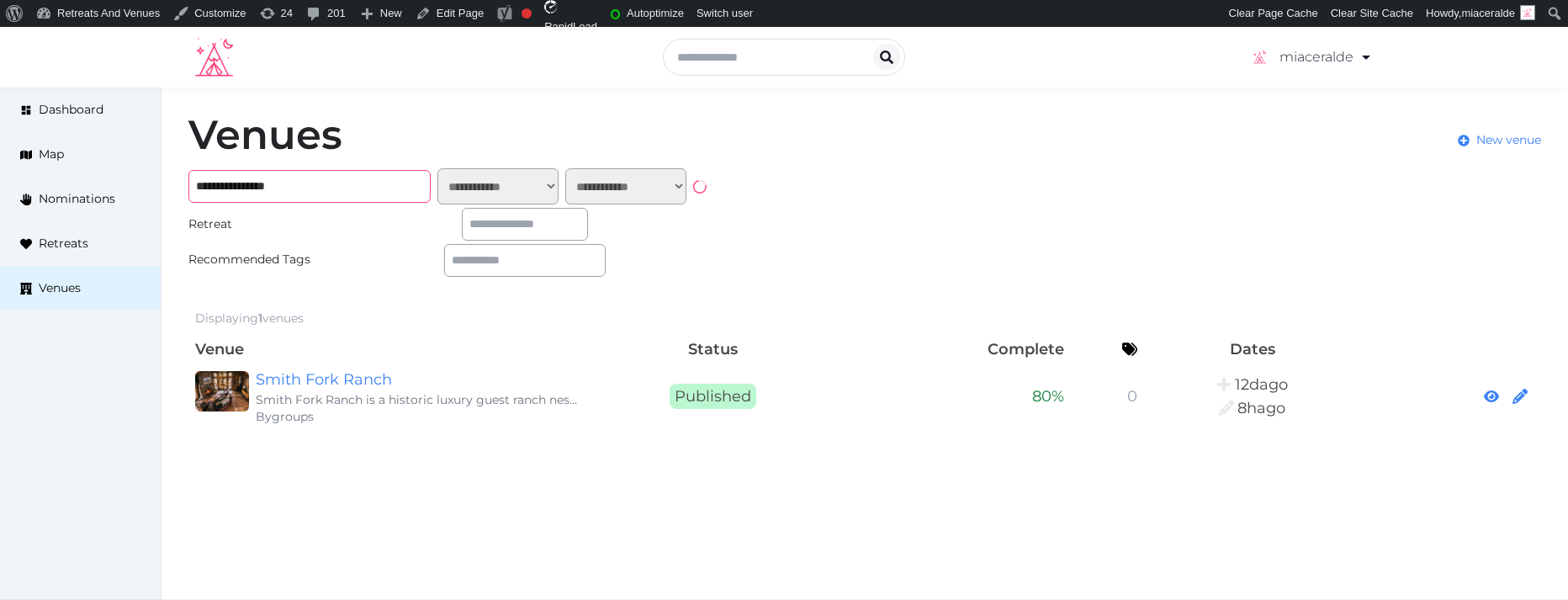 click on "**********" at bounding box center (865, 271) 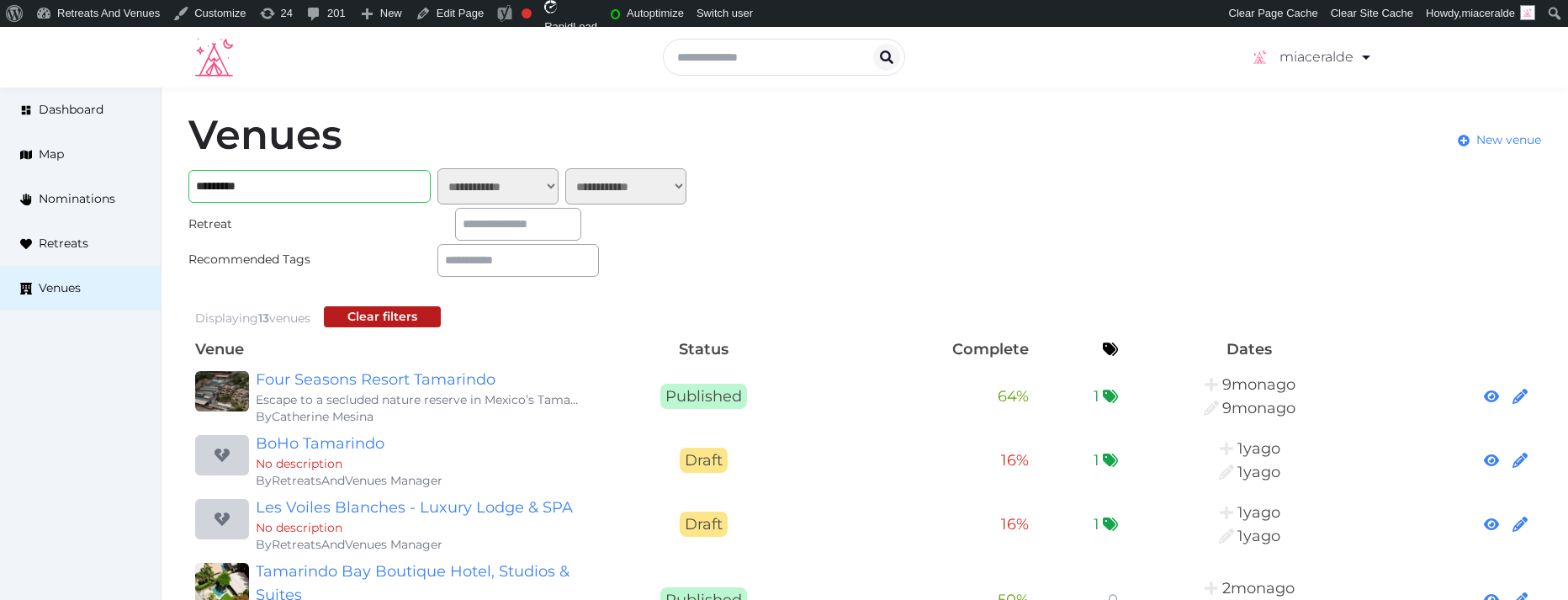 click on "**********" at bounding box center (865, 666) 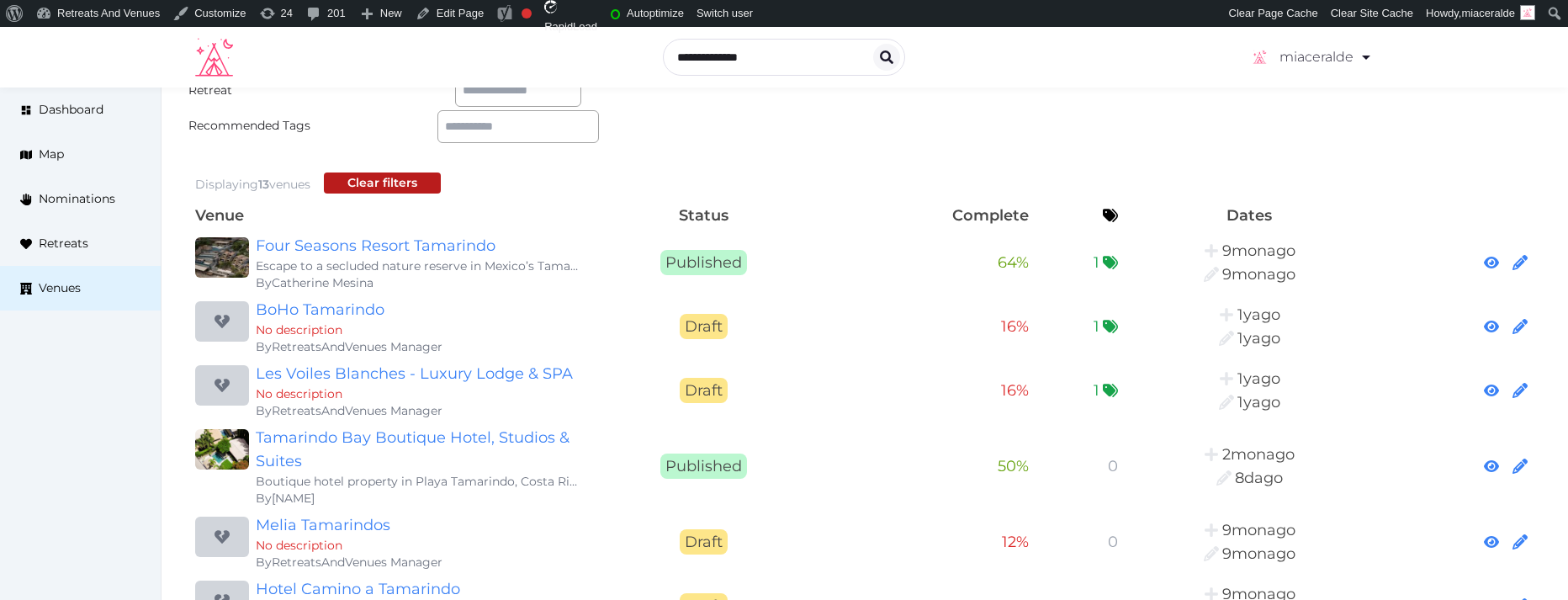 scroll, scrollTop: 142, scrollLeft: 0, axis: vertical 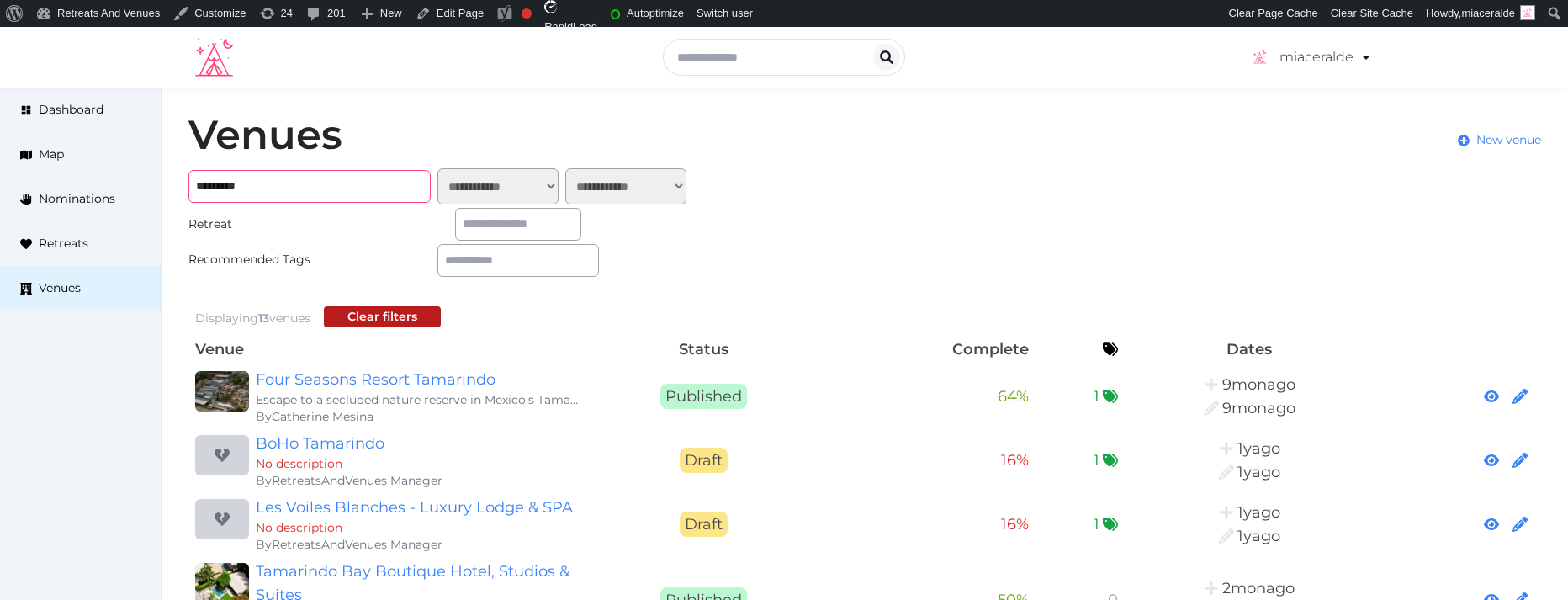 drag, startPoint x: 330, startPoint y: 190, endPoint x: 173, endPoint y: 183, distance: 157.15597 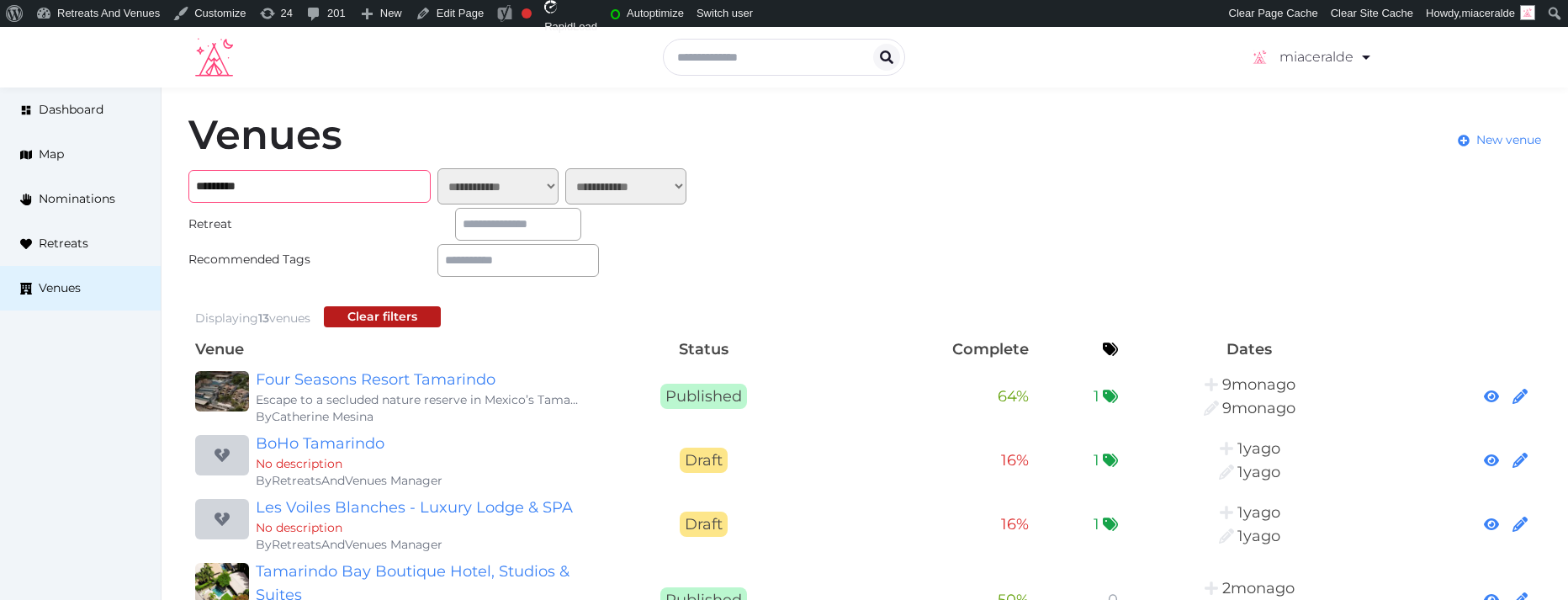 paste on "**********" 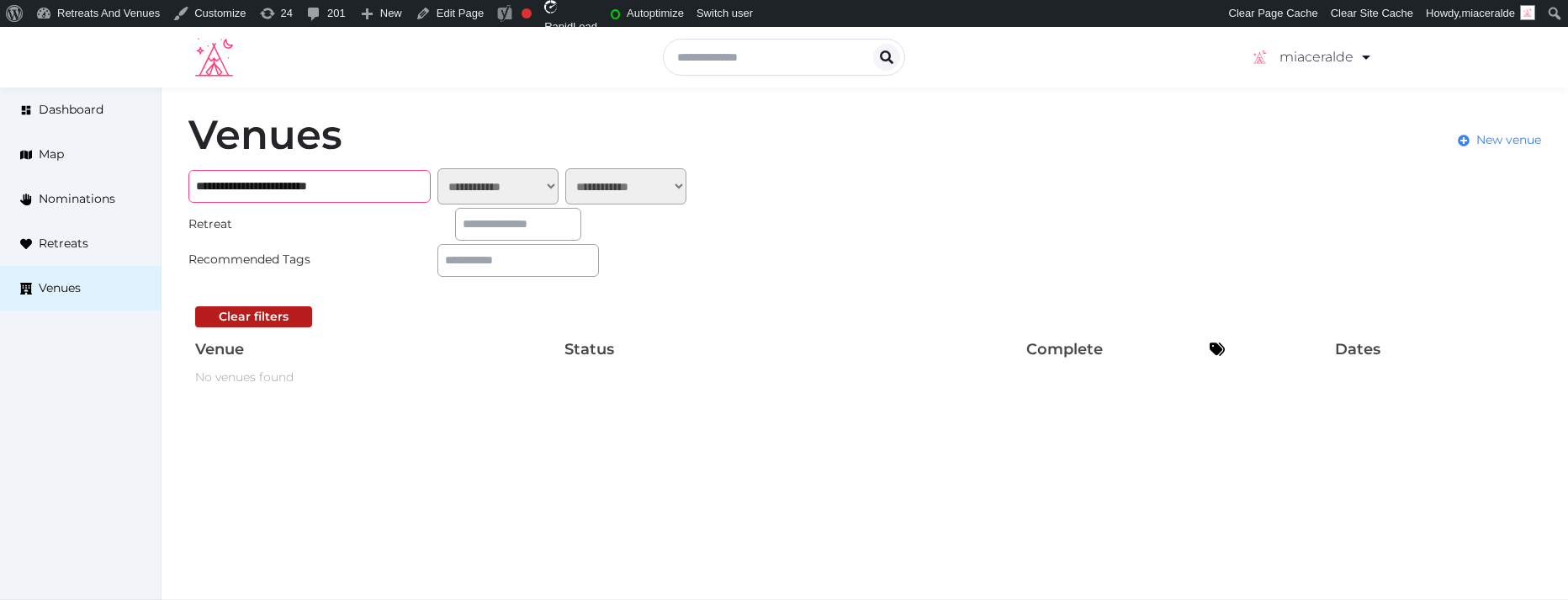 drag, startPoint x: 253, startPoint y: 187, endPoint x: 389, endPoint y: 188, distance: 136.00368 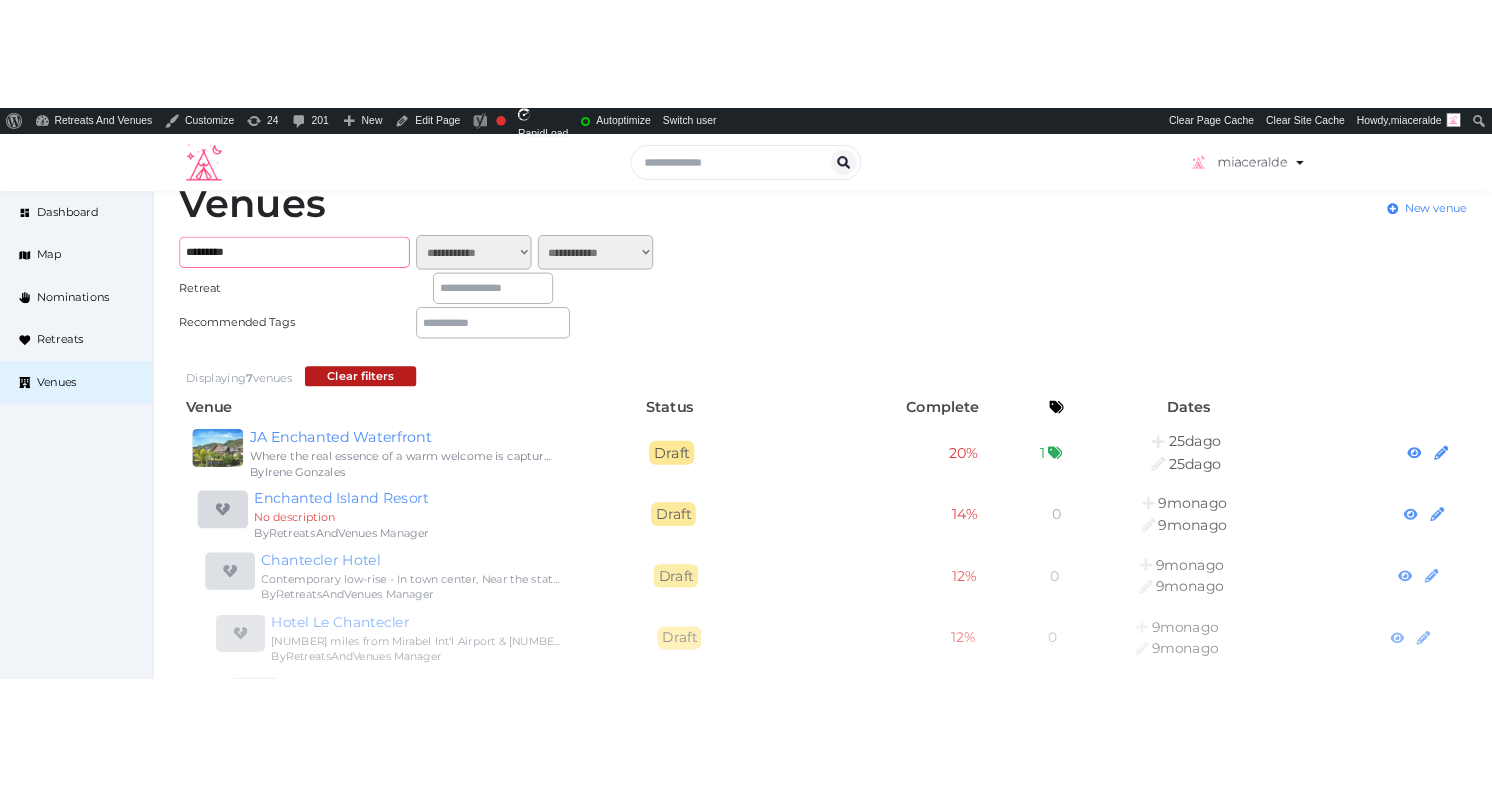 scroll, scrollTop: 40, scrollLeft: 0, axis: vertical 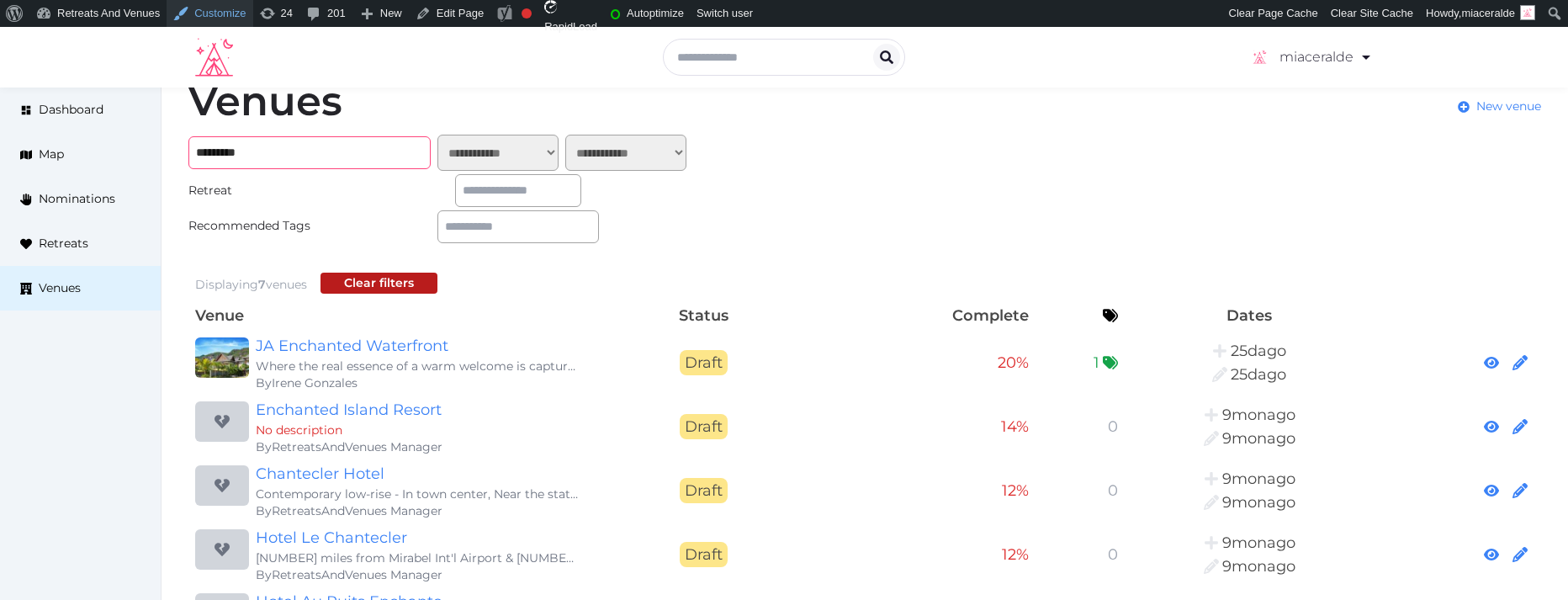 type on "*********" 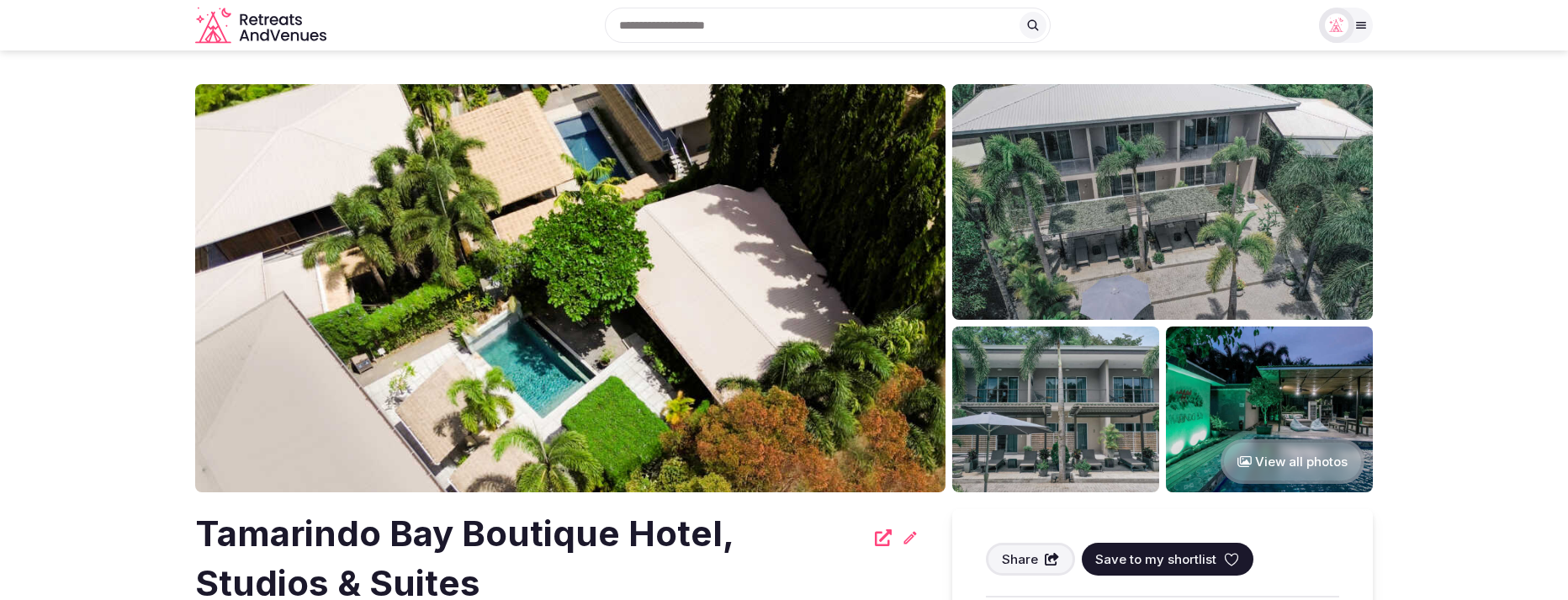 scroll, scrollTop: 0, scrollLeft: 0, axis: both 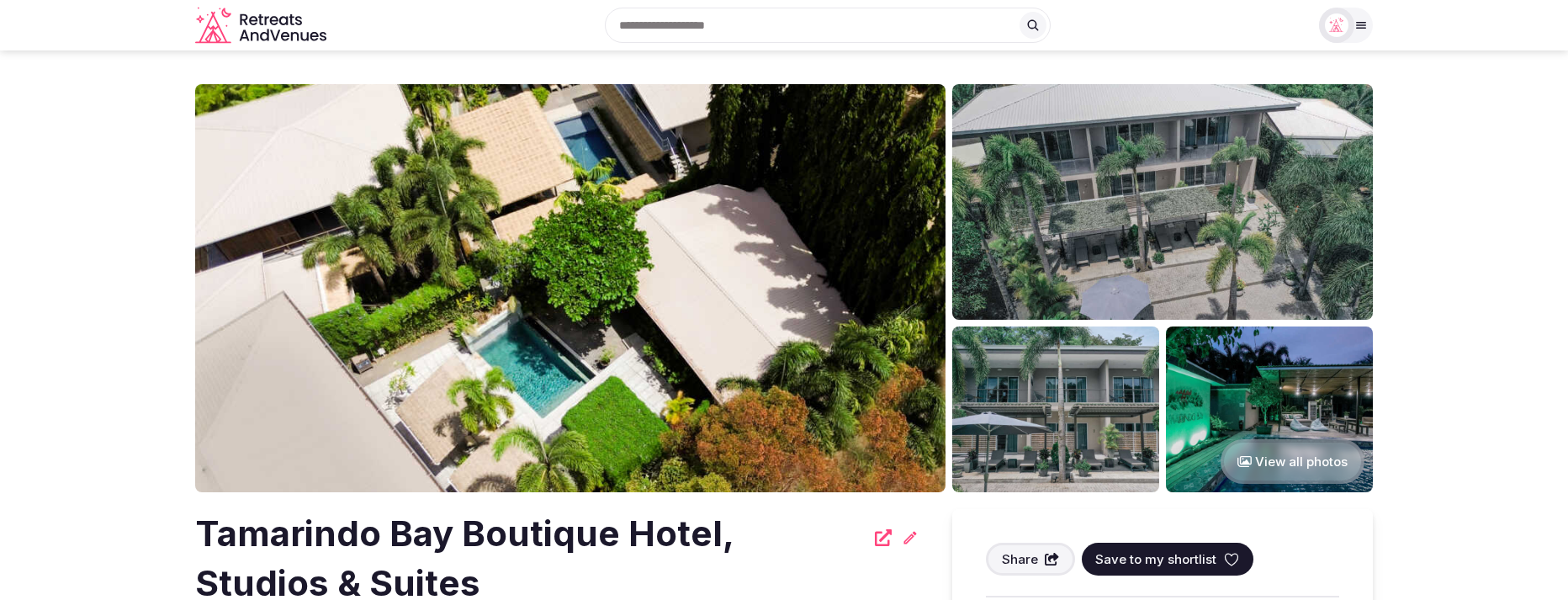 click on "View all photos [CITY] Bay Boutique Hotel, Studios & Suites [CITY], [COUNTRY] Share Save to my shortlist 18 Brs 19 Beds Sleeps 36 LIR 60 min 1 meeting spaces Boutique hotel property in [CITY], [COUNTRY] featuring 18 suites and apartments, two custom saltwater pools, elevated yoga & activity deck, outdoor gym and lush landscaping located in a protected and secure setting in the center of the town minutes from the beach. Type of retreats we host Adventure Cycling Golf Martial Arts Nature Sports Show all Take a peek Promo video View all photos Share Save to my shortlist $3,800 USD night | $120 USD room/night Request availability & pricing Price per night includes VAT and all applicable fees" at bounding box center [784, 1165] 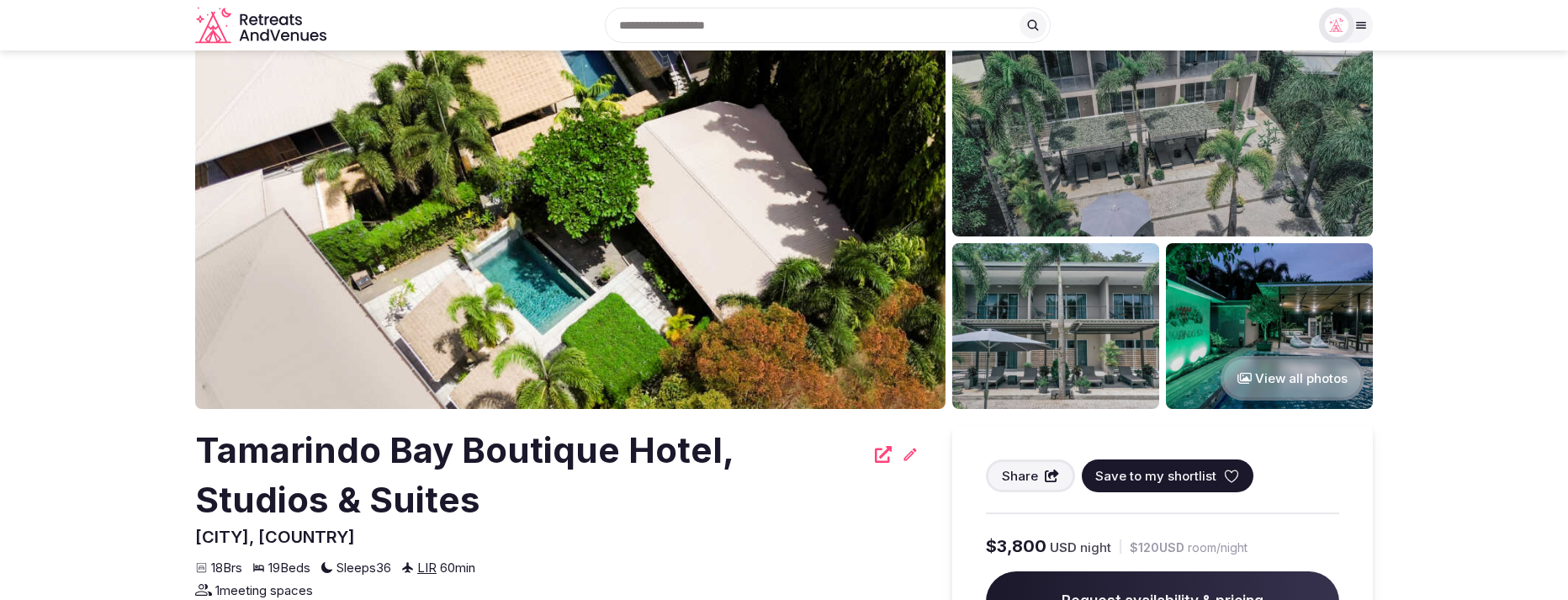 scroll, scrollTop: 0, scrollLeft: 0, axis: both 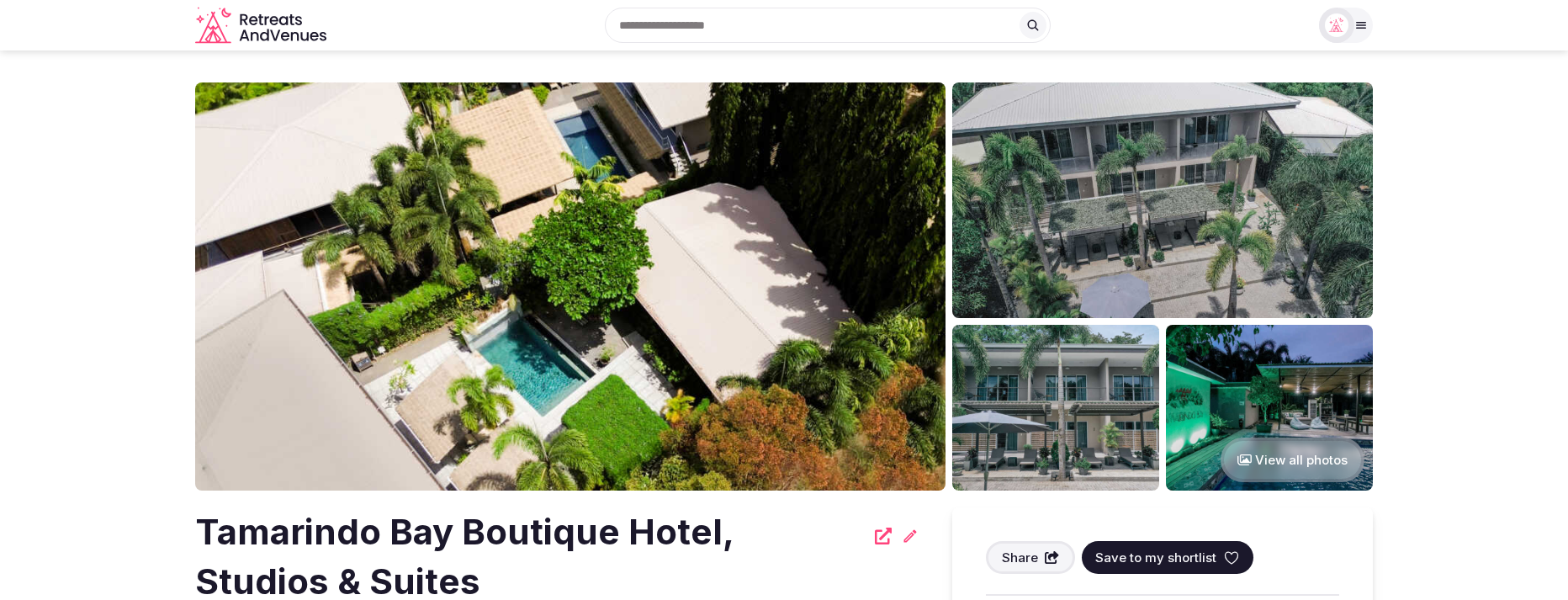click at bounding box center (570, 286) 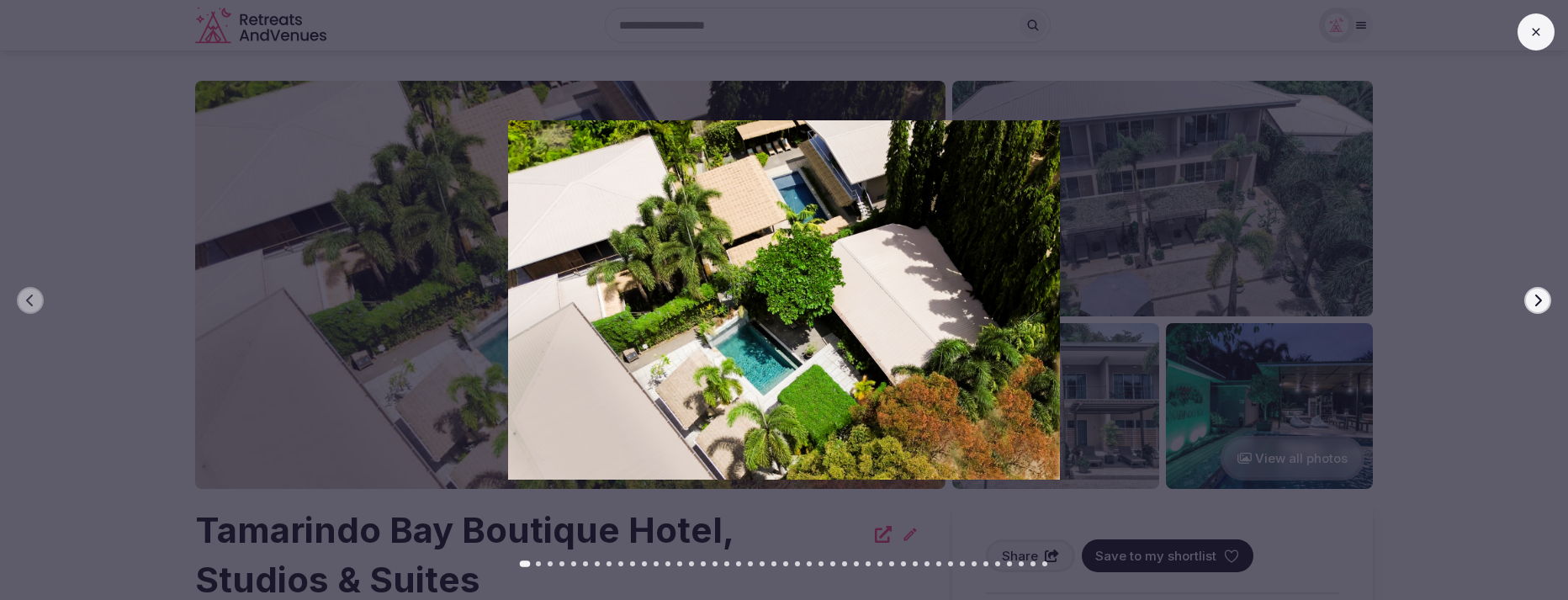 click 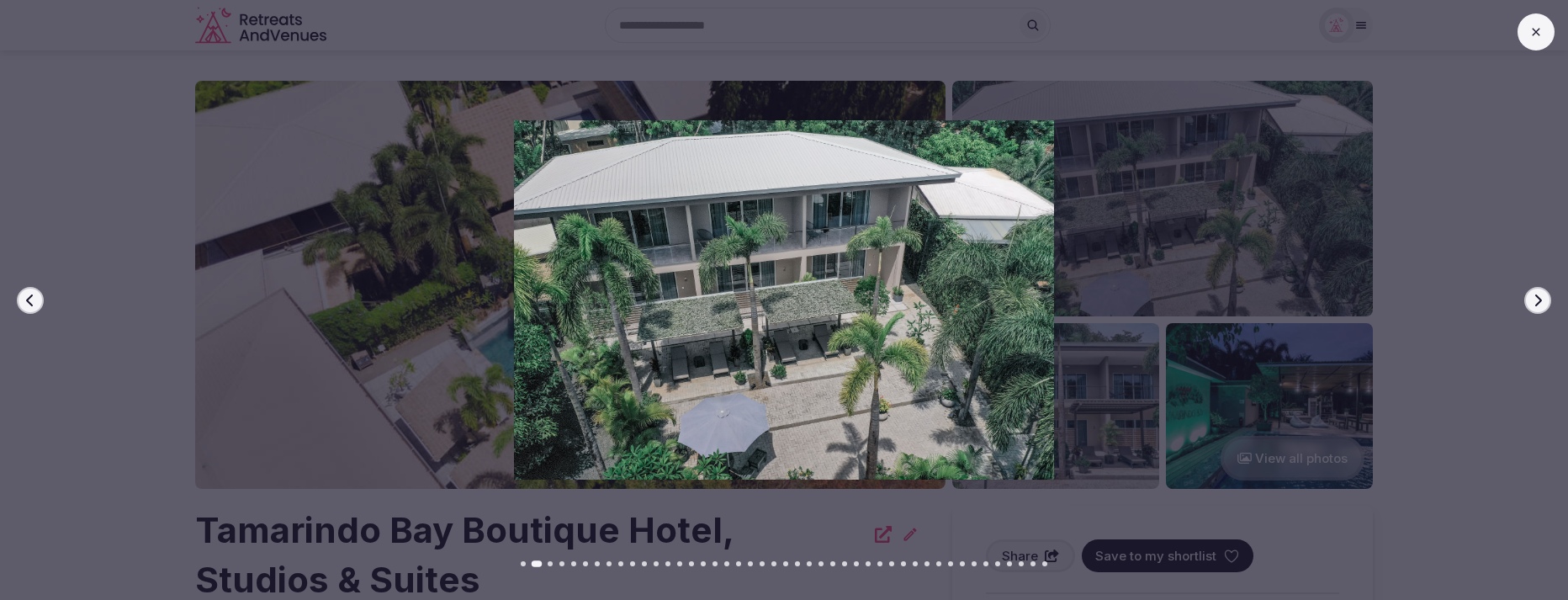 click 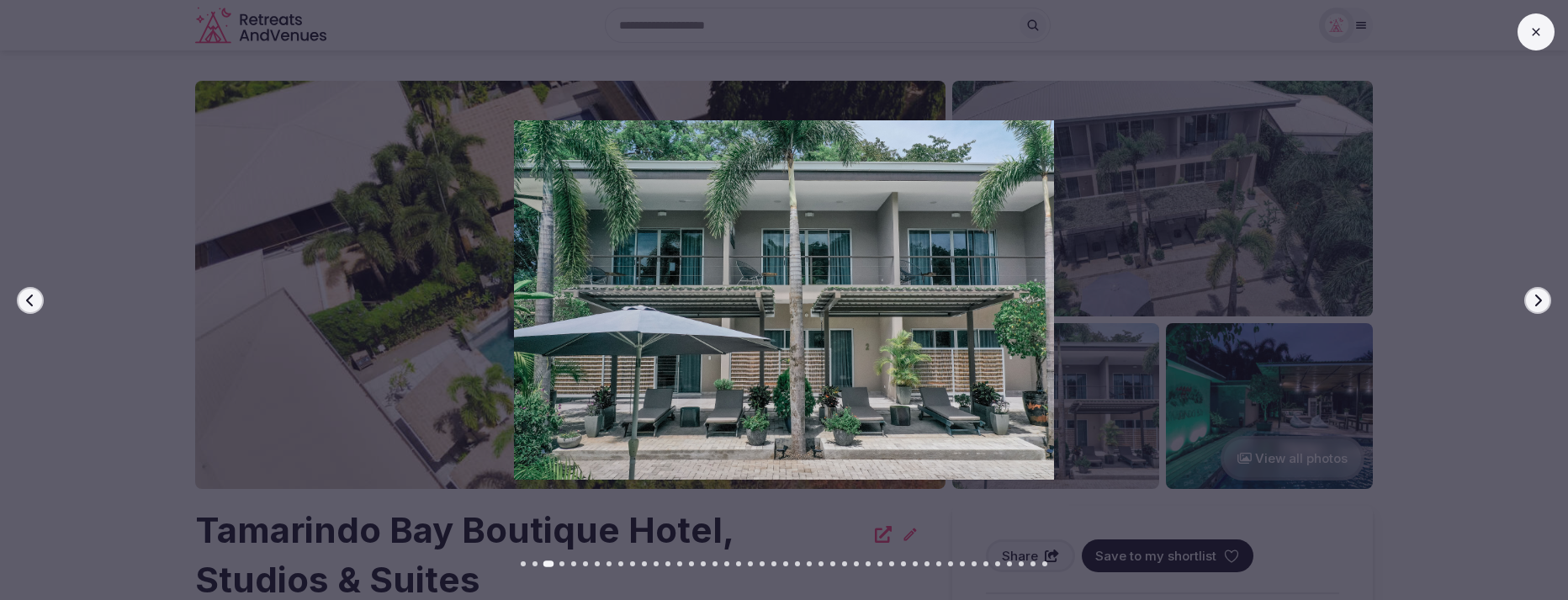 click 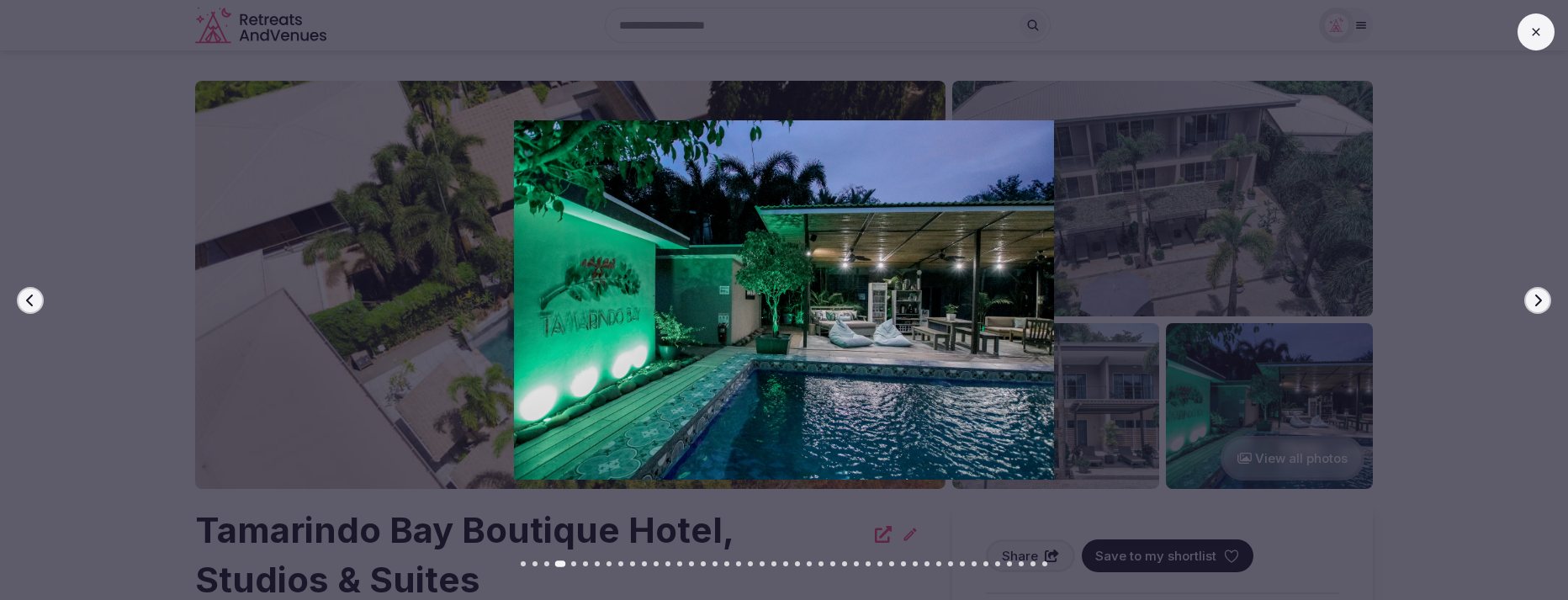 click 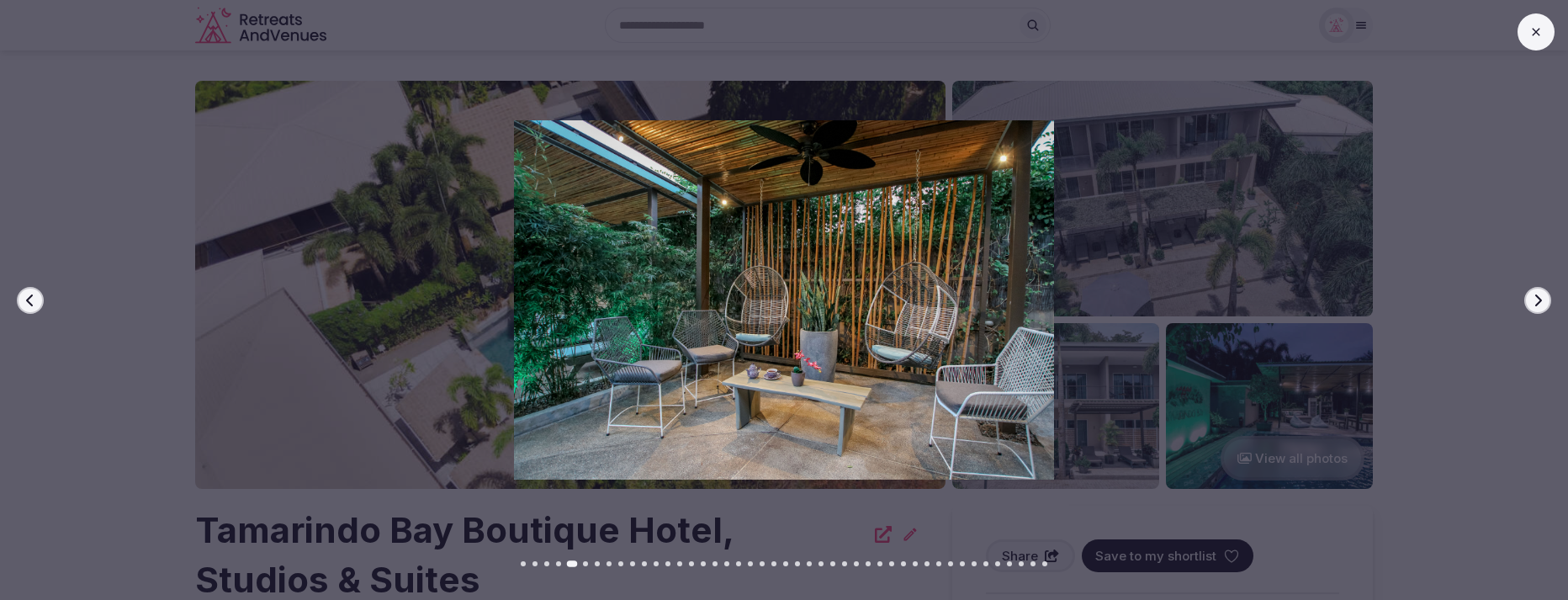 click 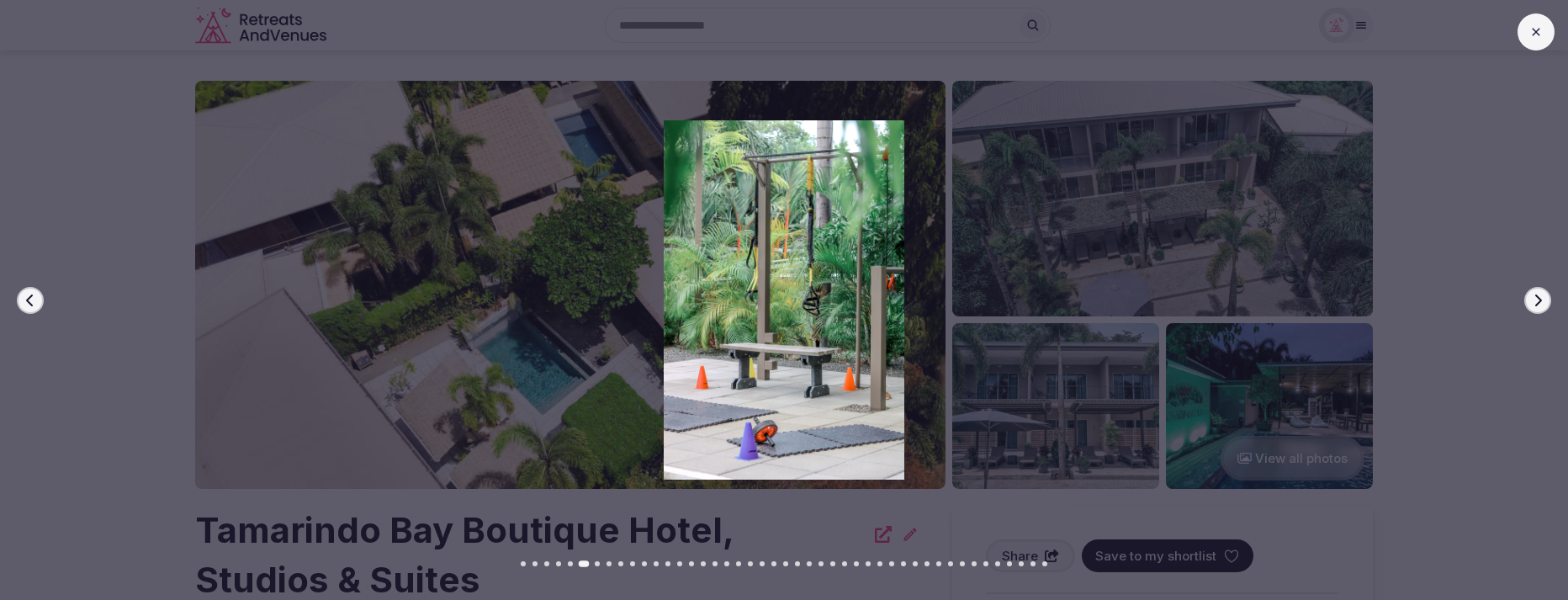 click 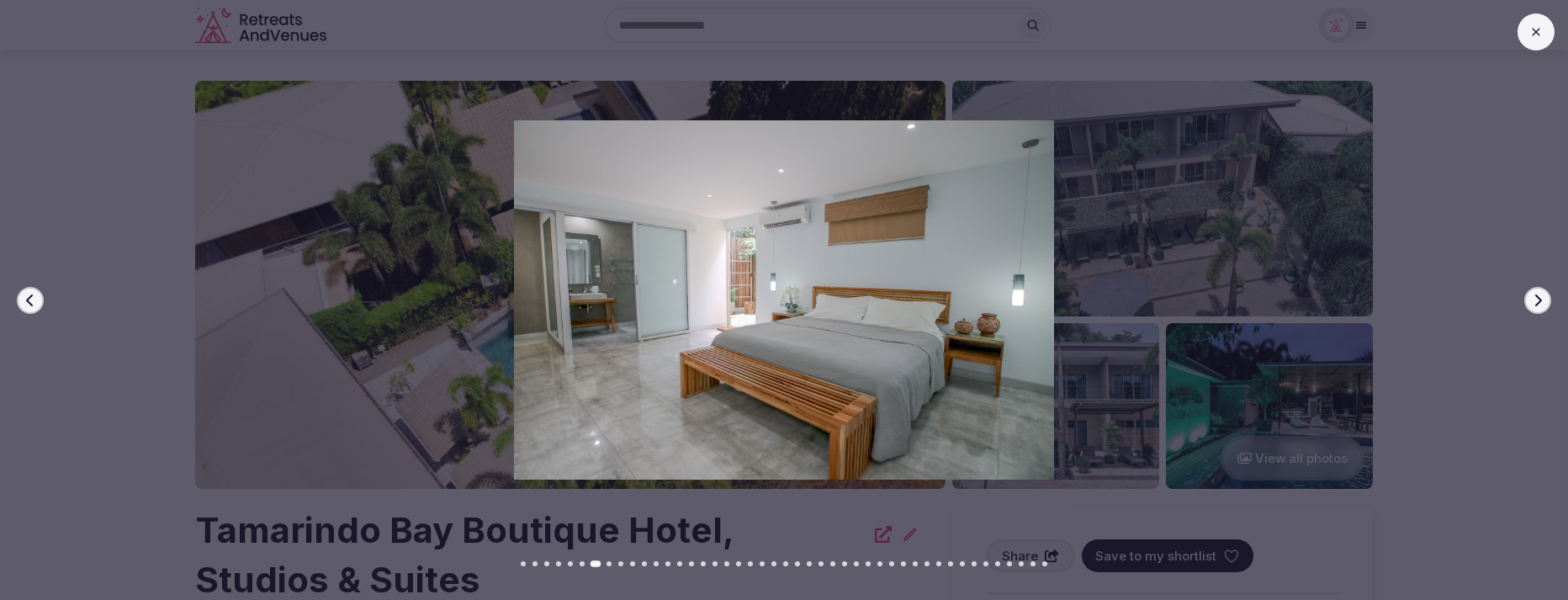 click 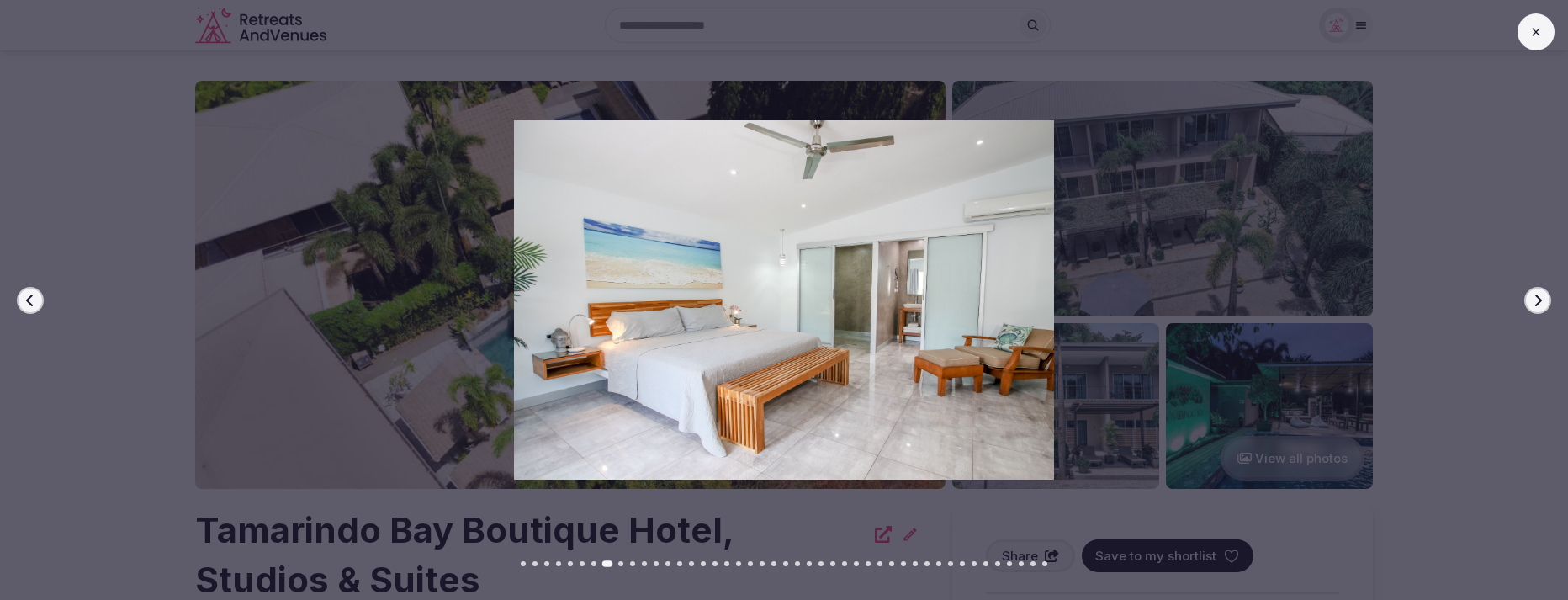 click 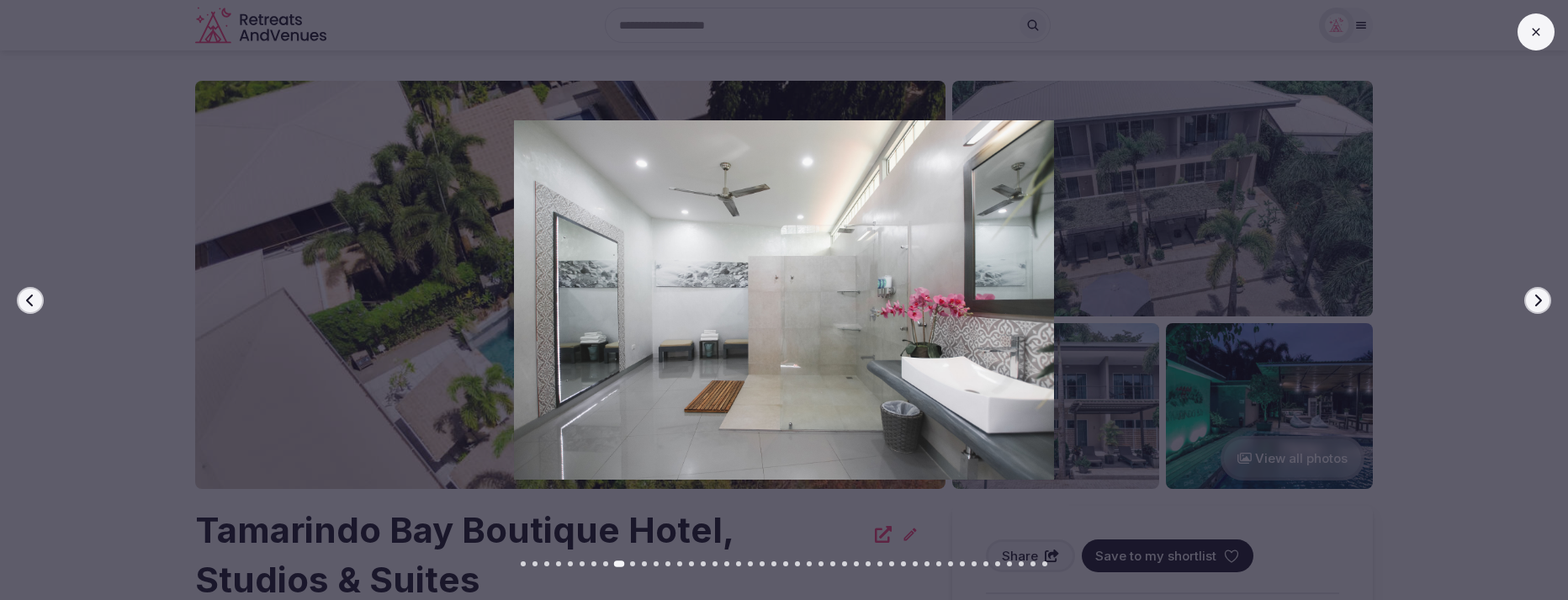 click 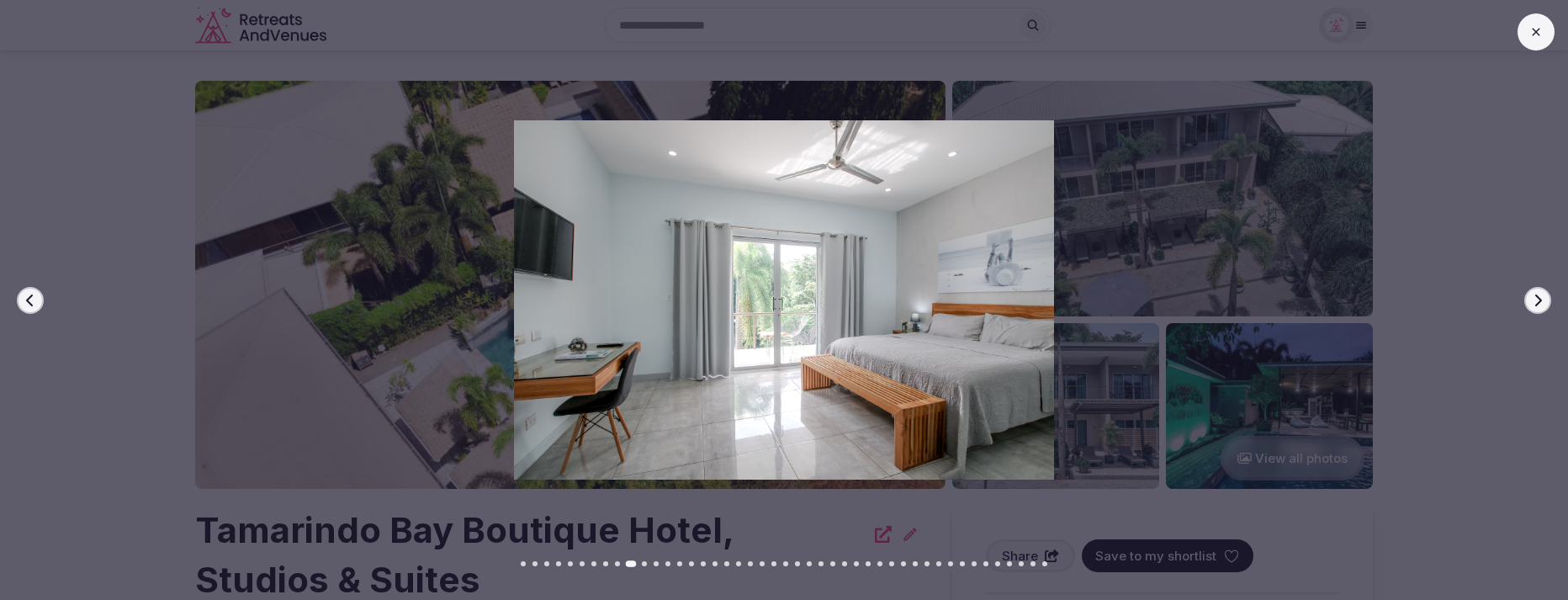 click 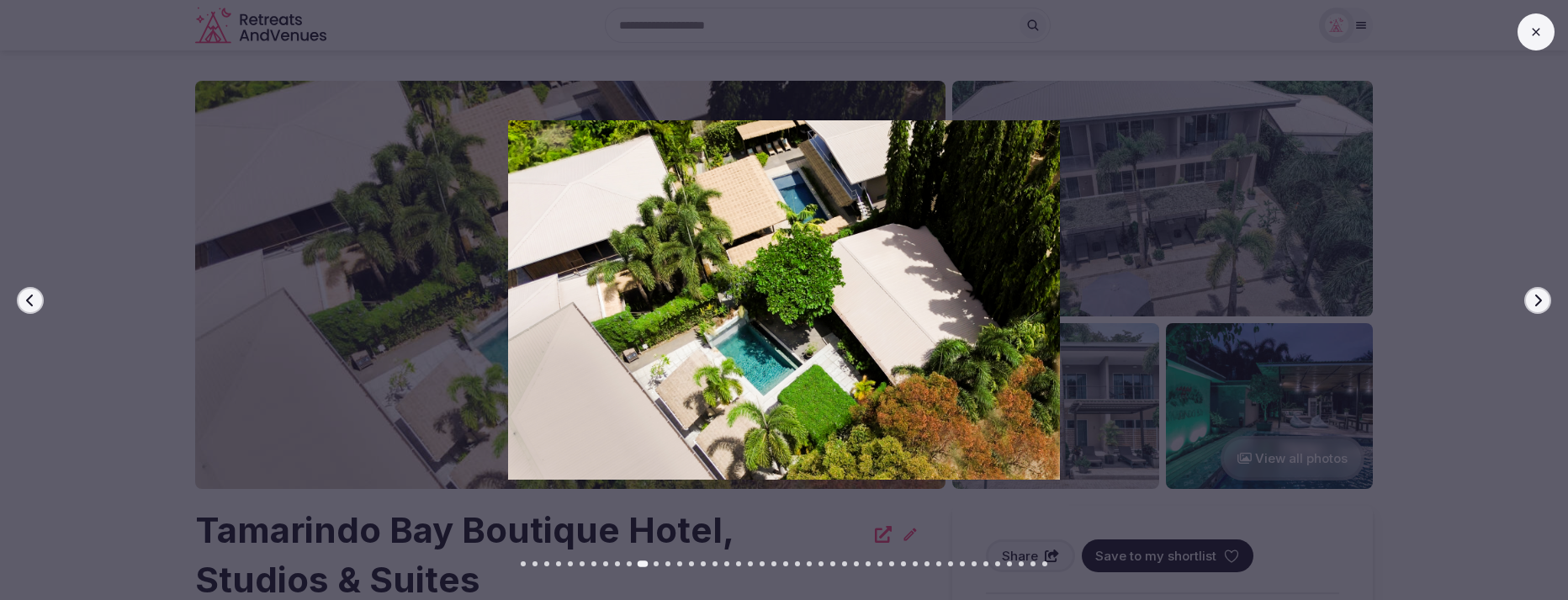 click 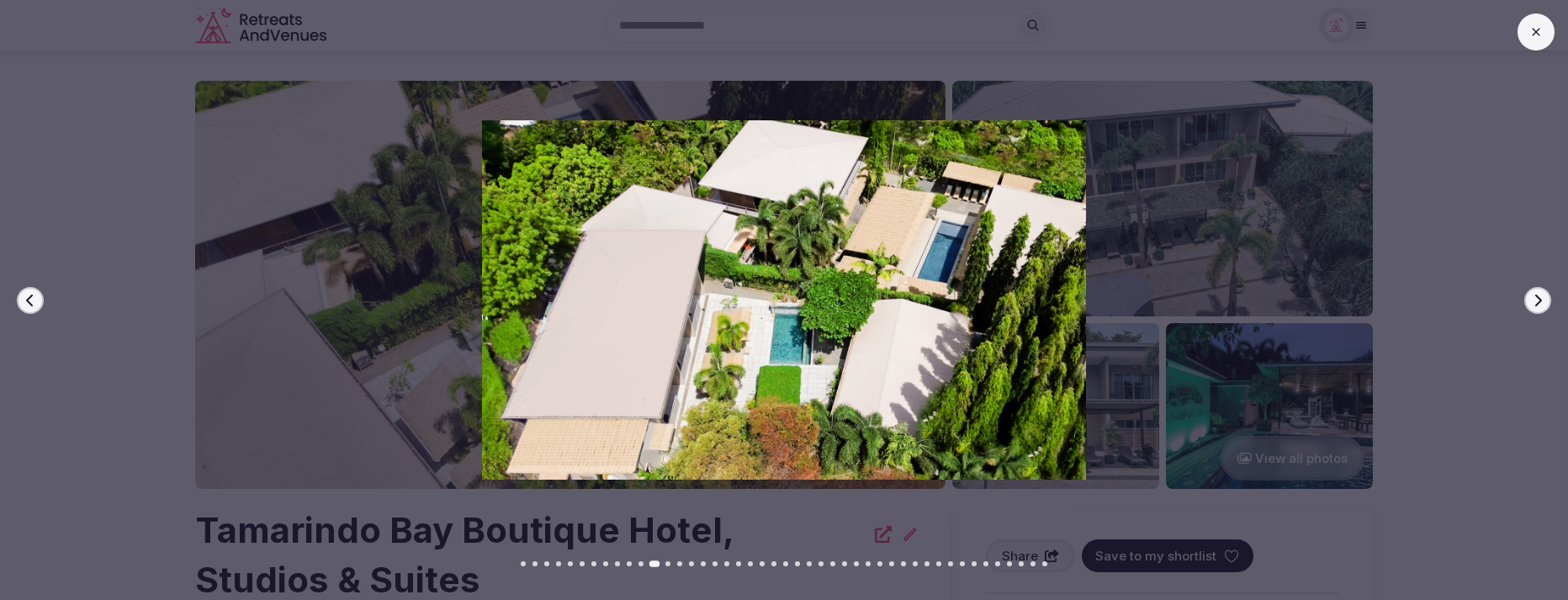 click 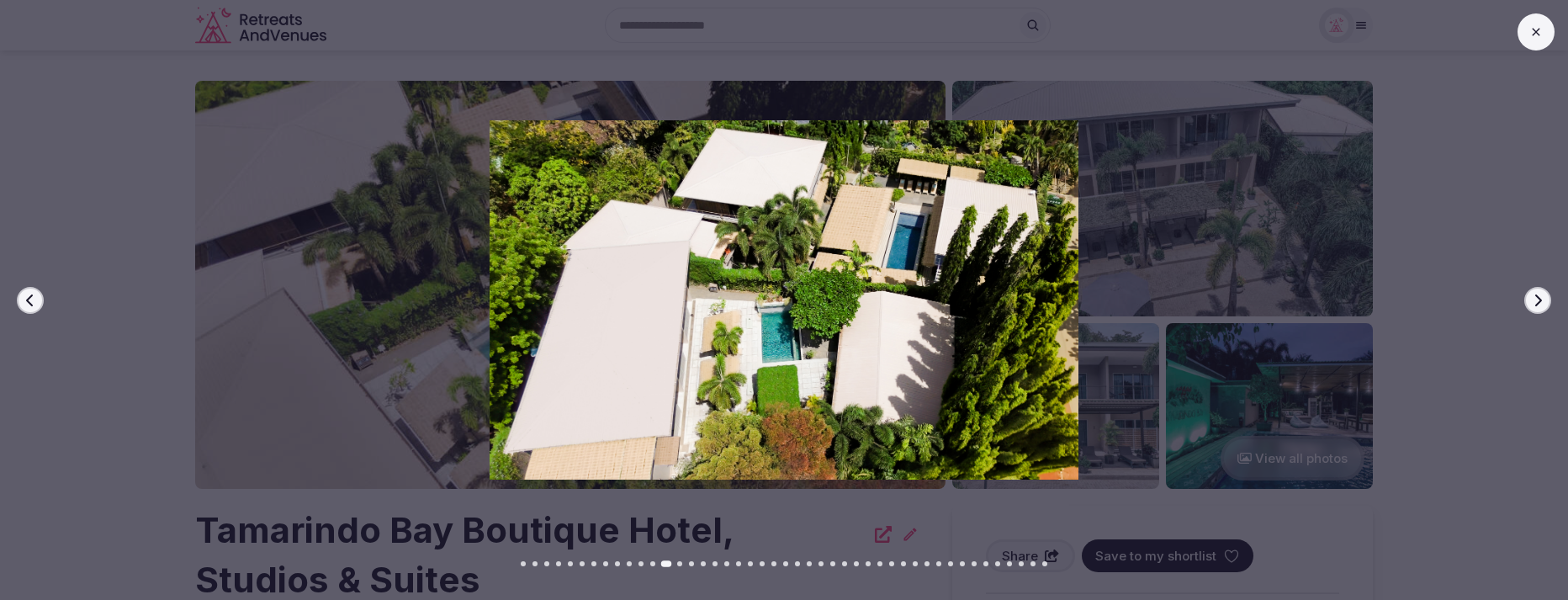 click 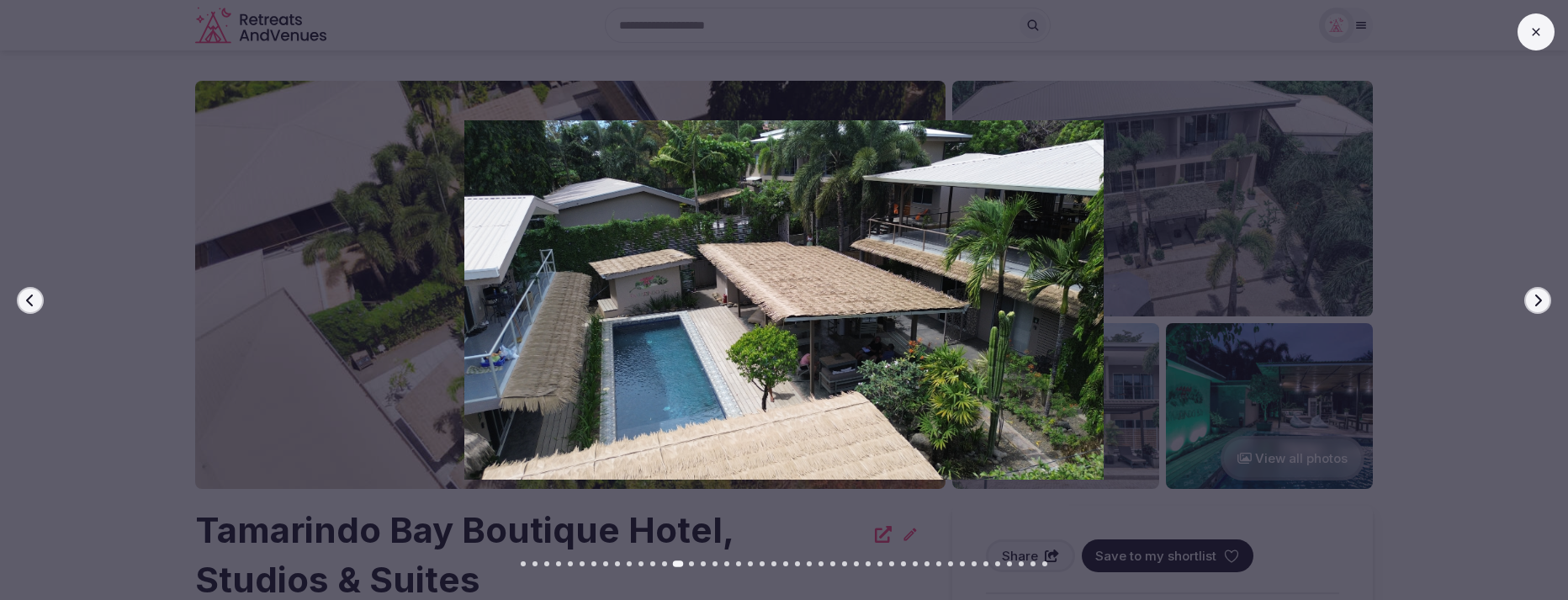 click 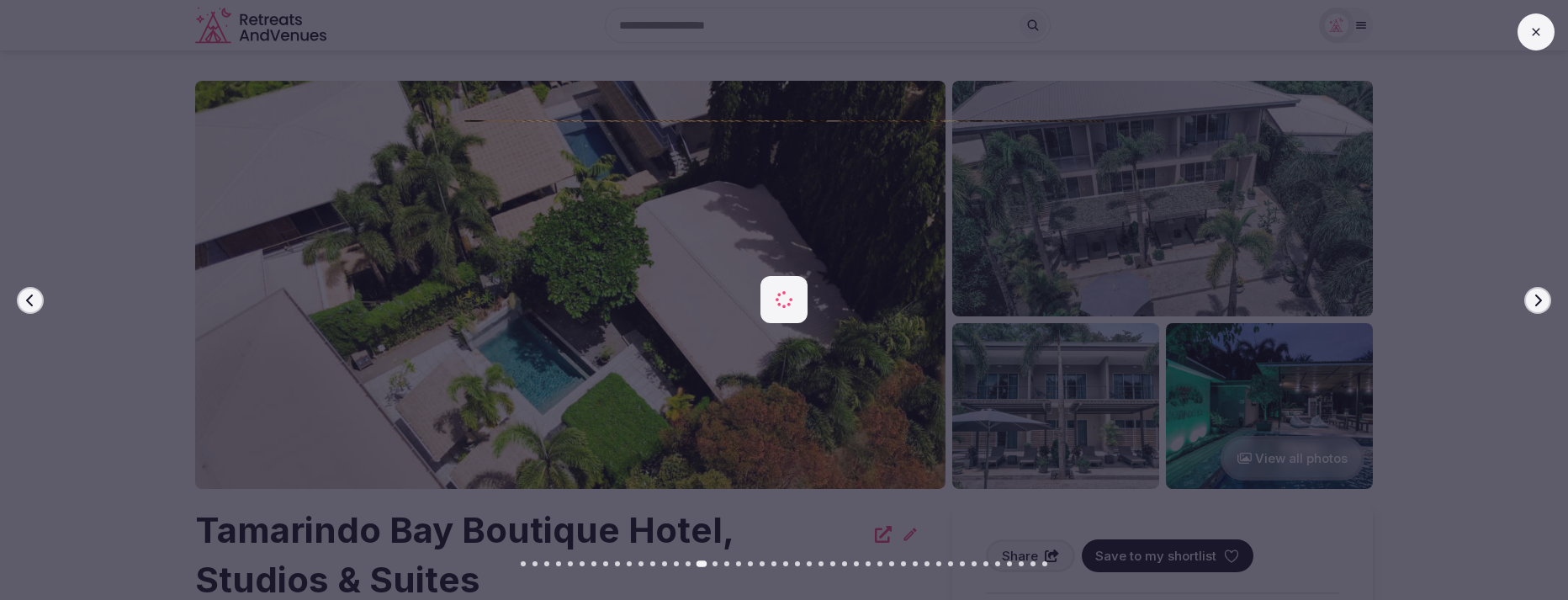 click 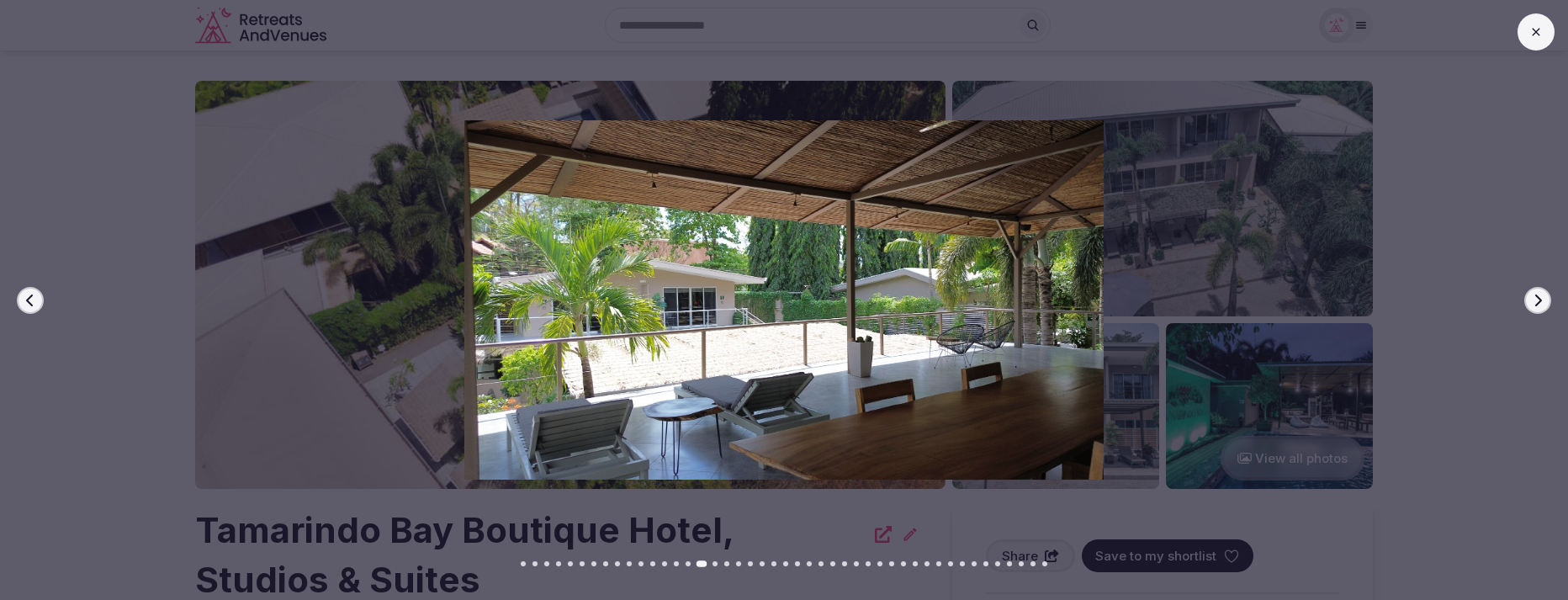 click 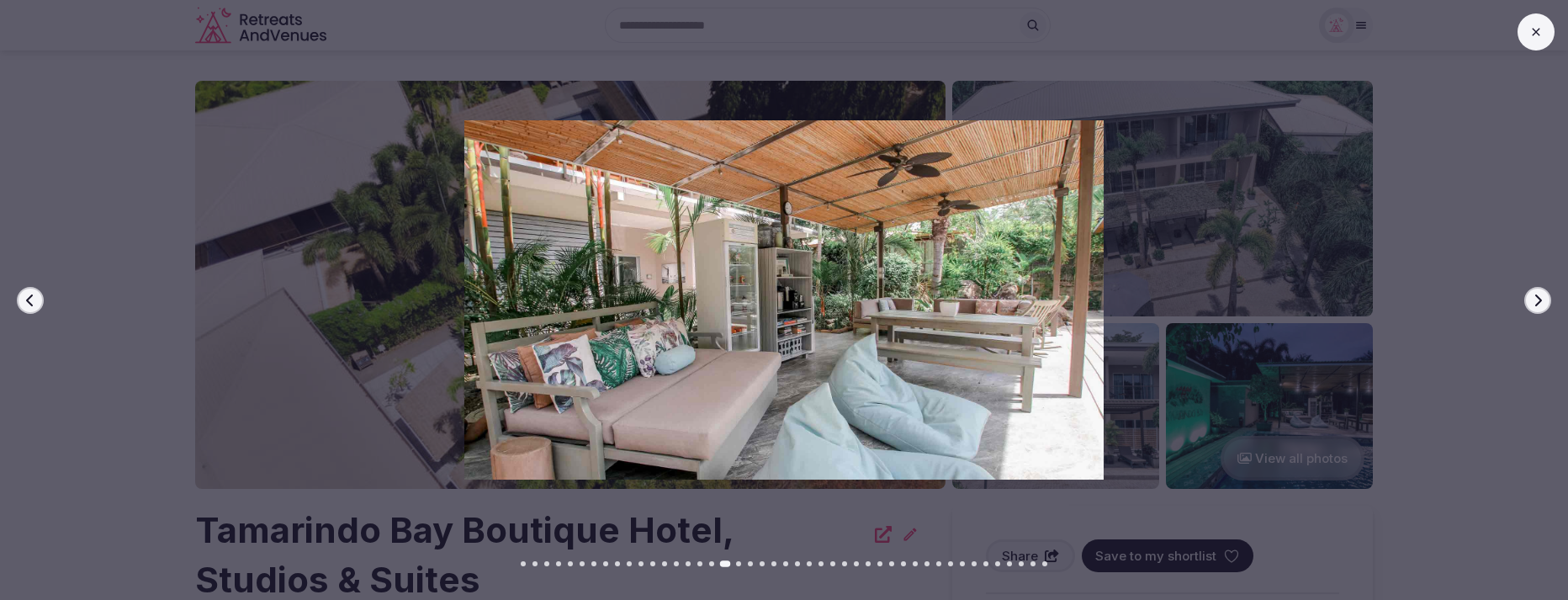 click 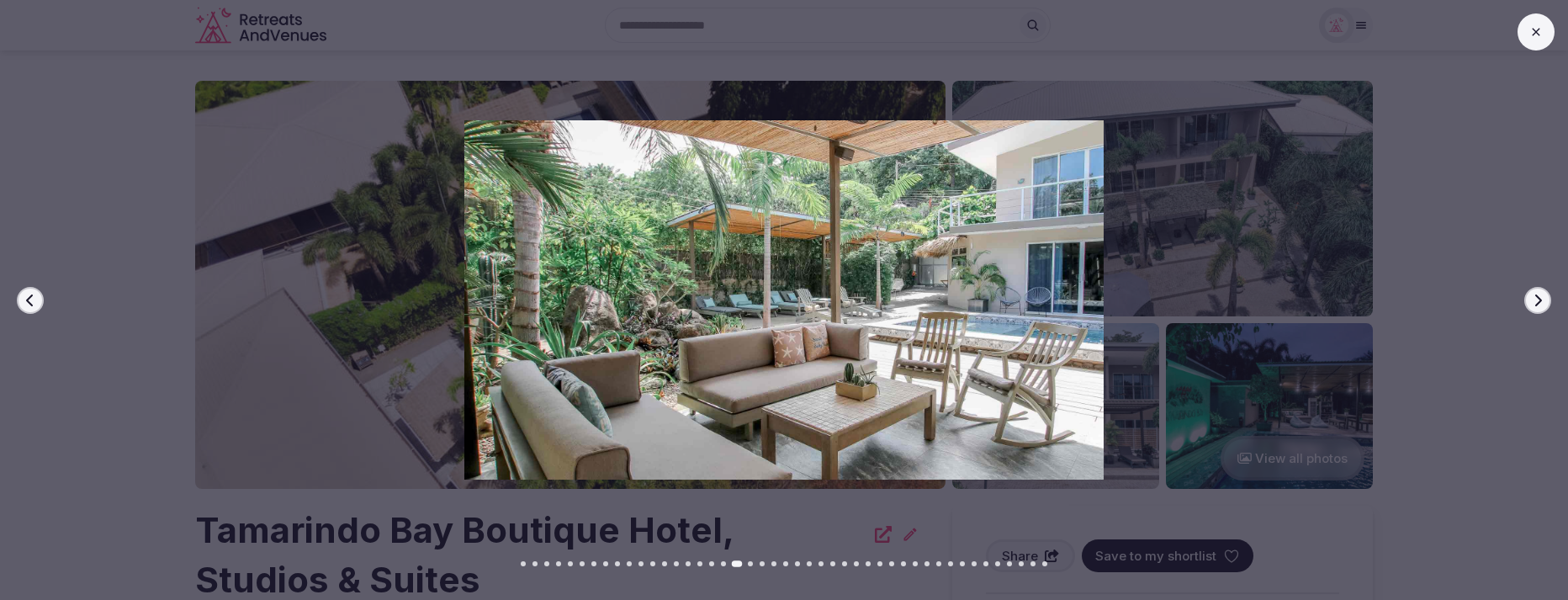 click 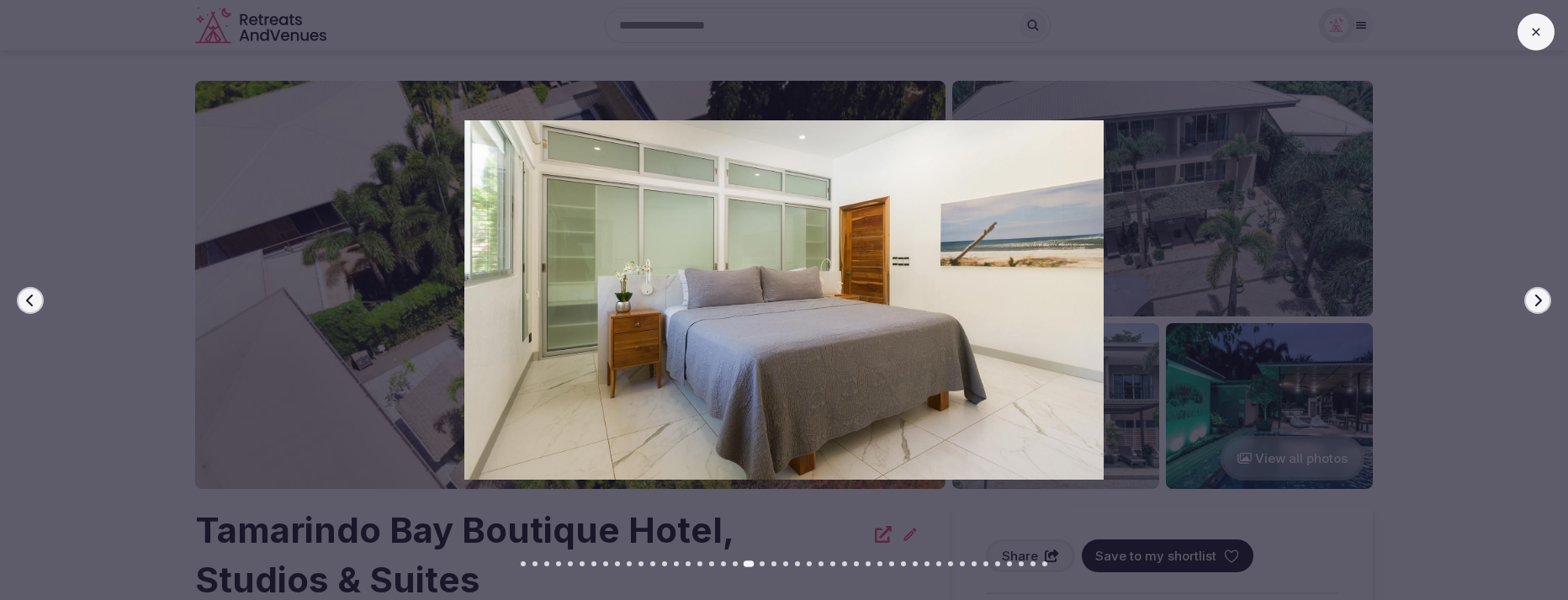 click 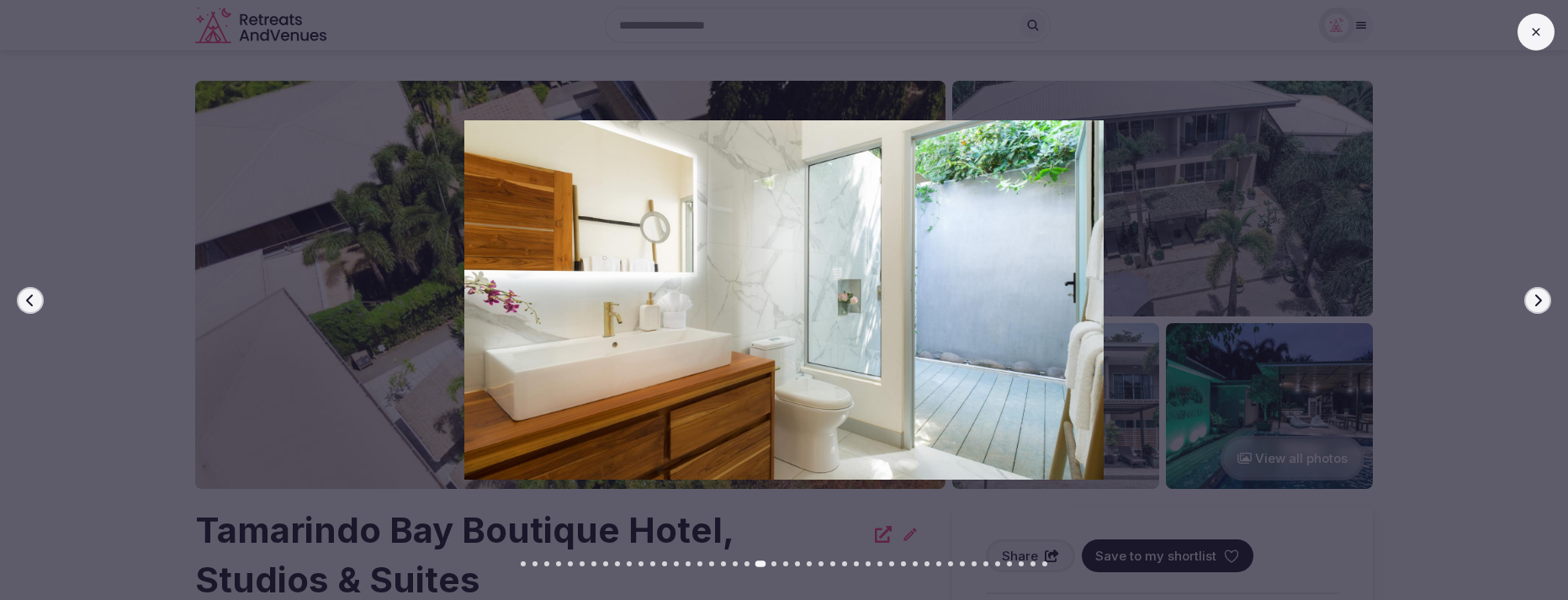 click 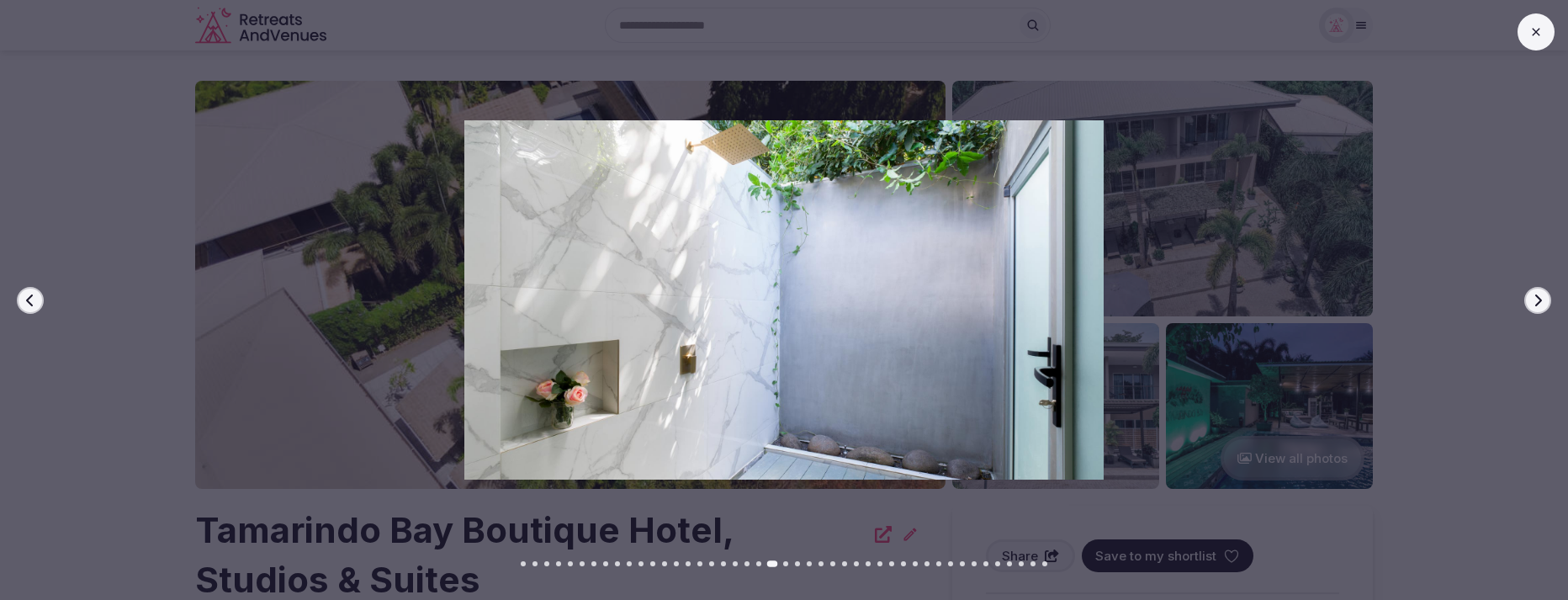 click 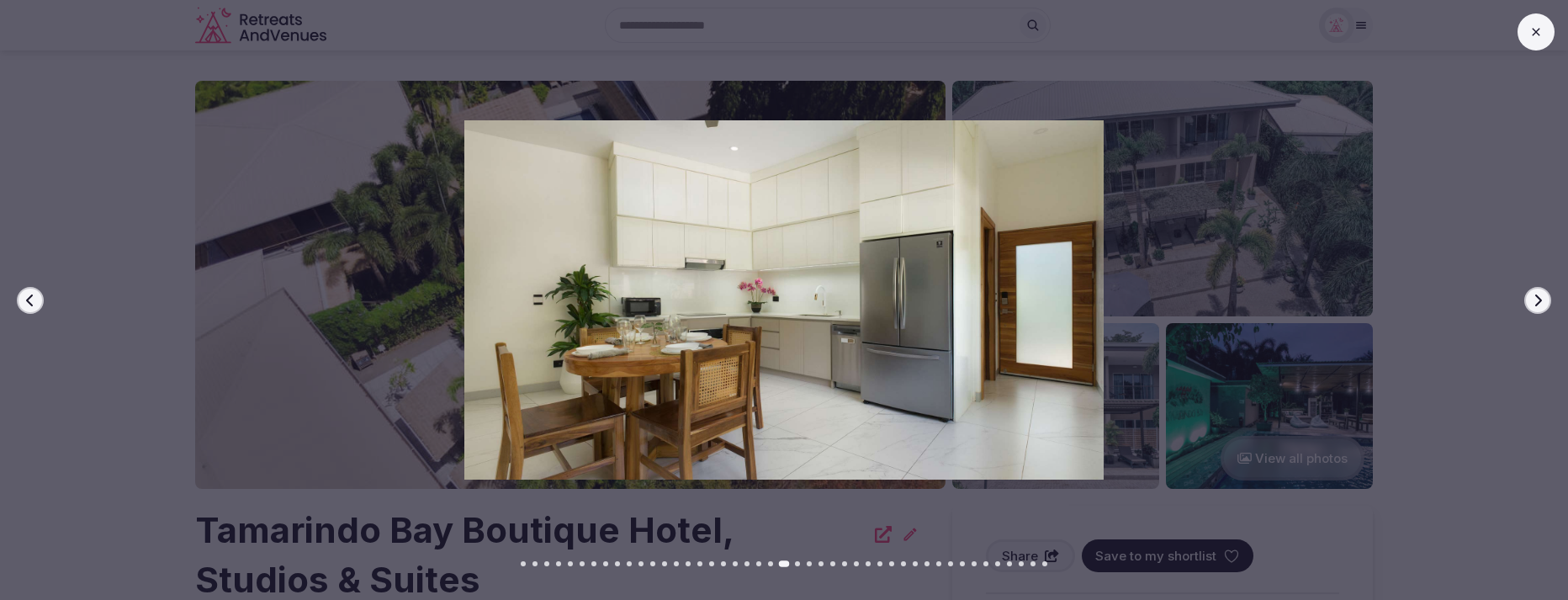 click 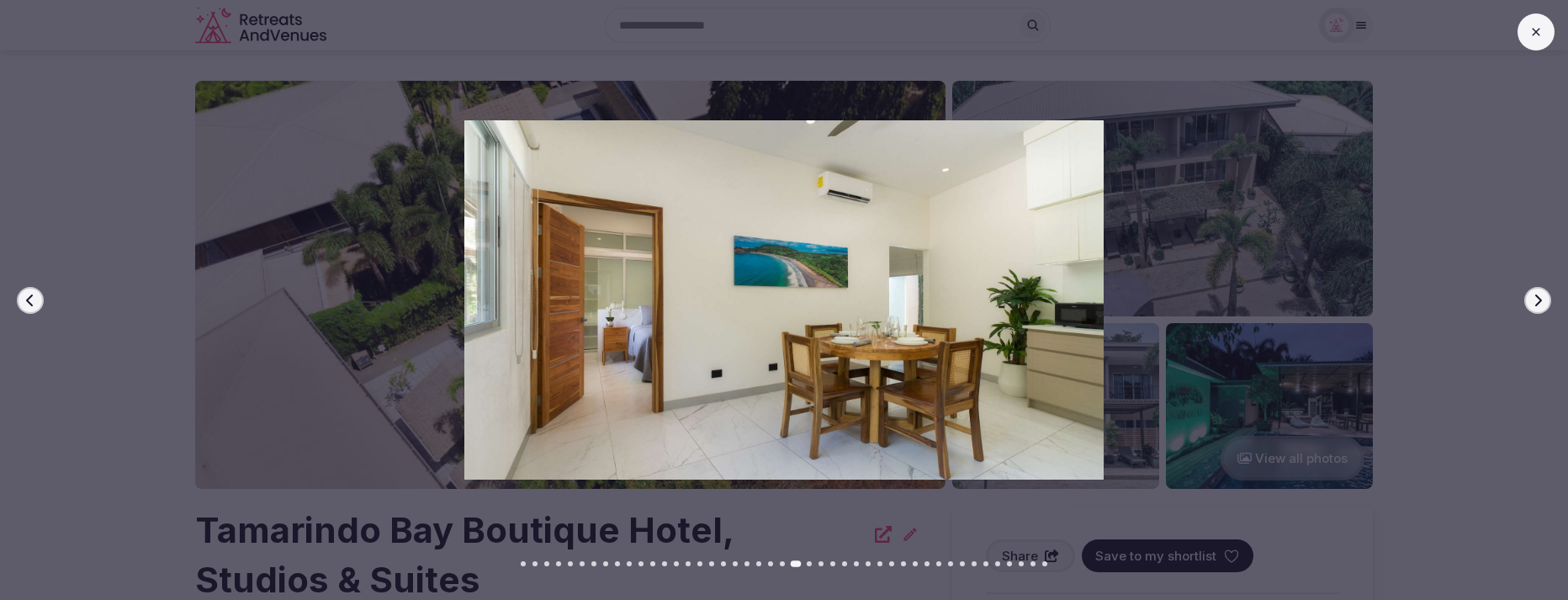 click 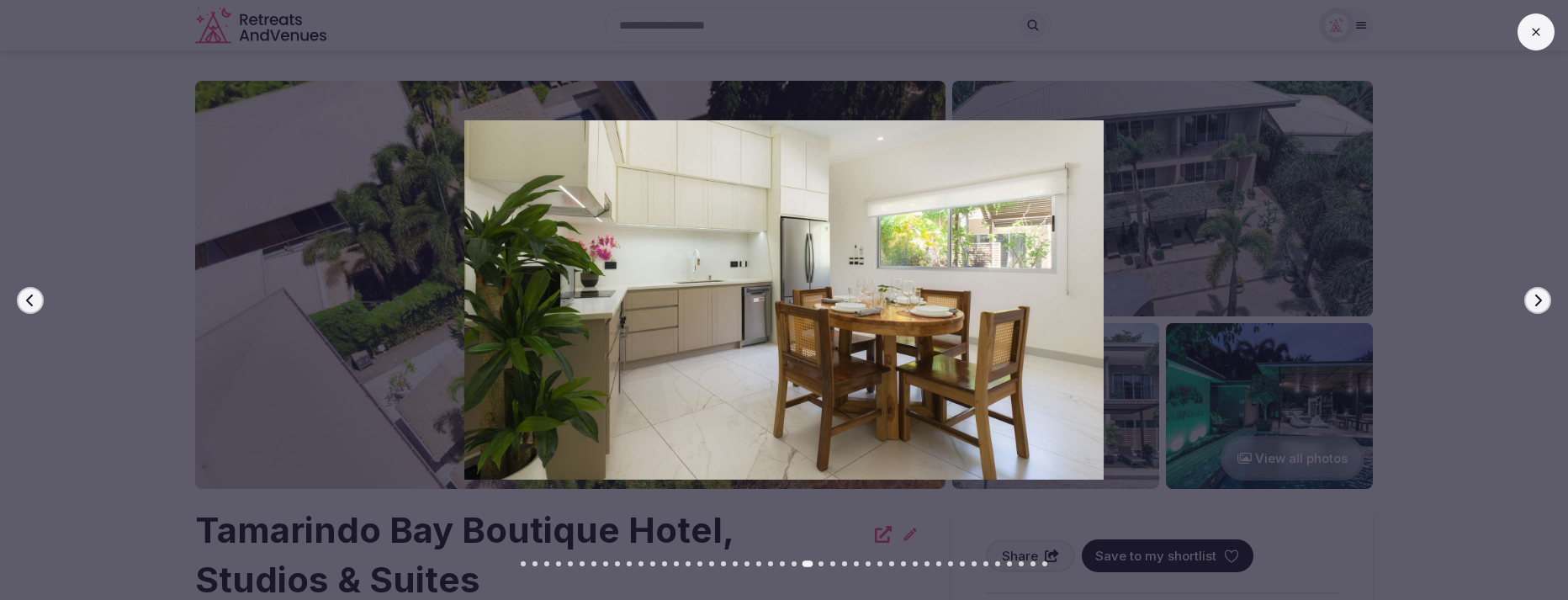 click 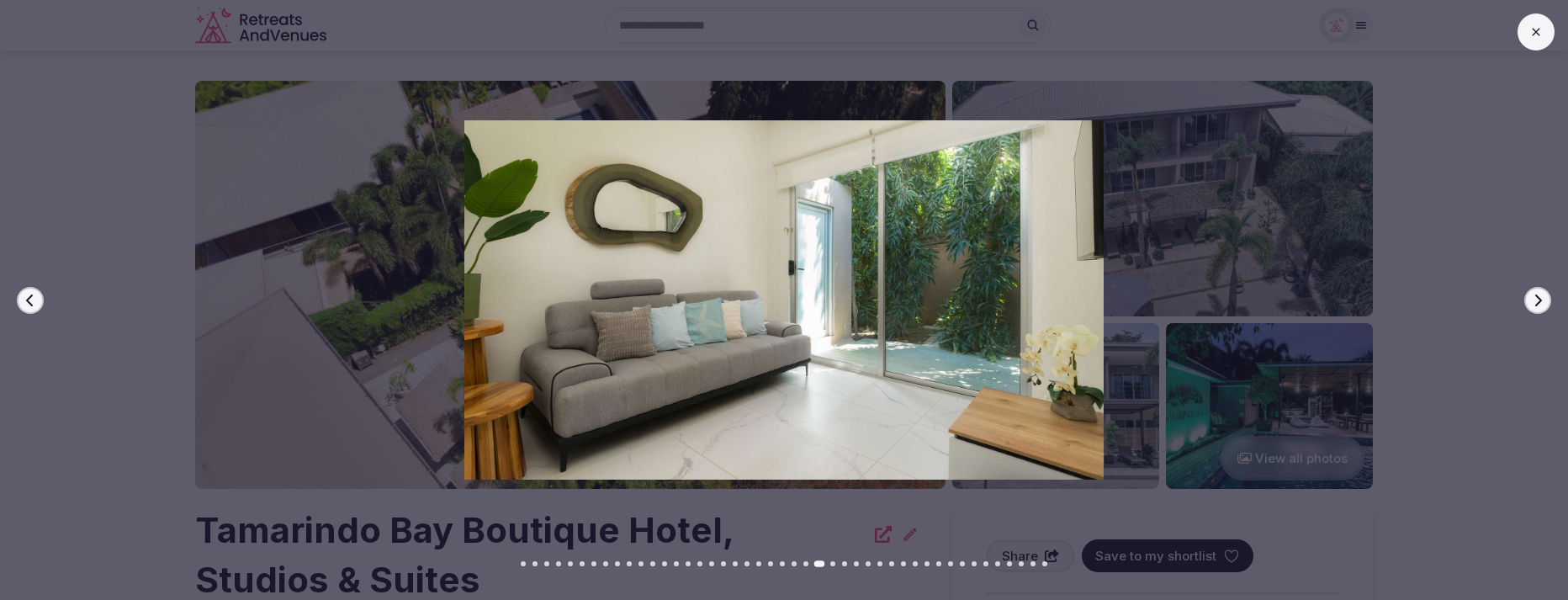 click 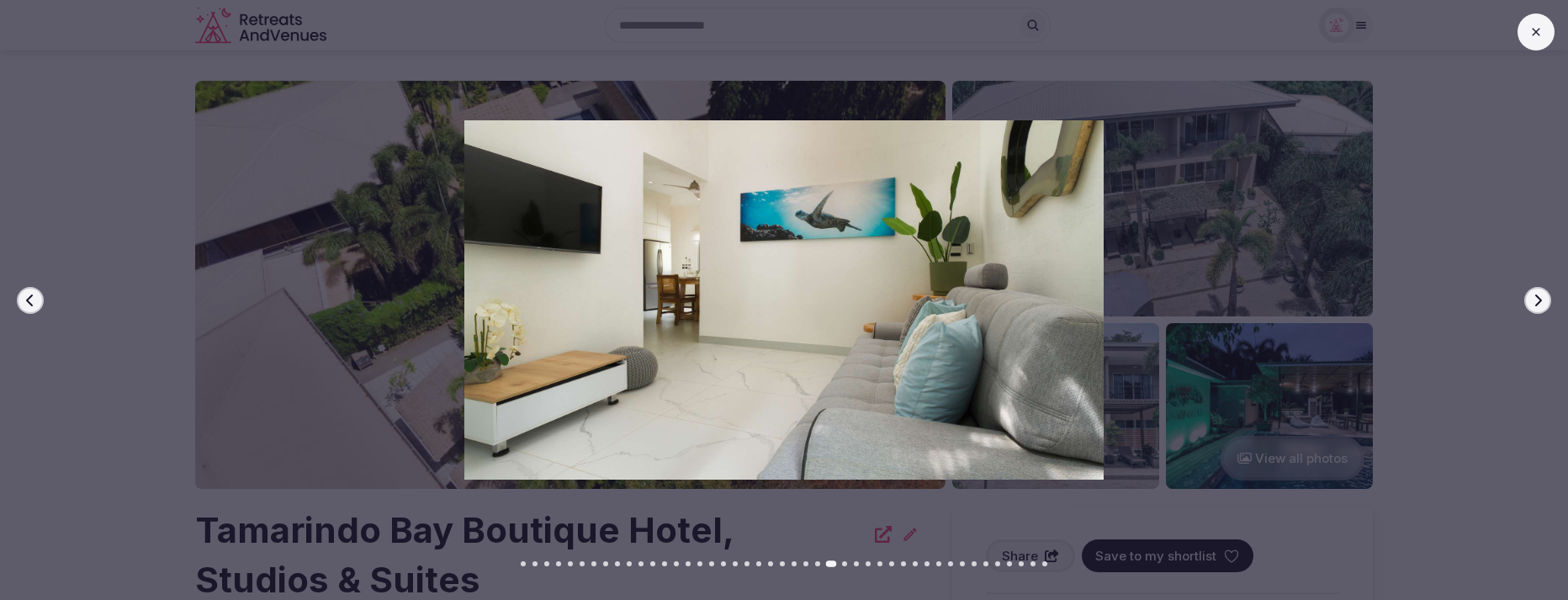 click 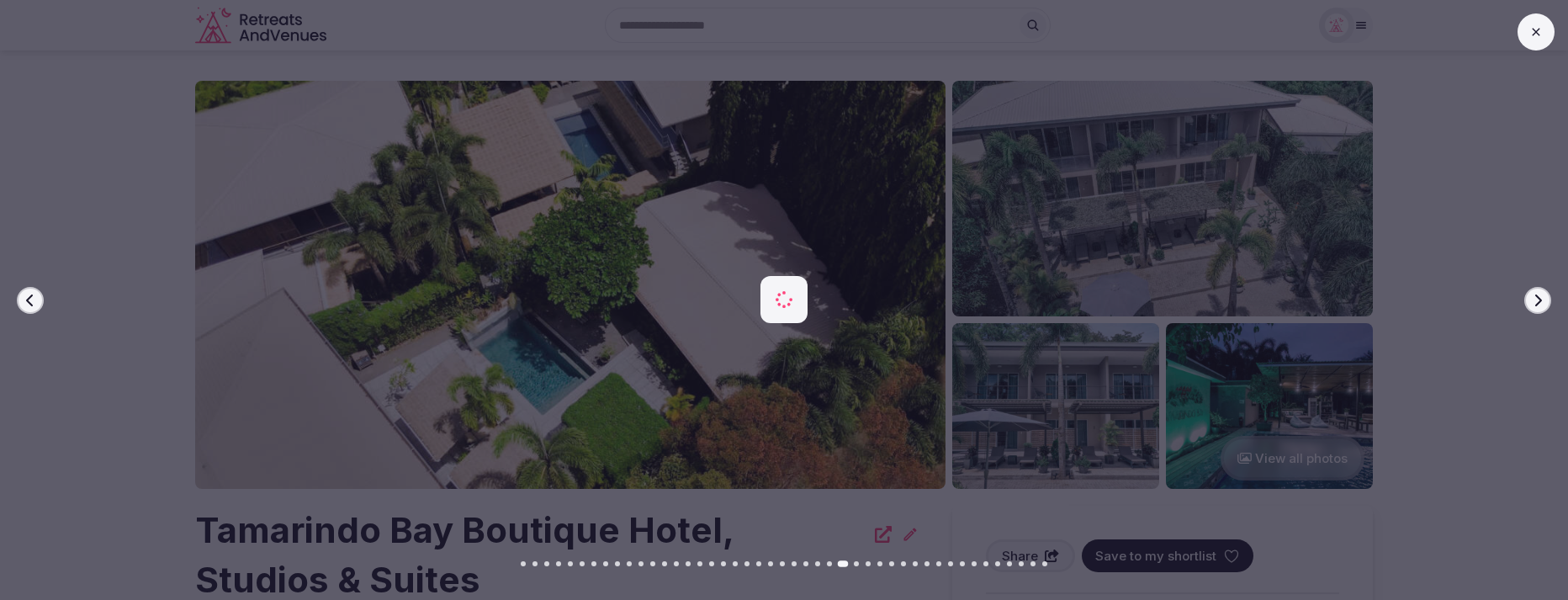 click 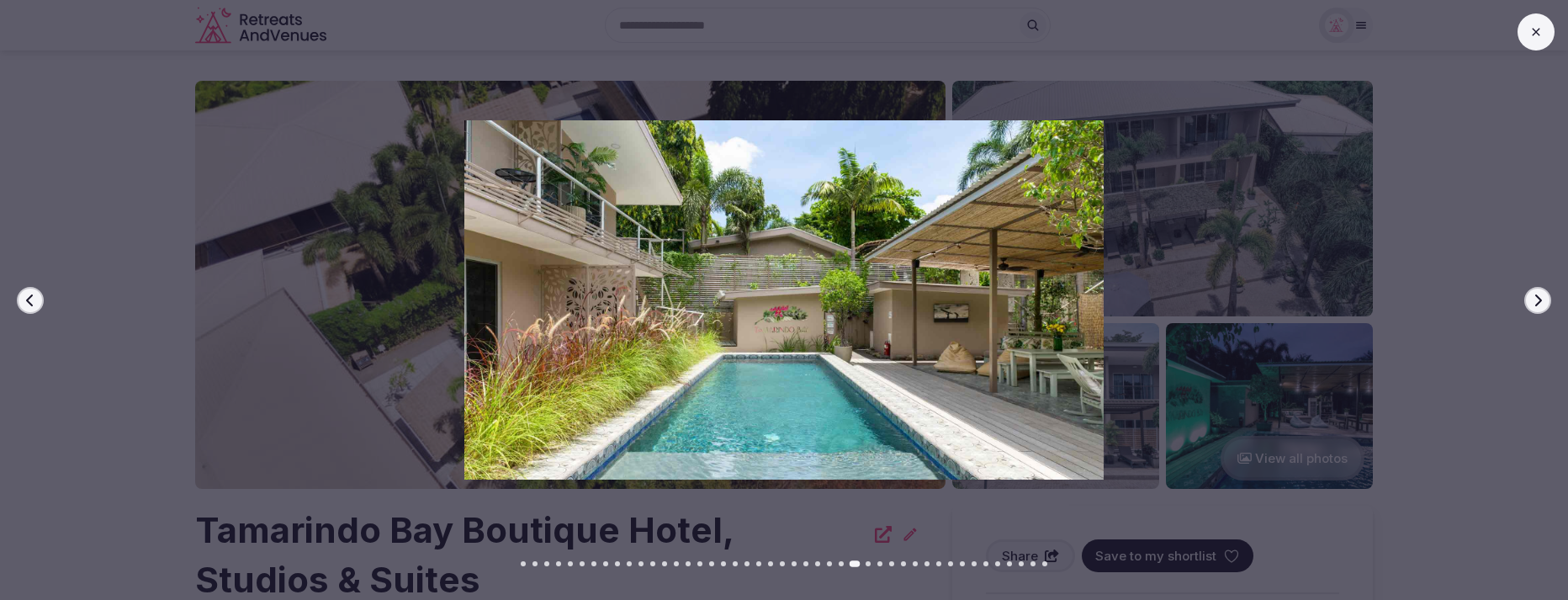 click 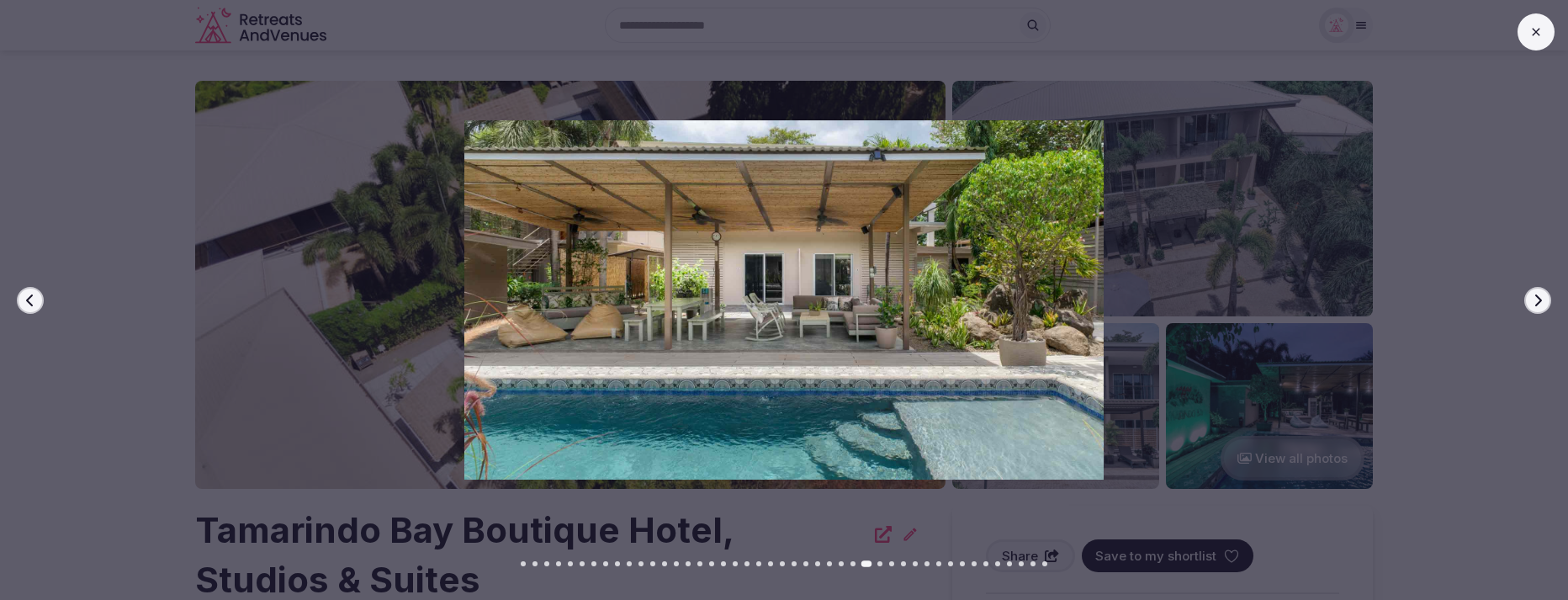 click 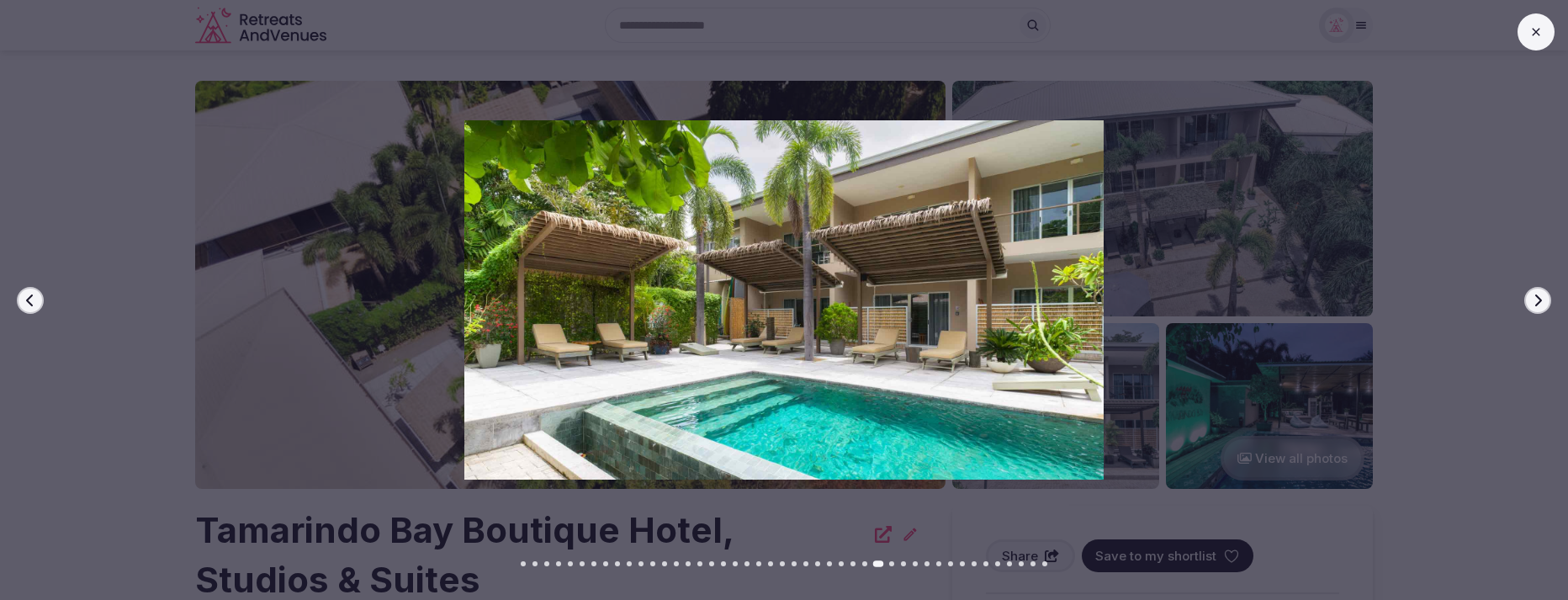 click 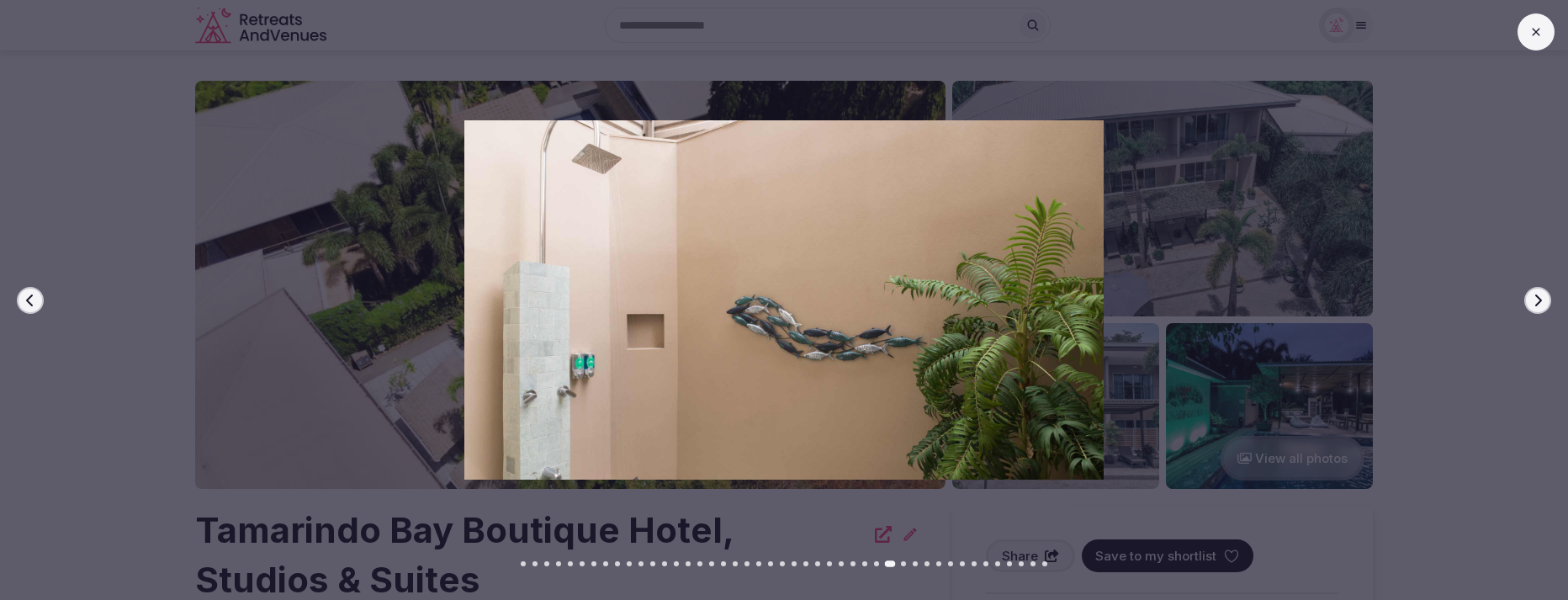 click 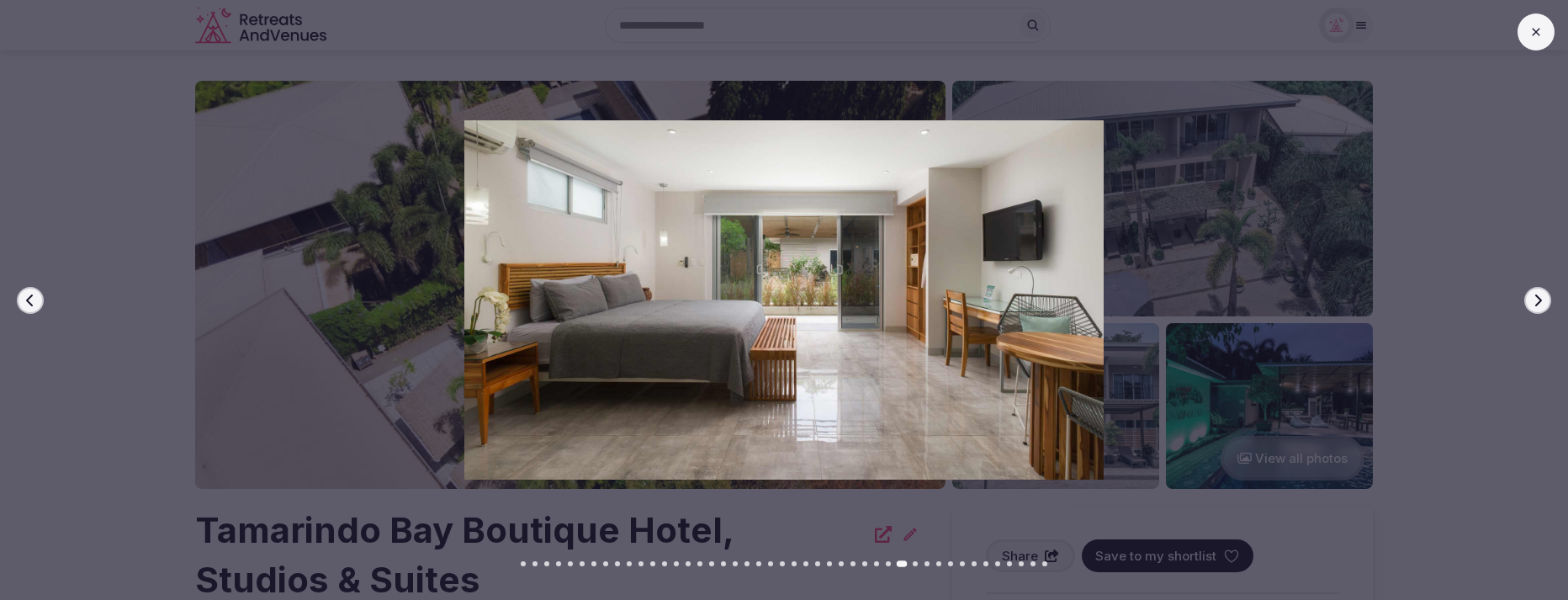 click 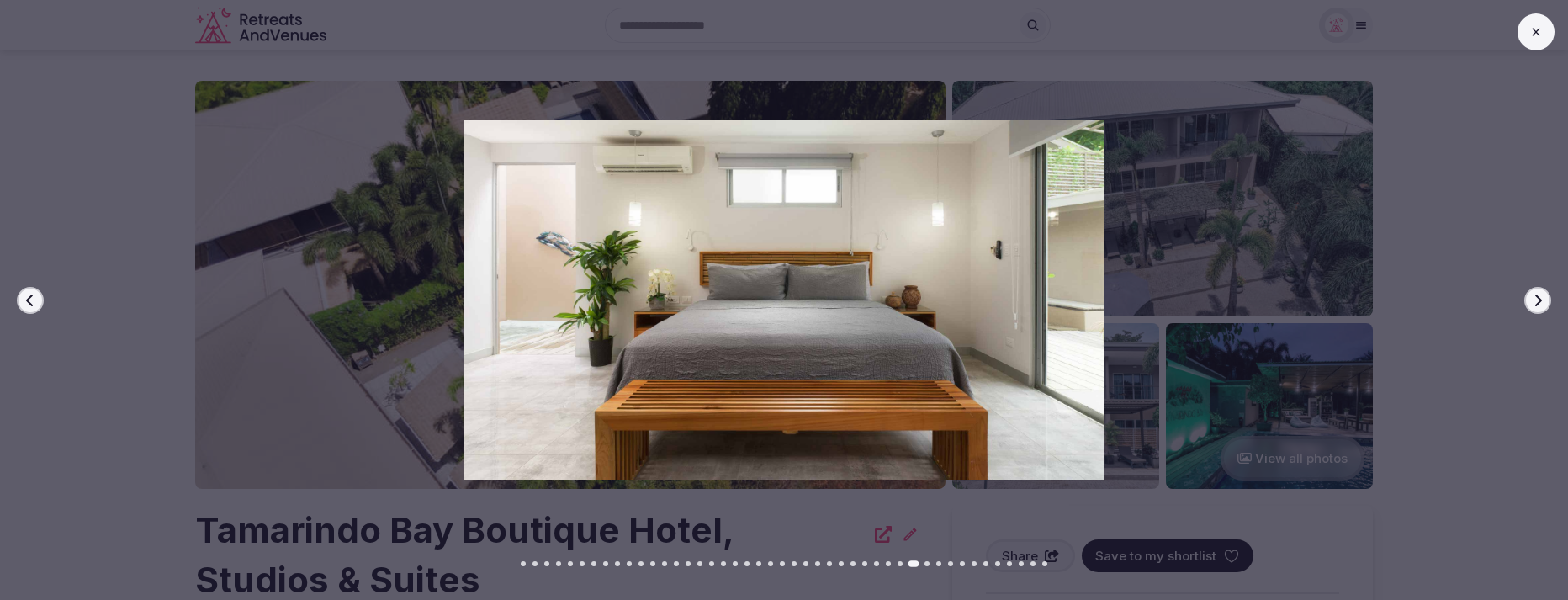 click 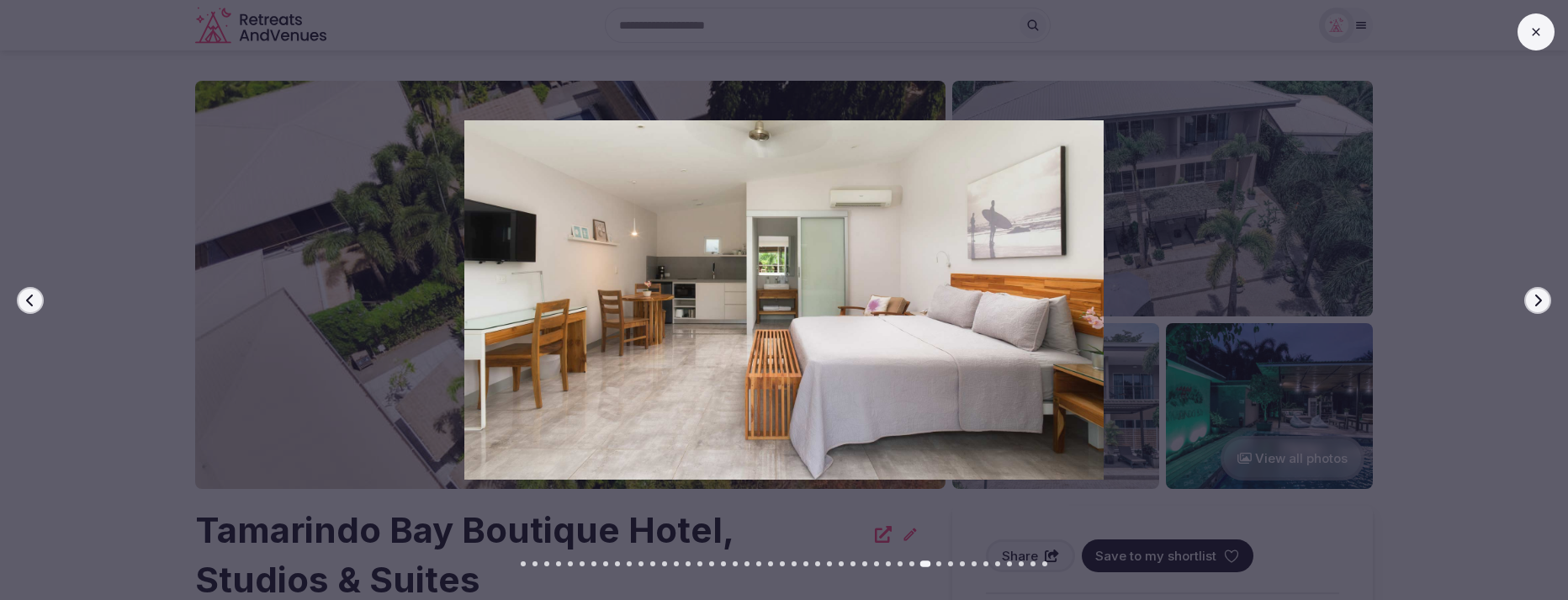 click 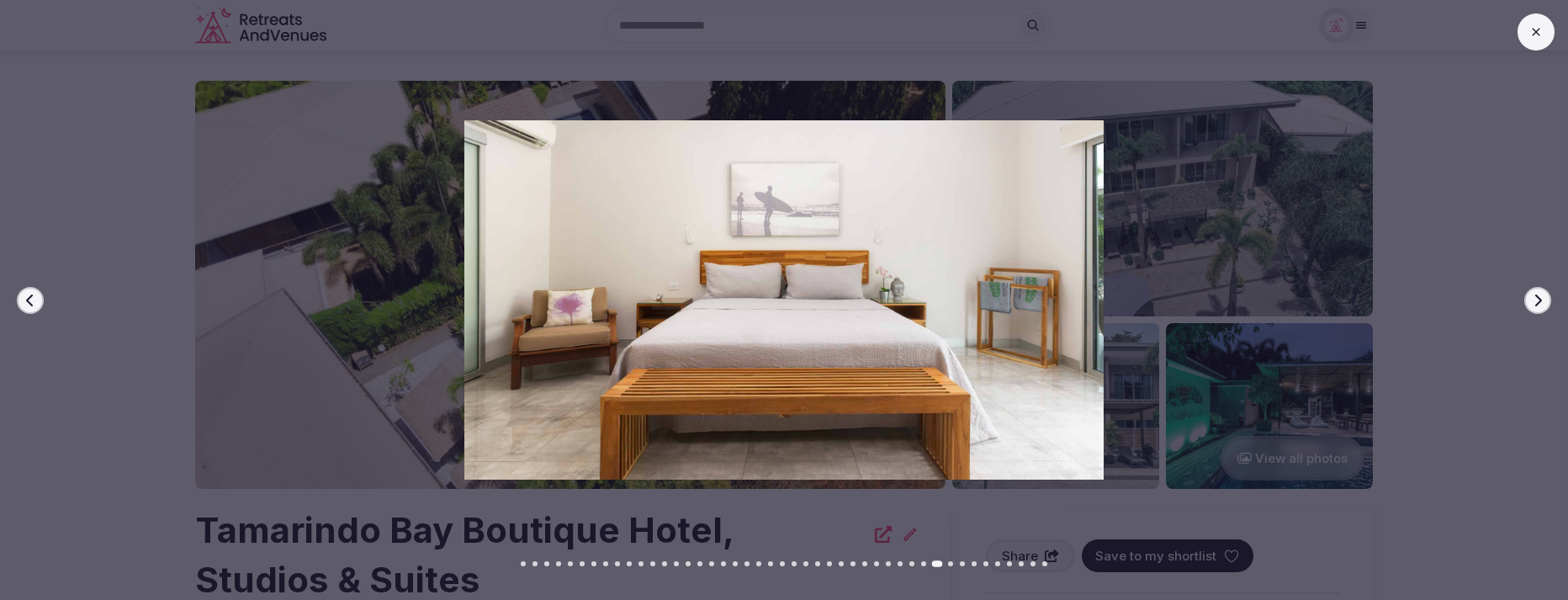 click 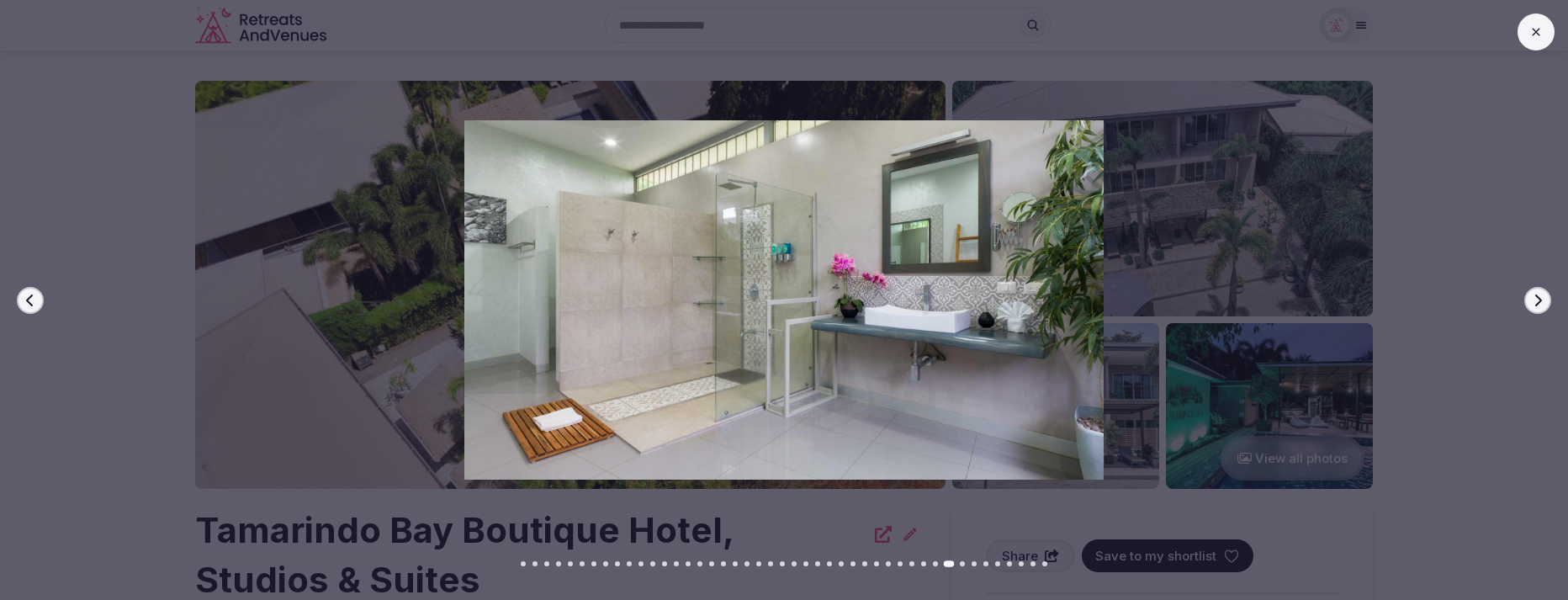 click 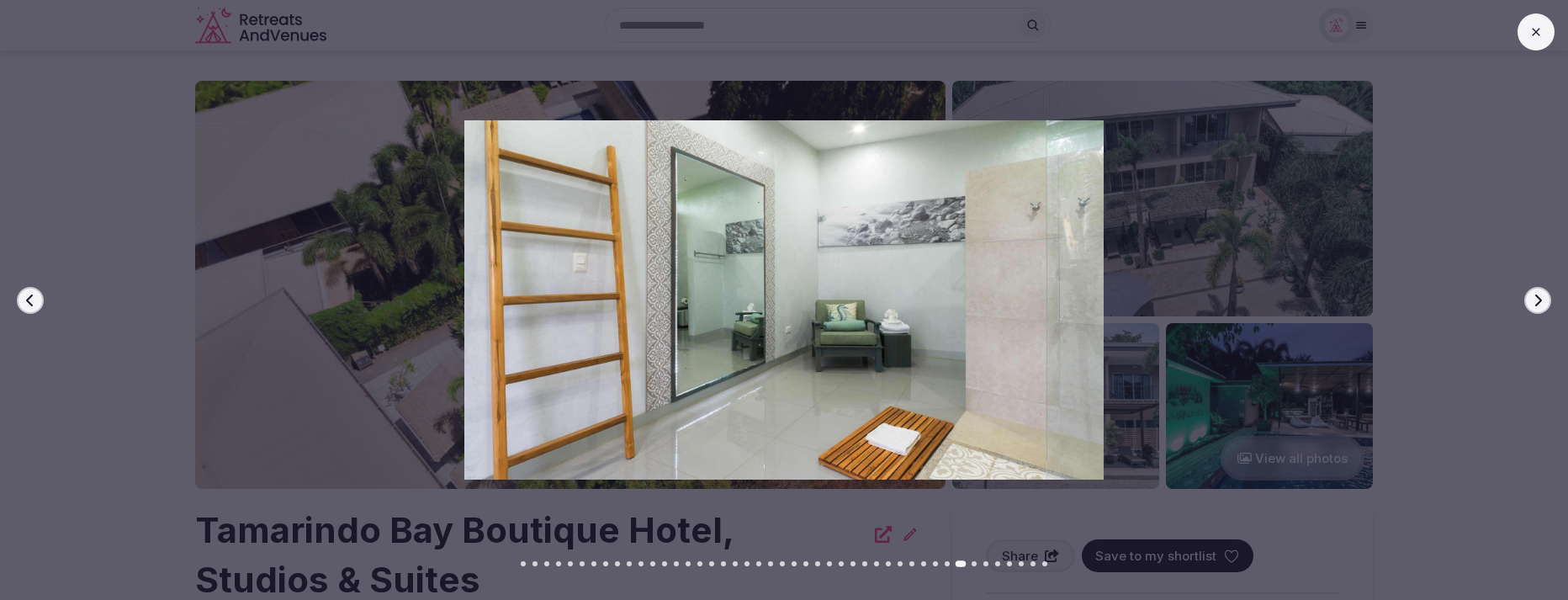 click 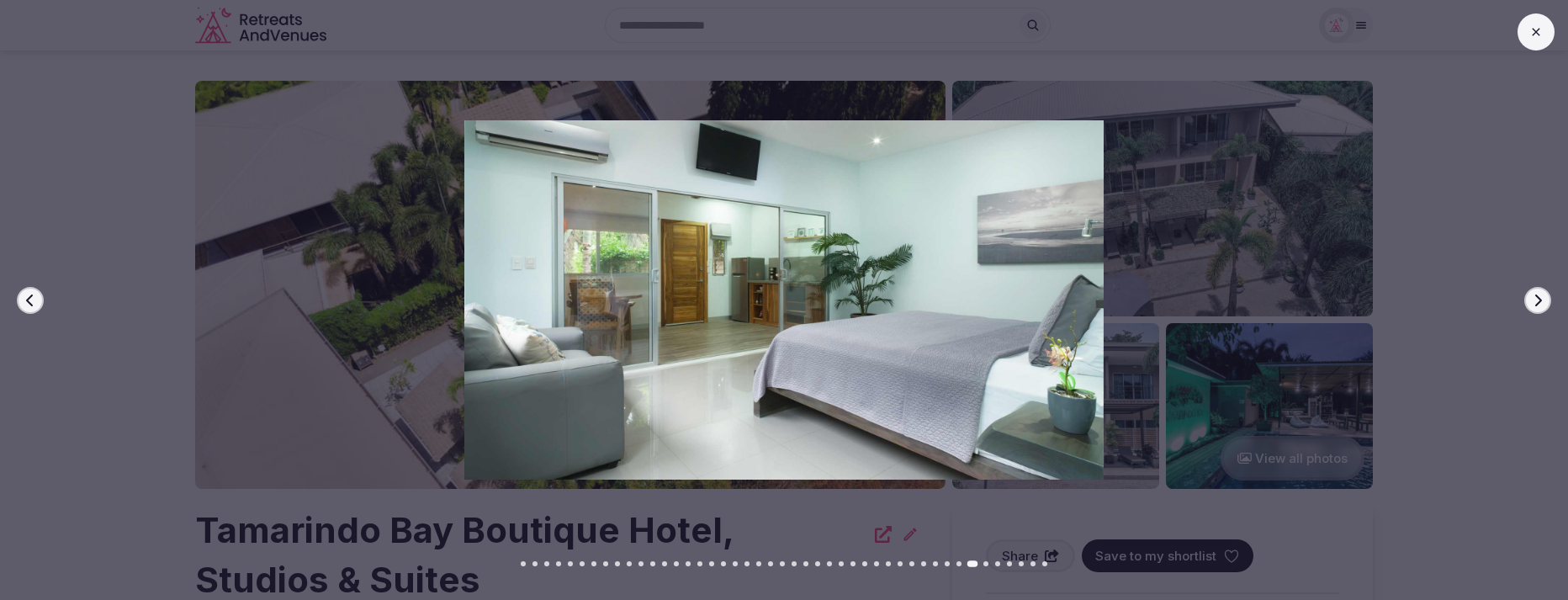 click 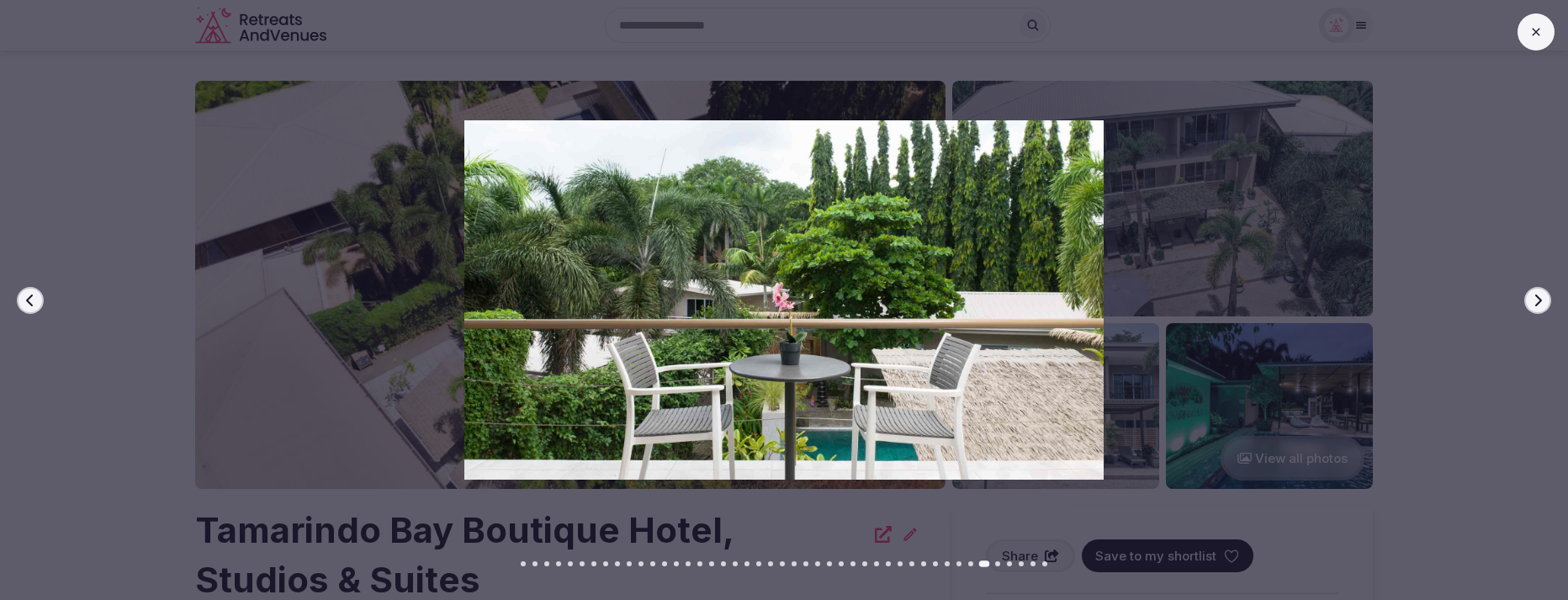 click 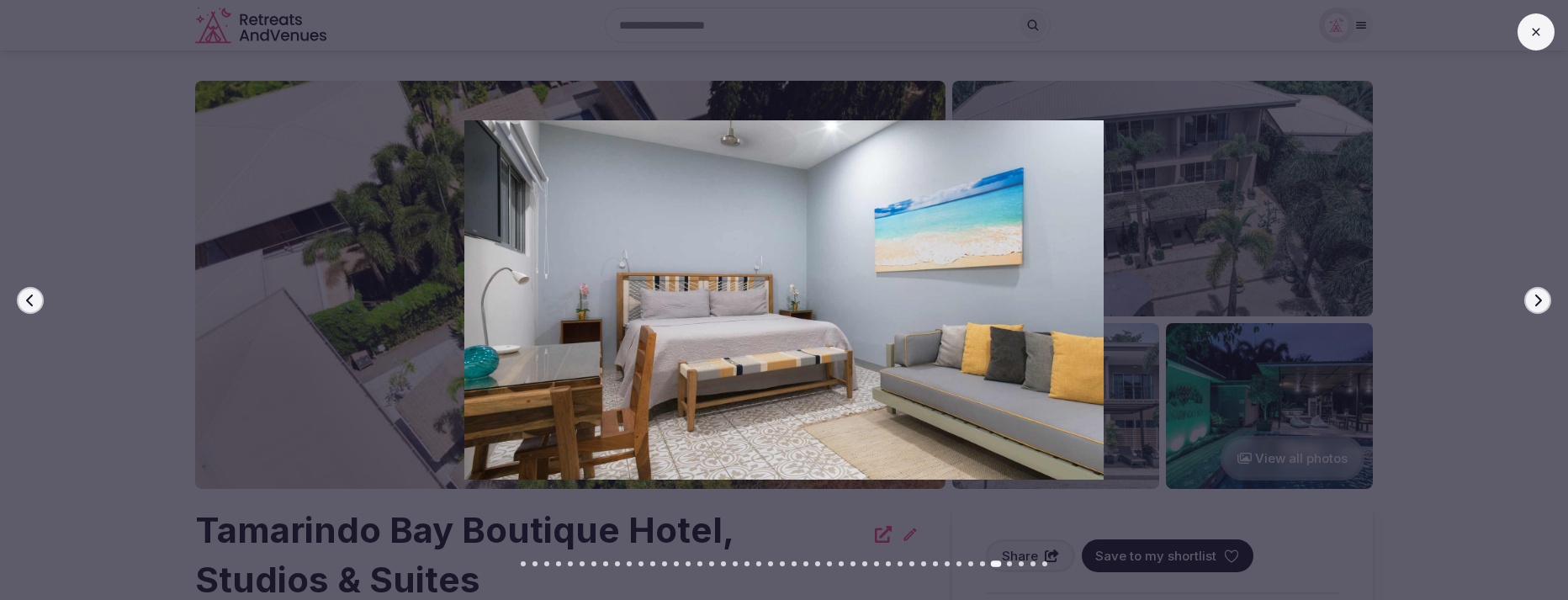 click 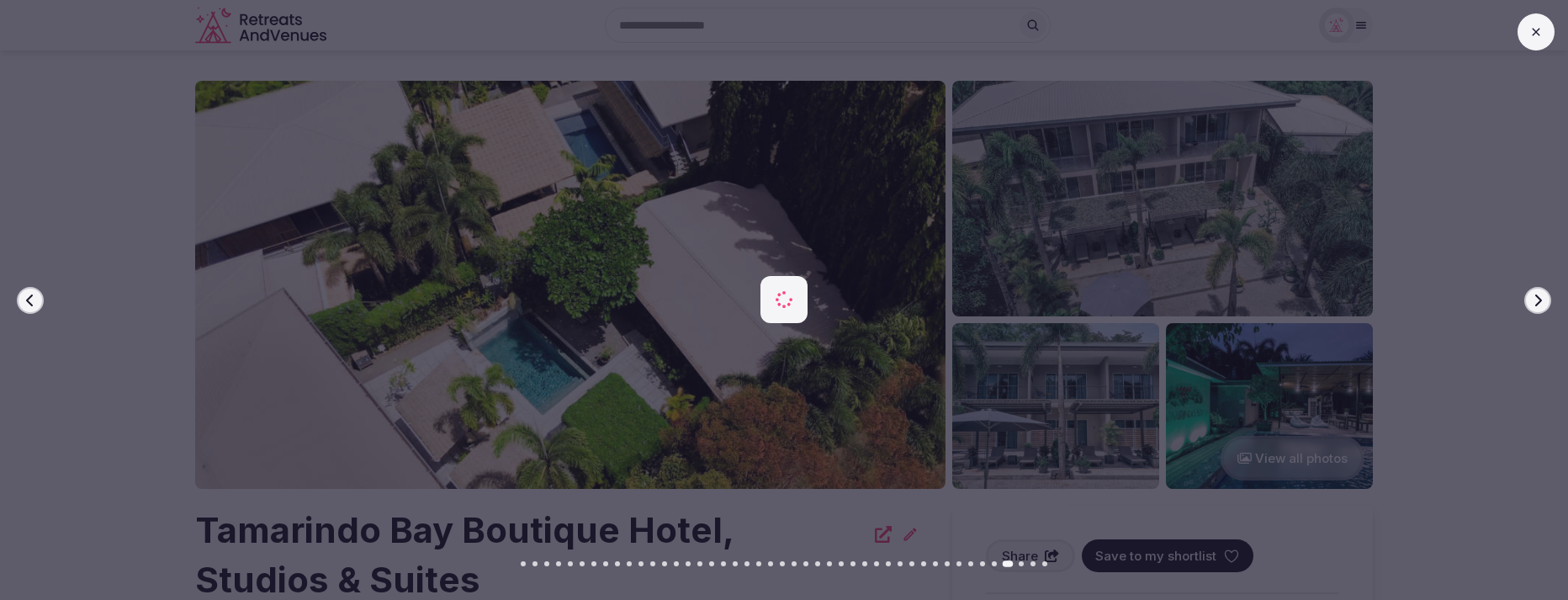 click 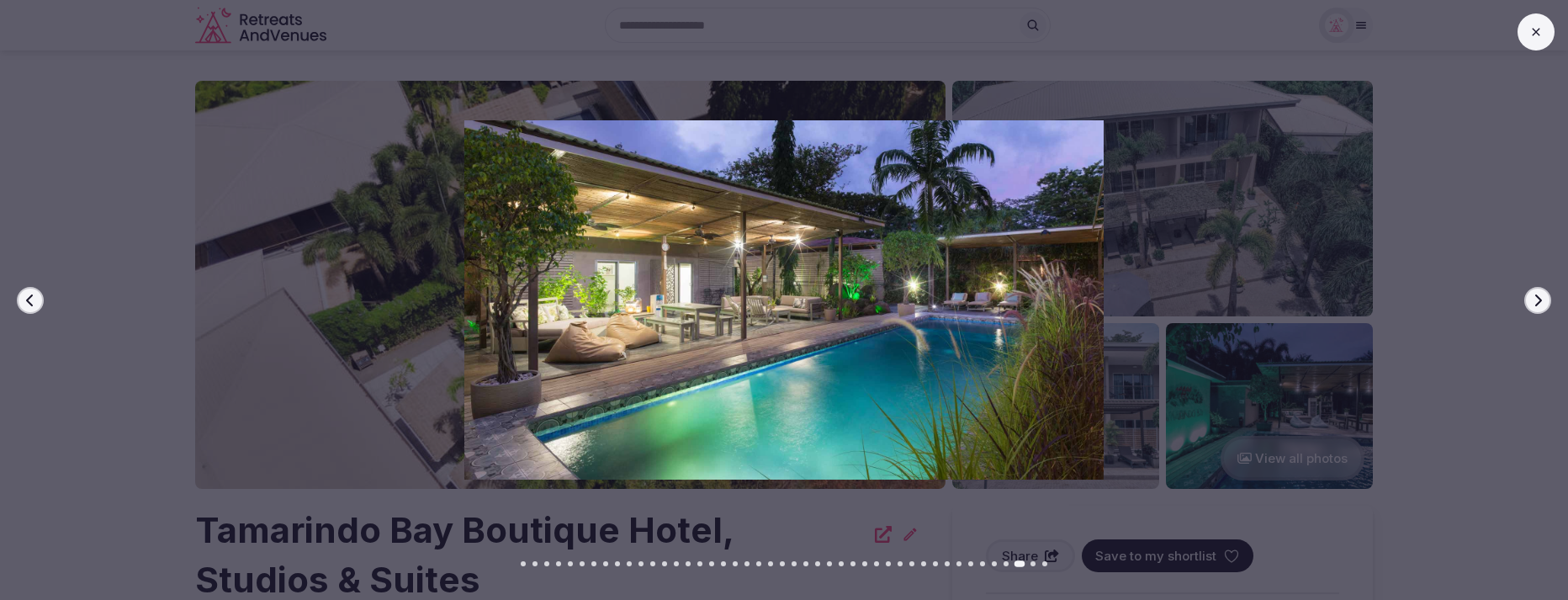 click 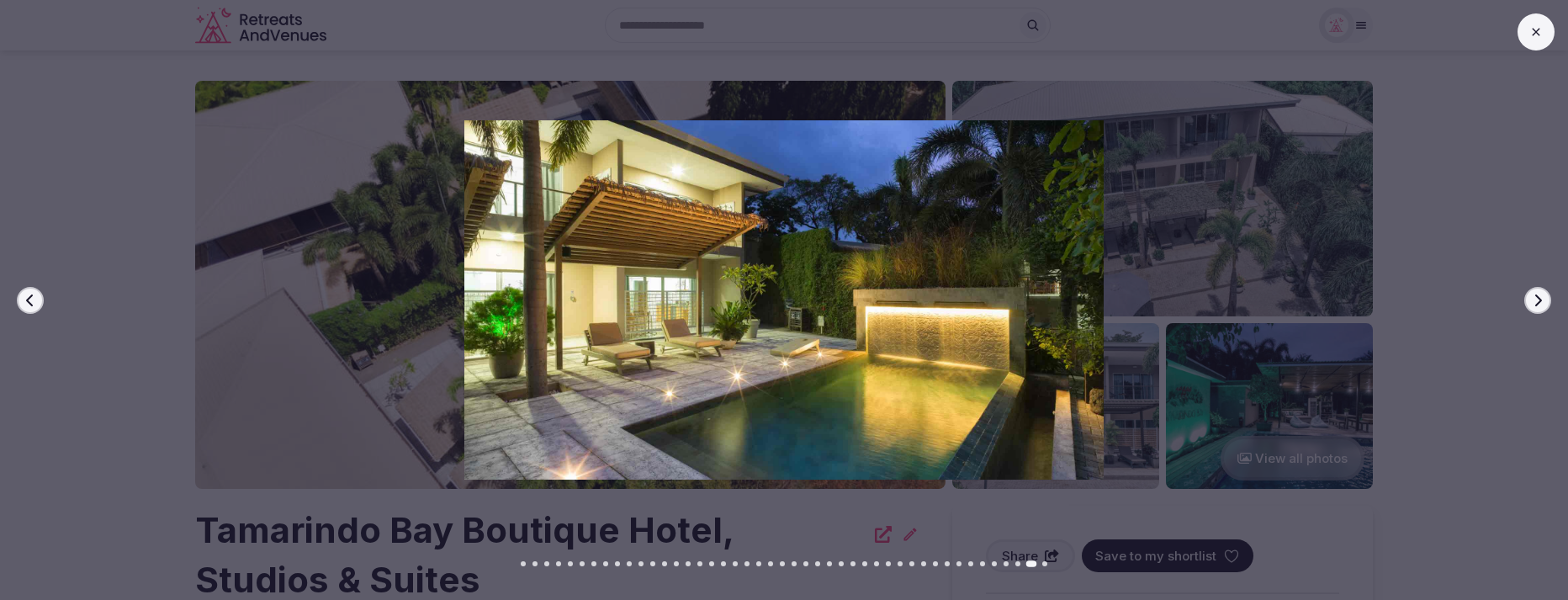 click 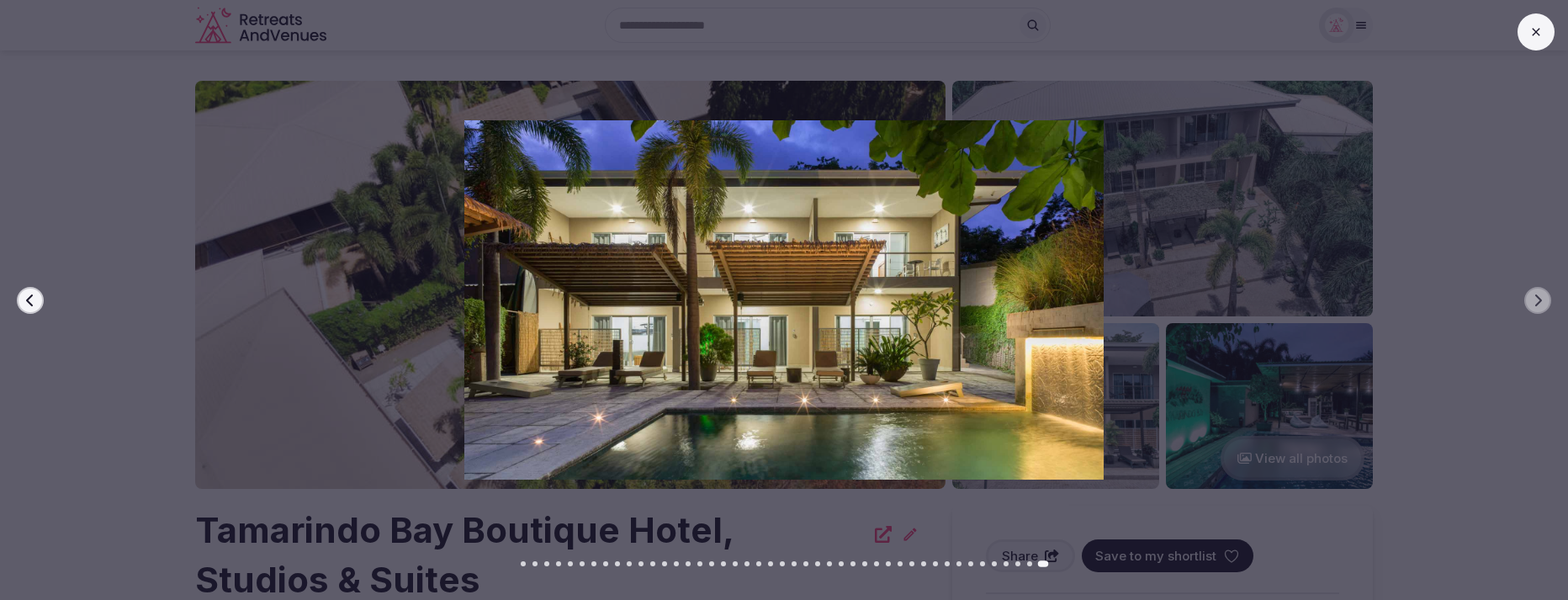 click at bounding box center [1536, 32] 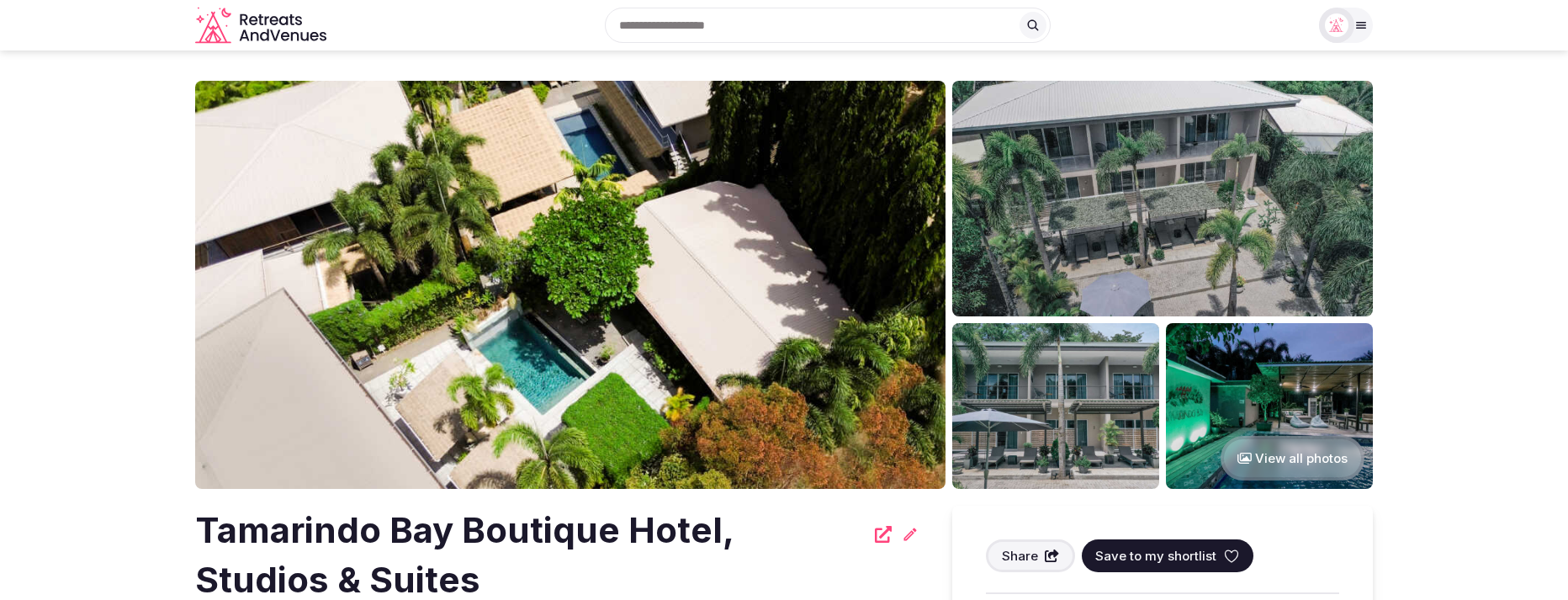 click on "View all photos [CITY] Bay Boutique Hotel, Studios & Suites [CITY], [COUNTRY] Share Save to my shortlist 18 Brs 19 Beds Sleeps 36 LIR 60 min 1 meeting spaces Boutique hotel property in [CITY], [COUNTRY] featuring 18 suites and apartments, two custom saltwater pools, elevated yoga & activity deck, outdoor gym and lush landscaping located in a protected and secure setting in the center of the town minutes from the beach. Type of retreats we host Adventure Cycling Golf Martial Arts Nature Sports Show all Take a peek Promo video View all photos Share Save to my shortlist $3,800 USD night | $120 USD room/night Request availability & pricing Price per night includes VAT and all applicable fees" at bounding box center (784, 1161) 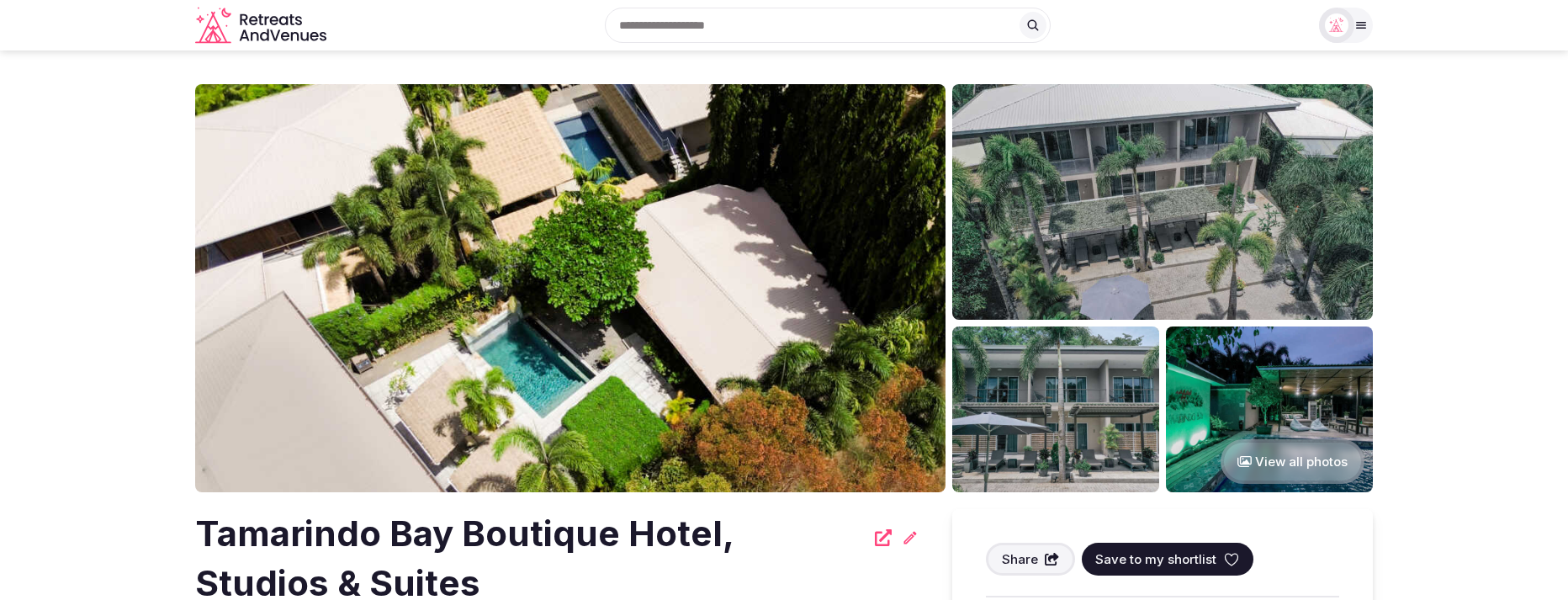 click on "Search Popular Destinations Toscana, Italy Riviera Maya, Mexico Indonesia, Bali California, USA New York, USA Napa Valley, USA Beja, Portugal Canarias, Spain" at bounding box center [821, 25] 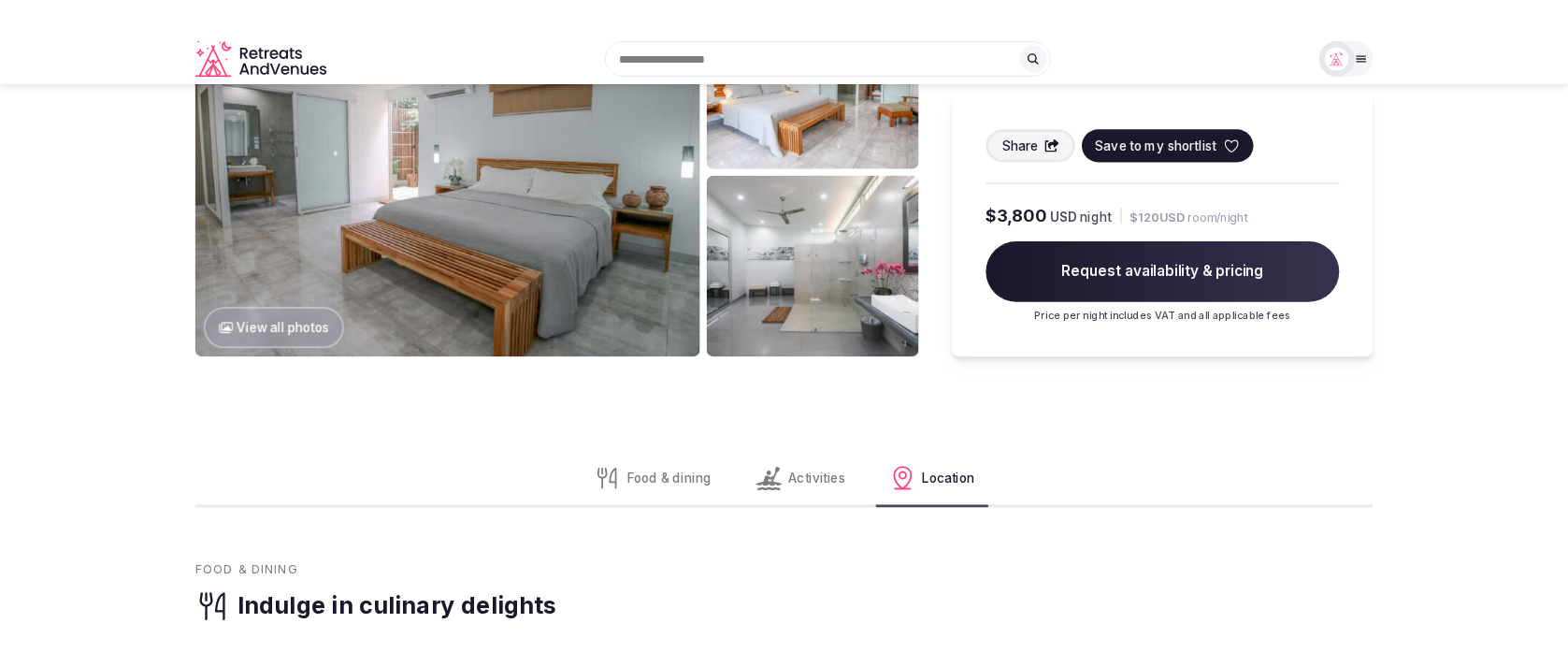 scroll, scrollTop: 2170, scrollLeft: 0, axis: vertical 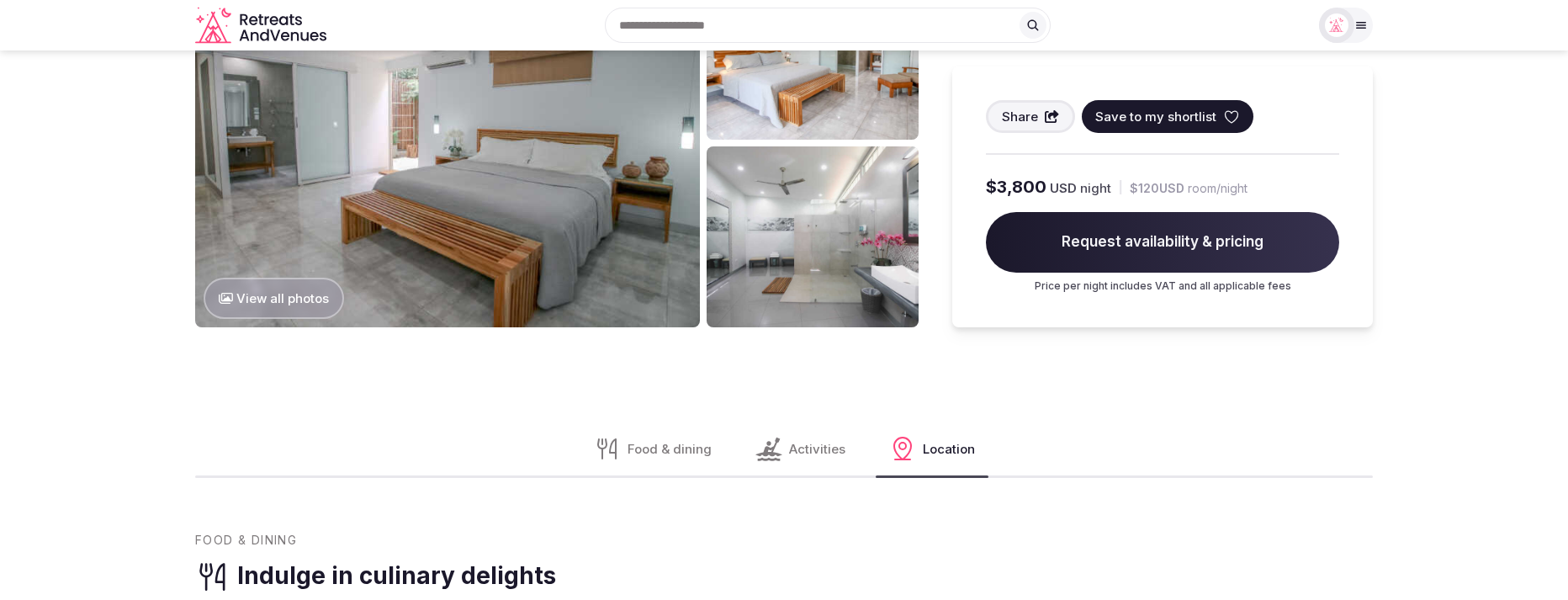 click on "View all photos" at bounding box center (273, 298) 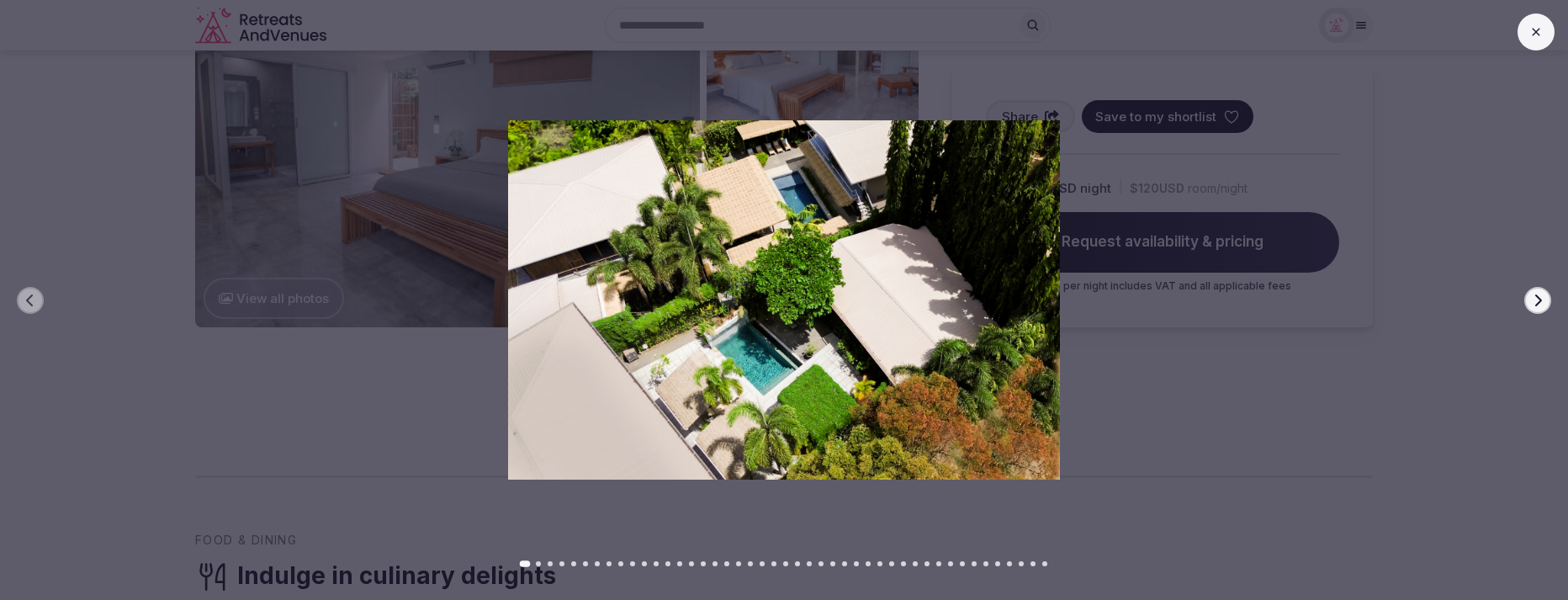 click 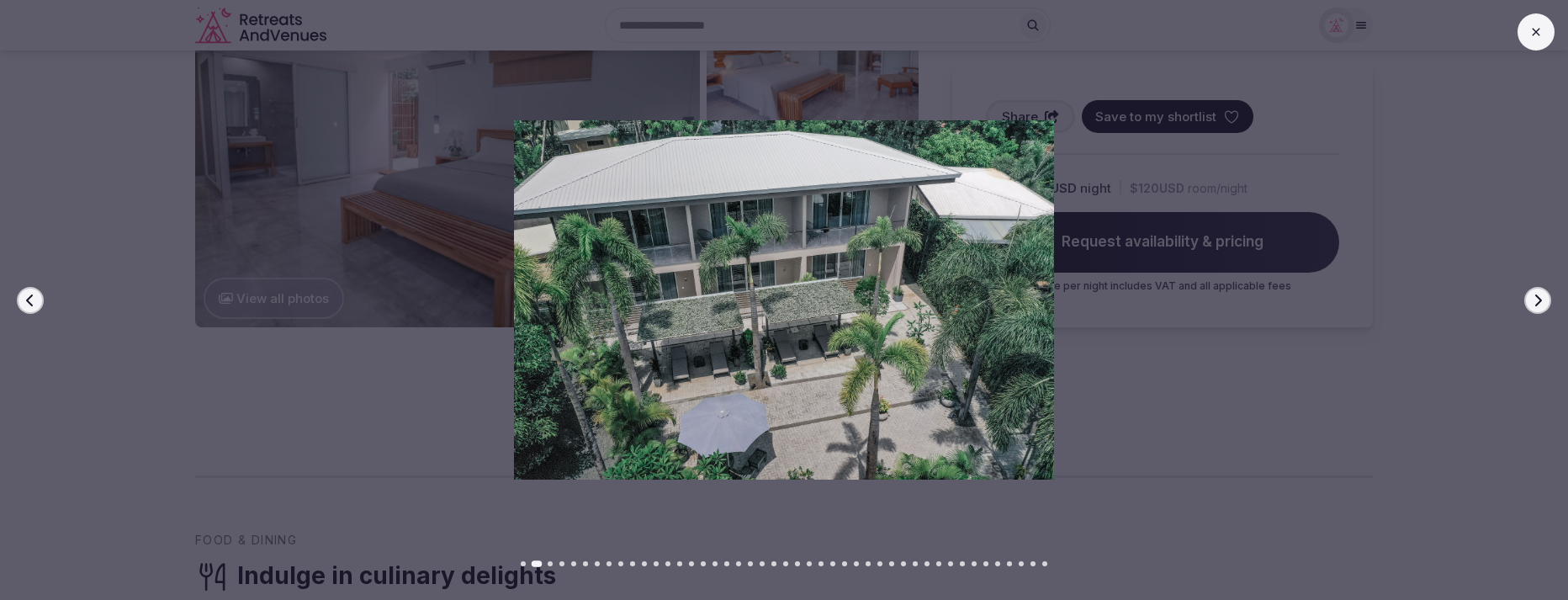 click at bounding box center (1045, 564) 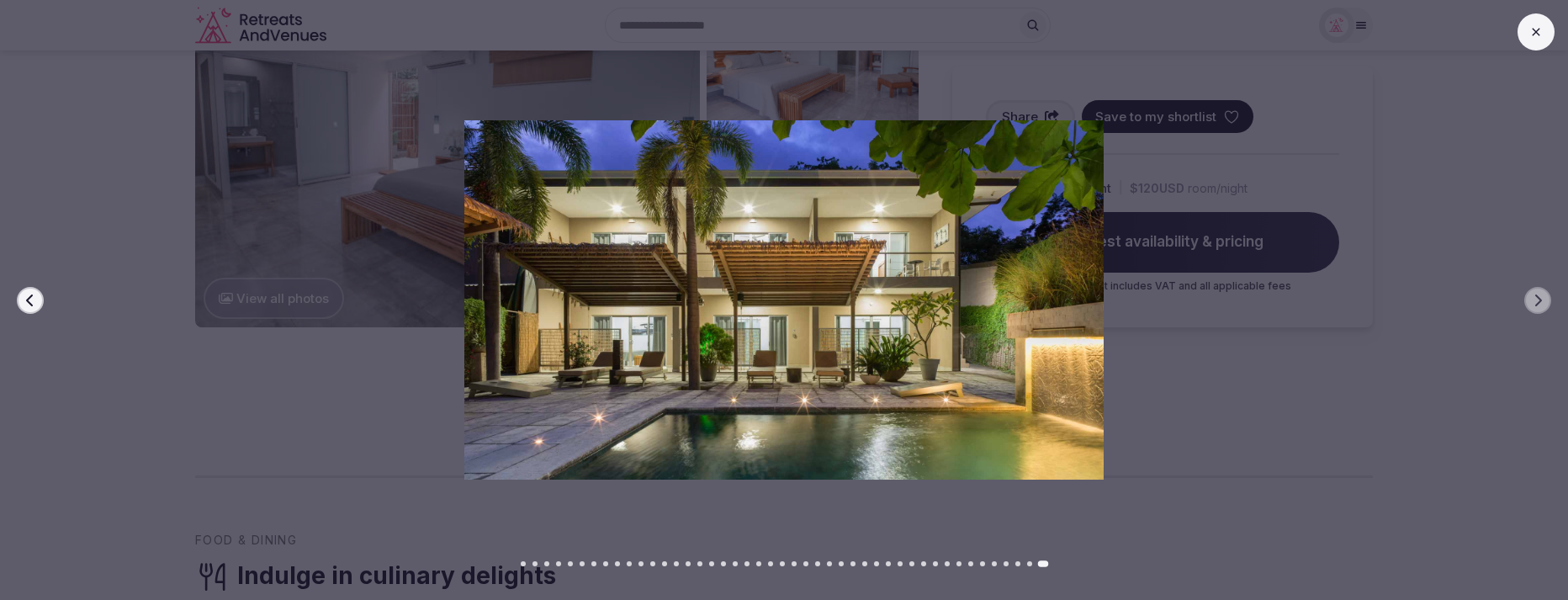 click at bounding box center (535, 564) 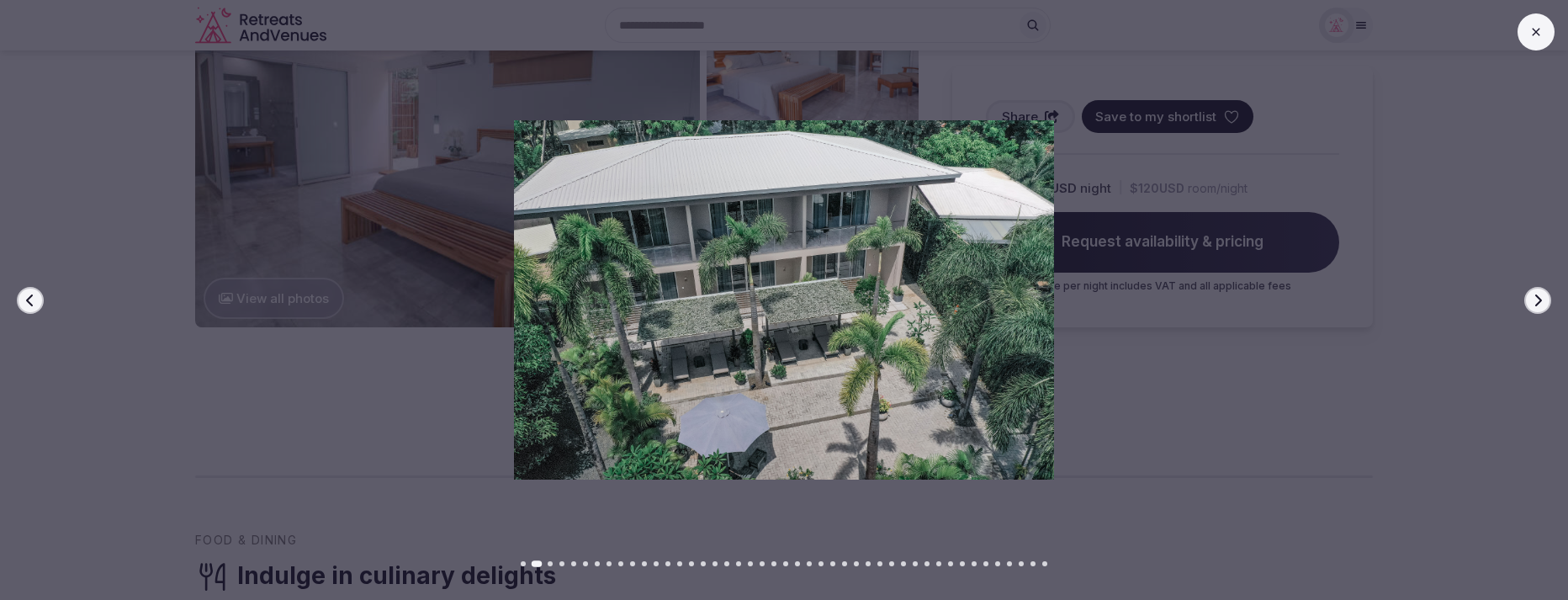 click at bounding box center [550, 564] 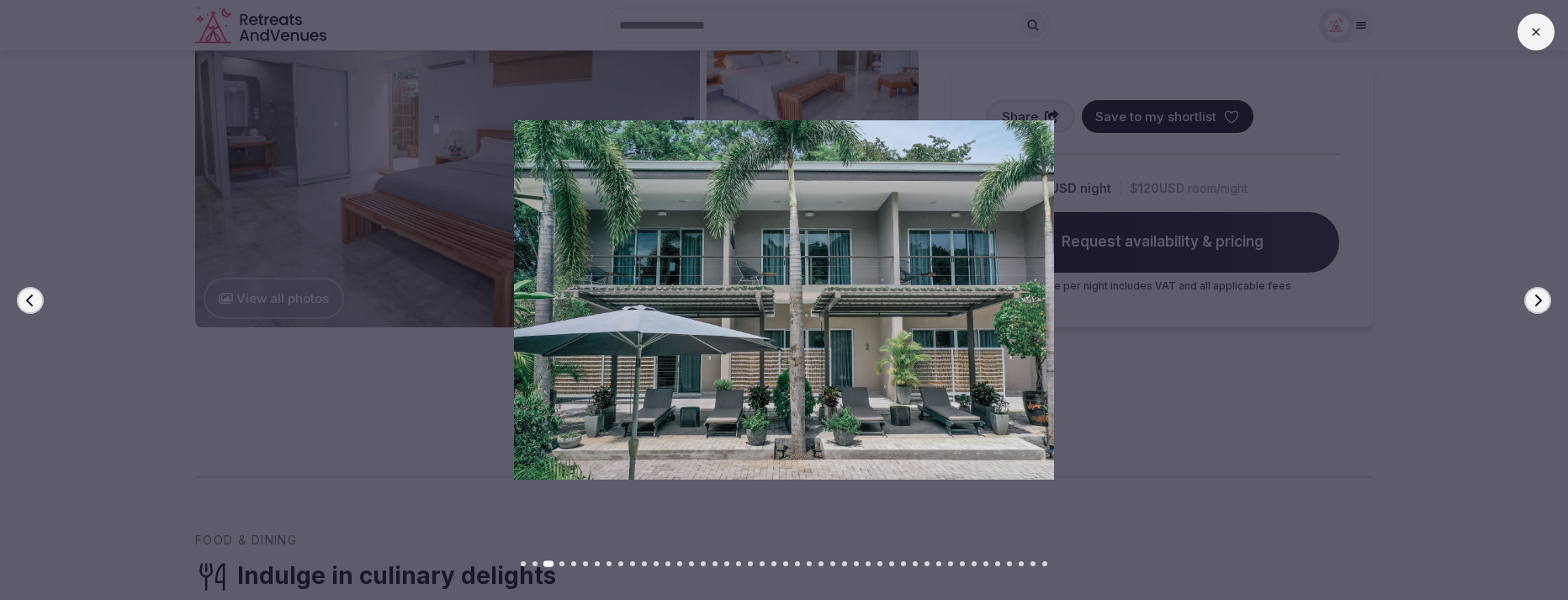 click at bounding box center (562, 564) 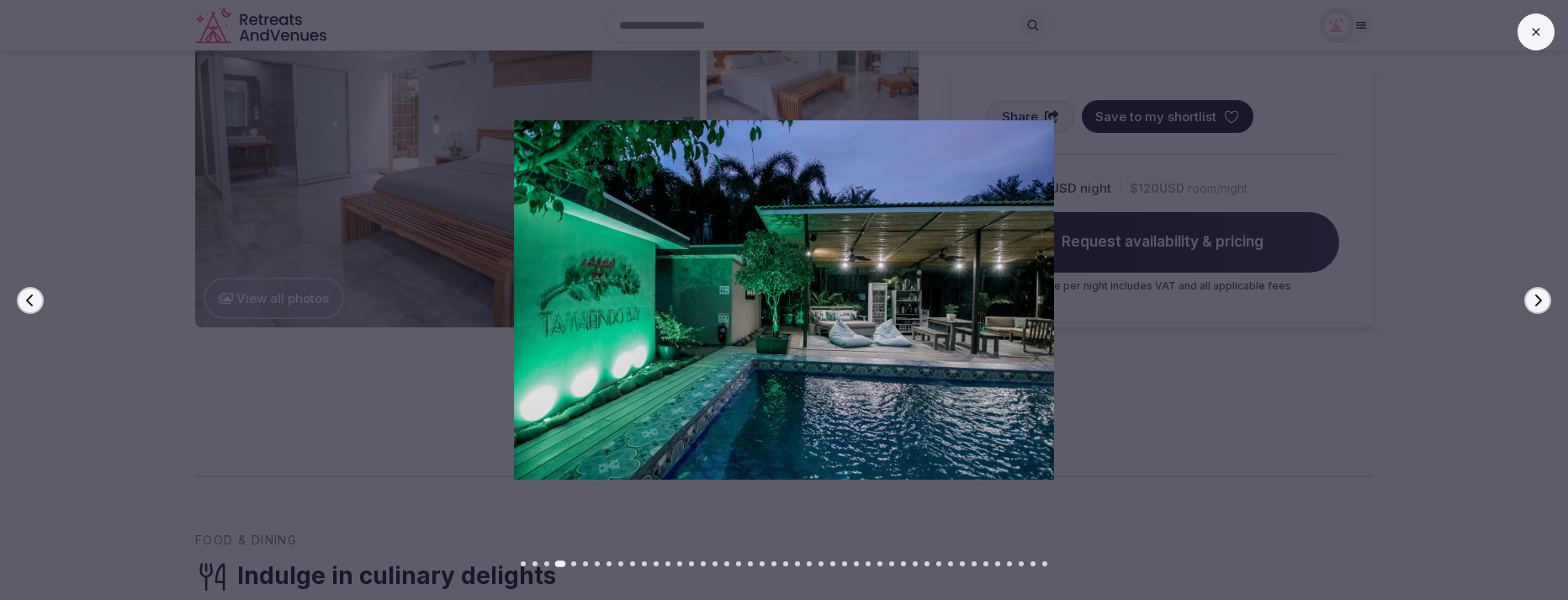 click at bounding box center [784, 564] 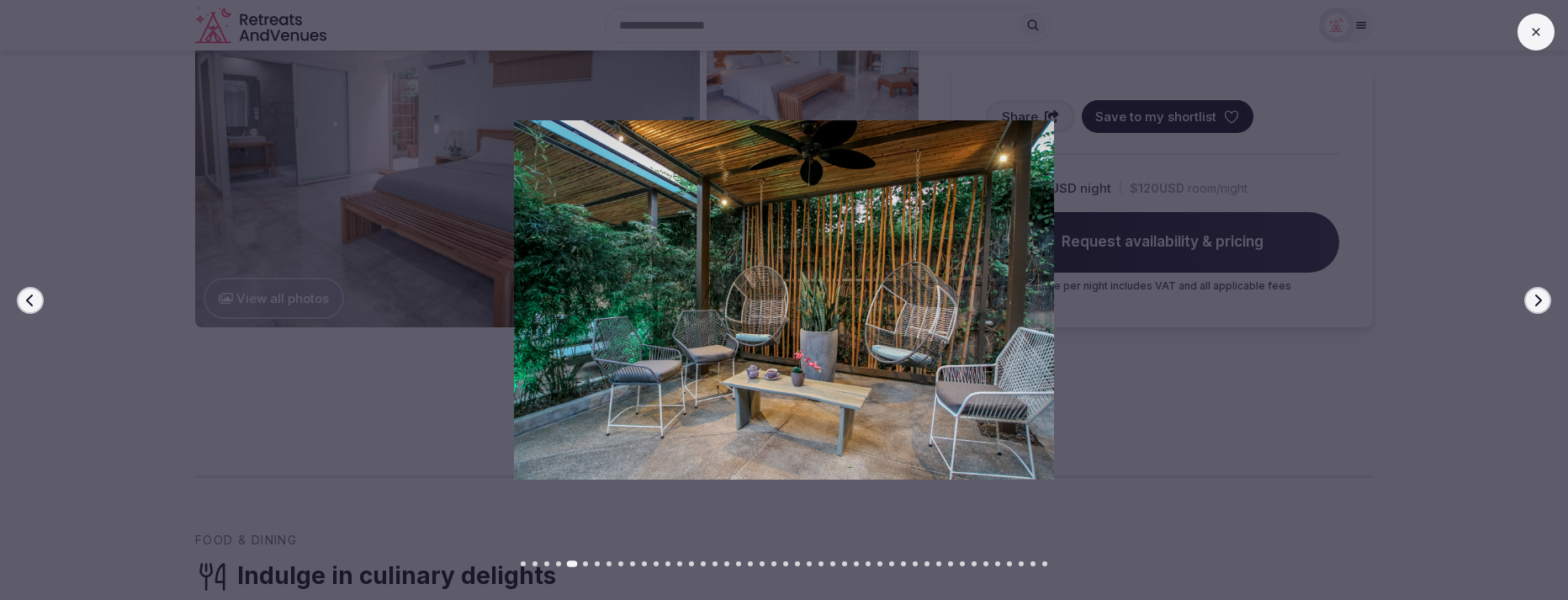 click at bounding box center (585, 564) 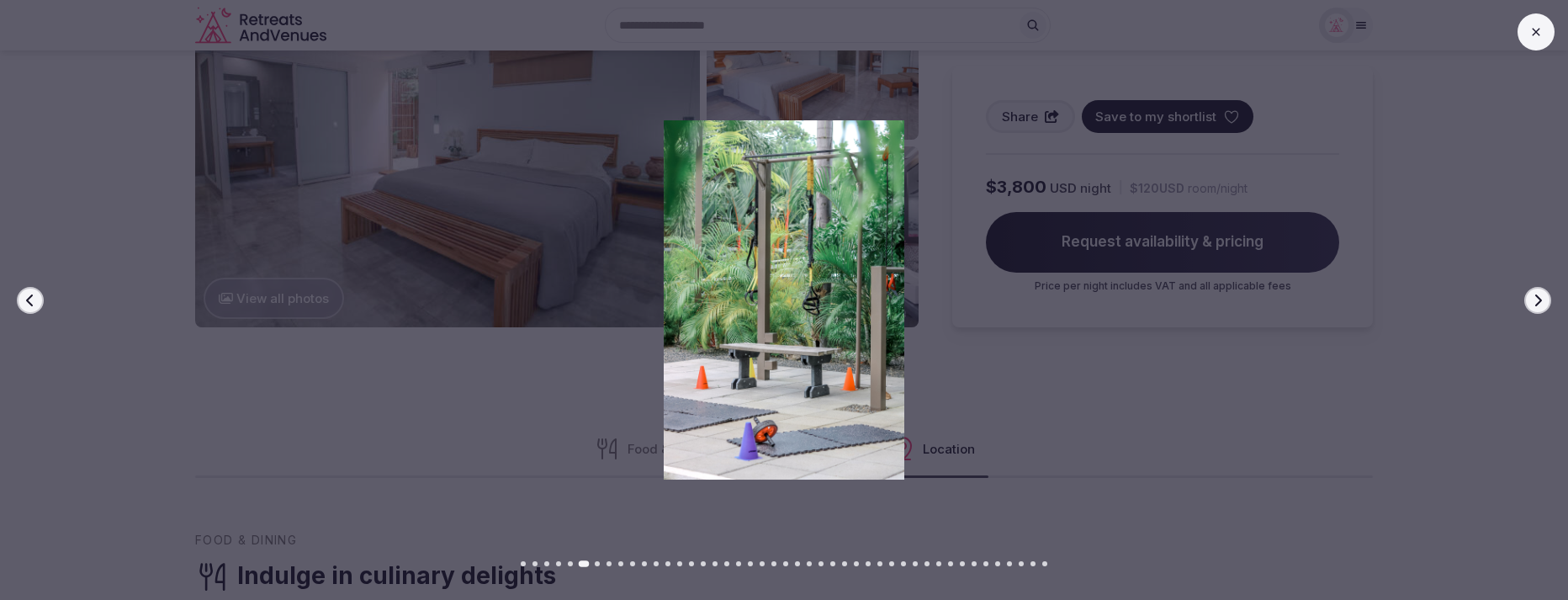 click at bounding box center (609, 564) 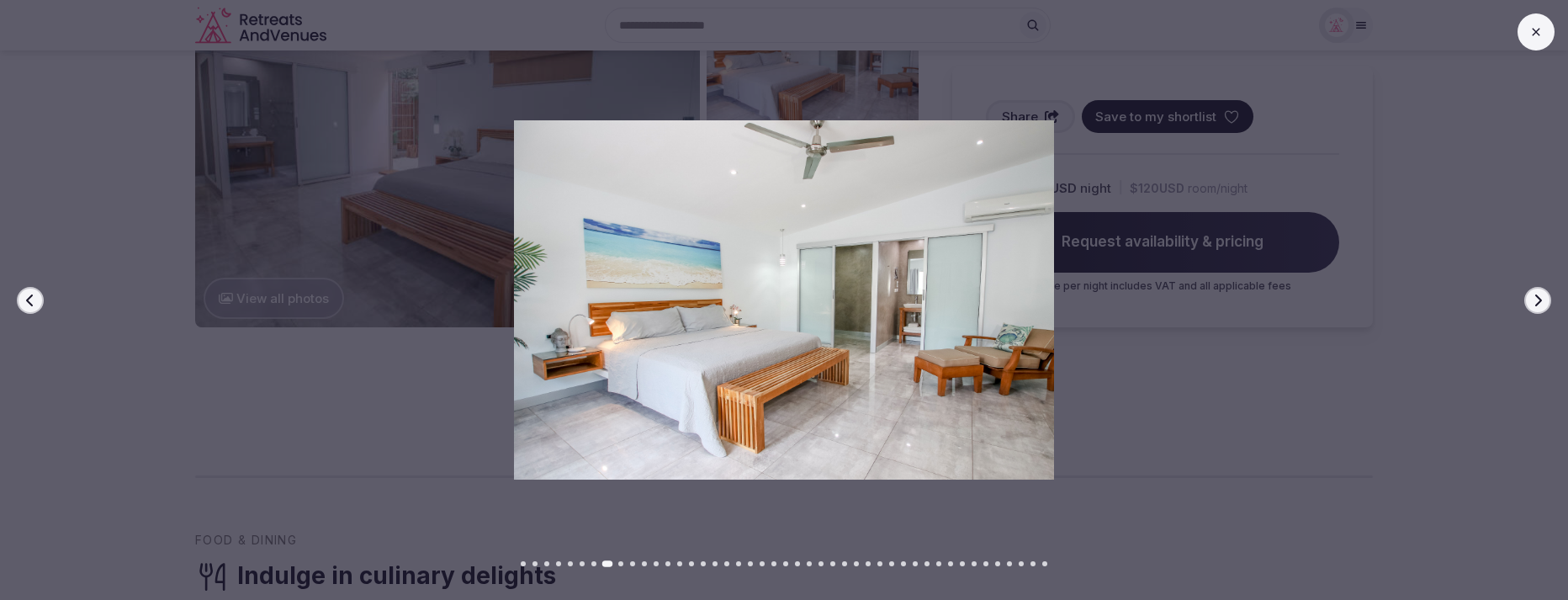 click at bounding box center [594, 564] 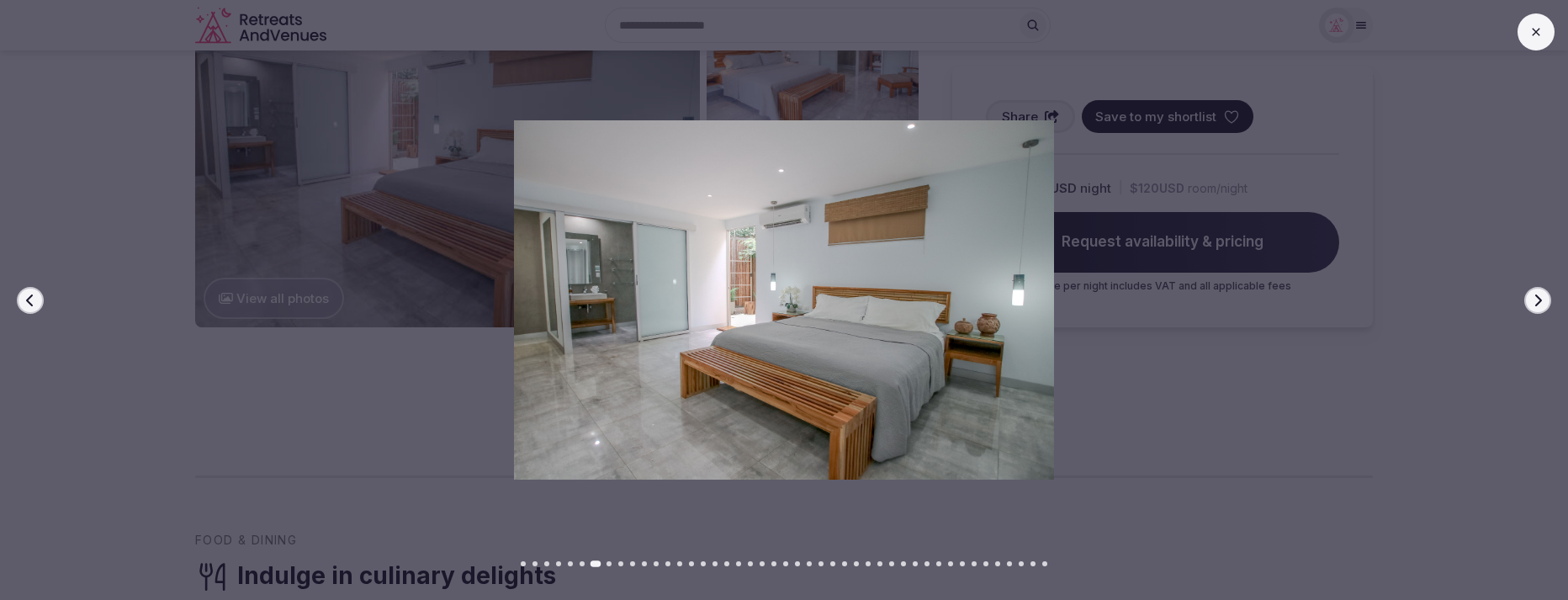 click at bounding box center [1045, 564] 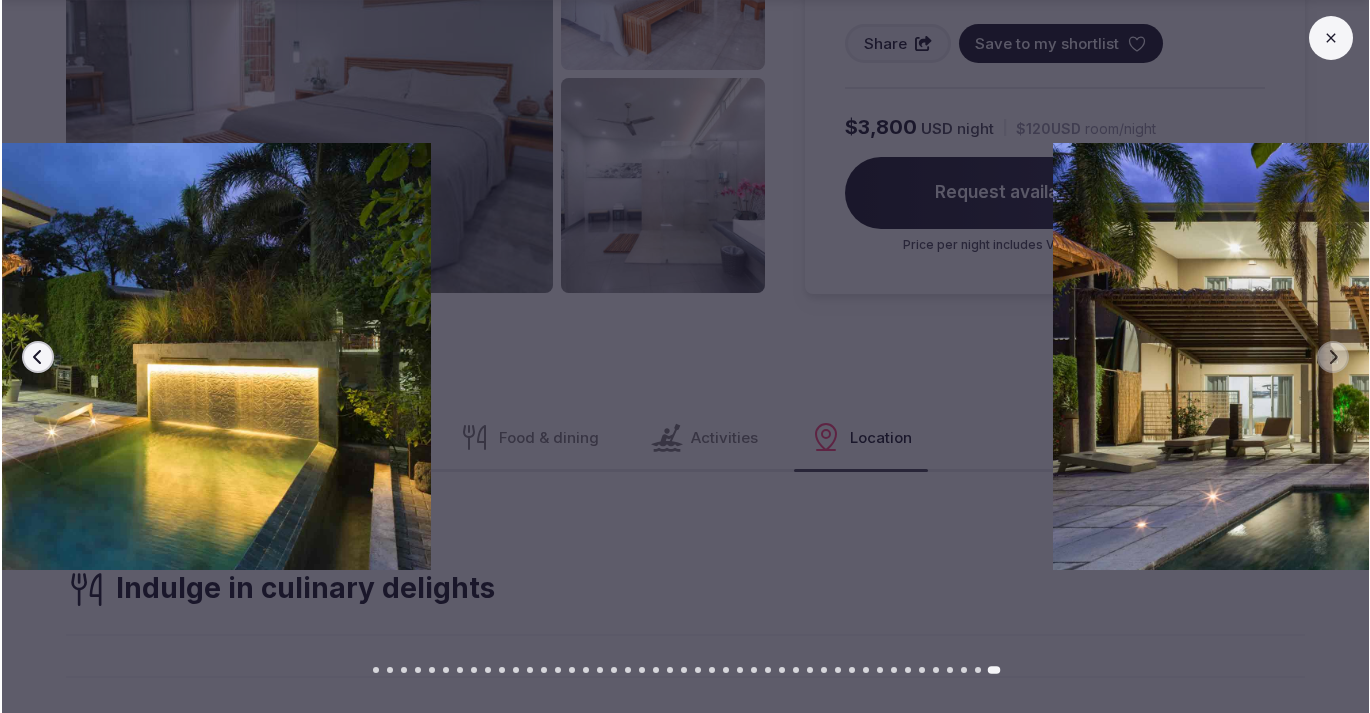 scroll, scrollTop: 2327, scrollLeft: 0, axis: vertical 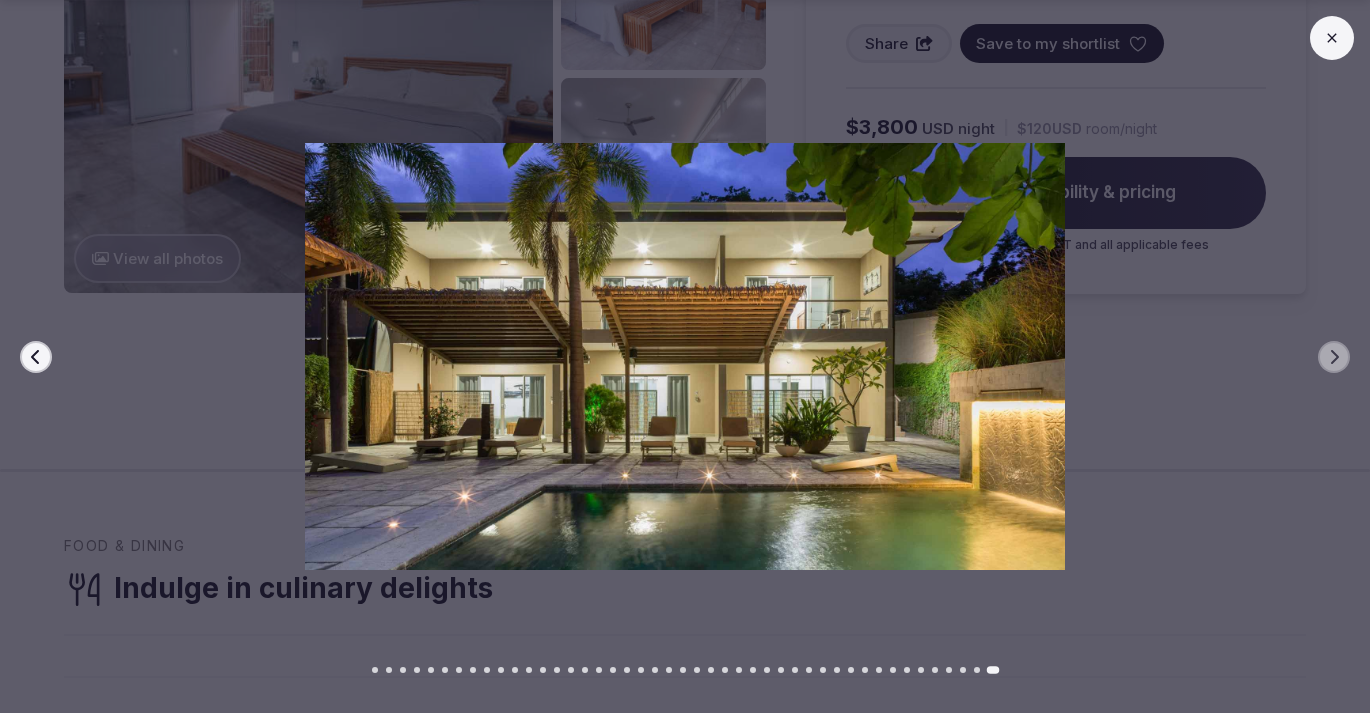 click at bounding box center (977, 670) 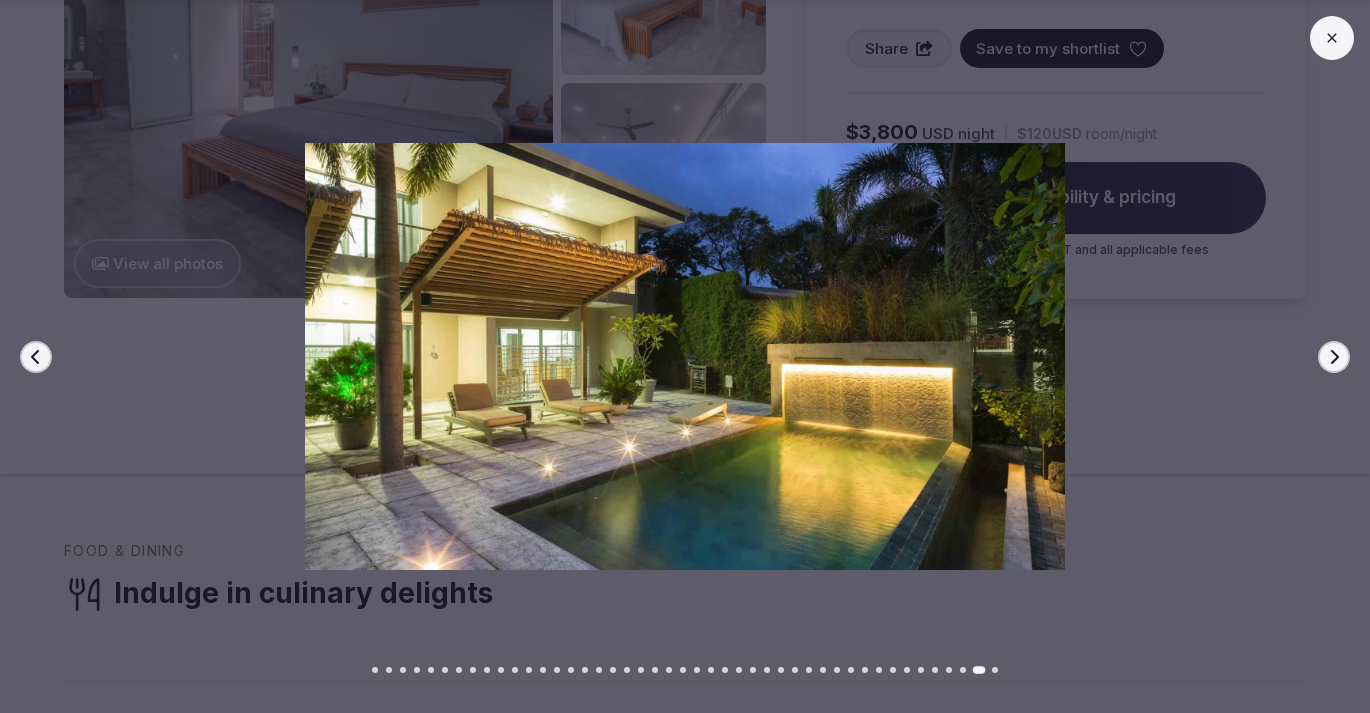 scroll, scrollTop: 2324, scrollLeft: 0, axis: vertical 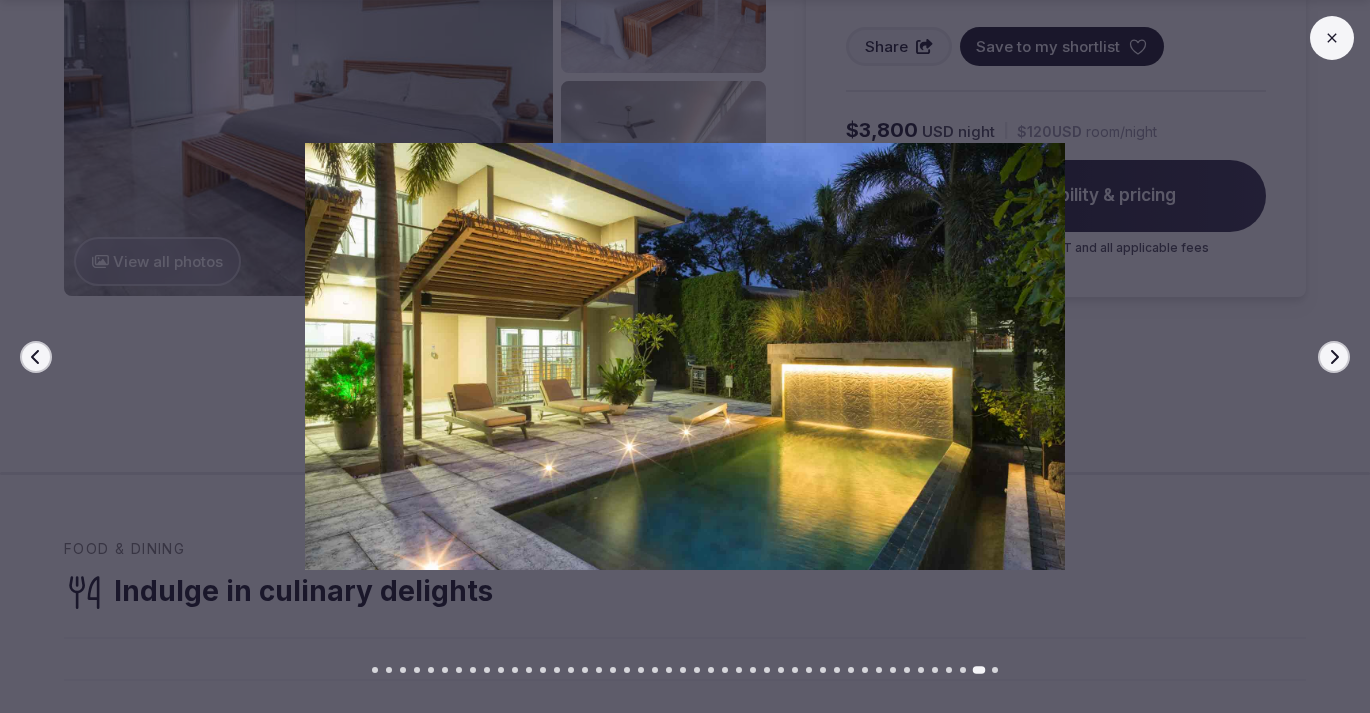 click at bounding box center [963, 670] 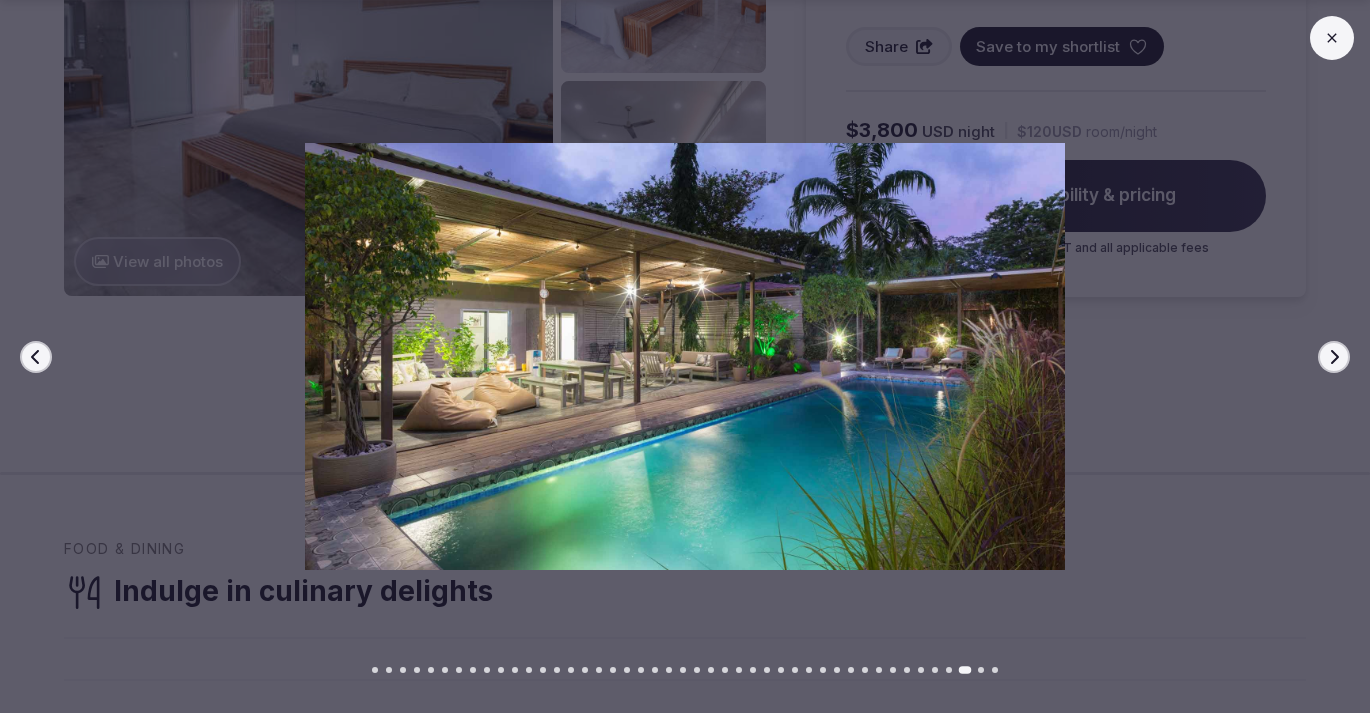 click at bounding box center (949, 670) 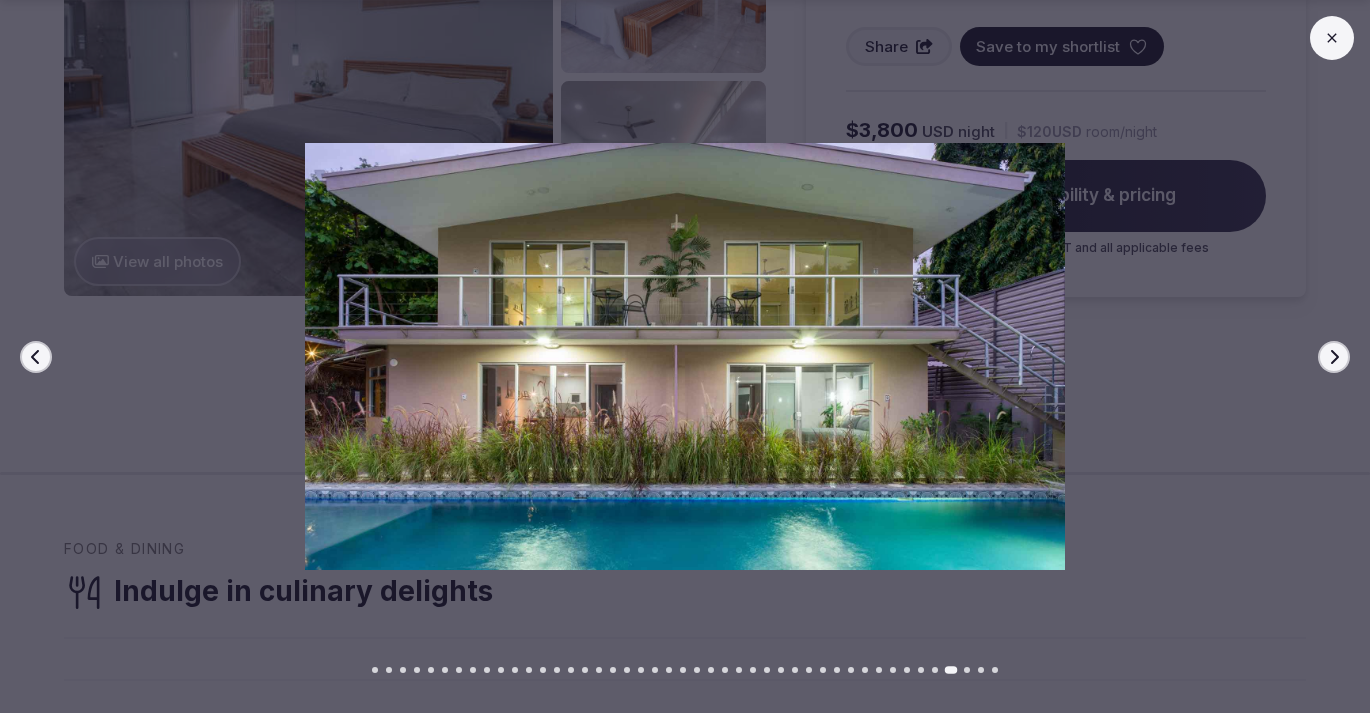click at bounding box center (685, 670) 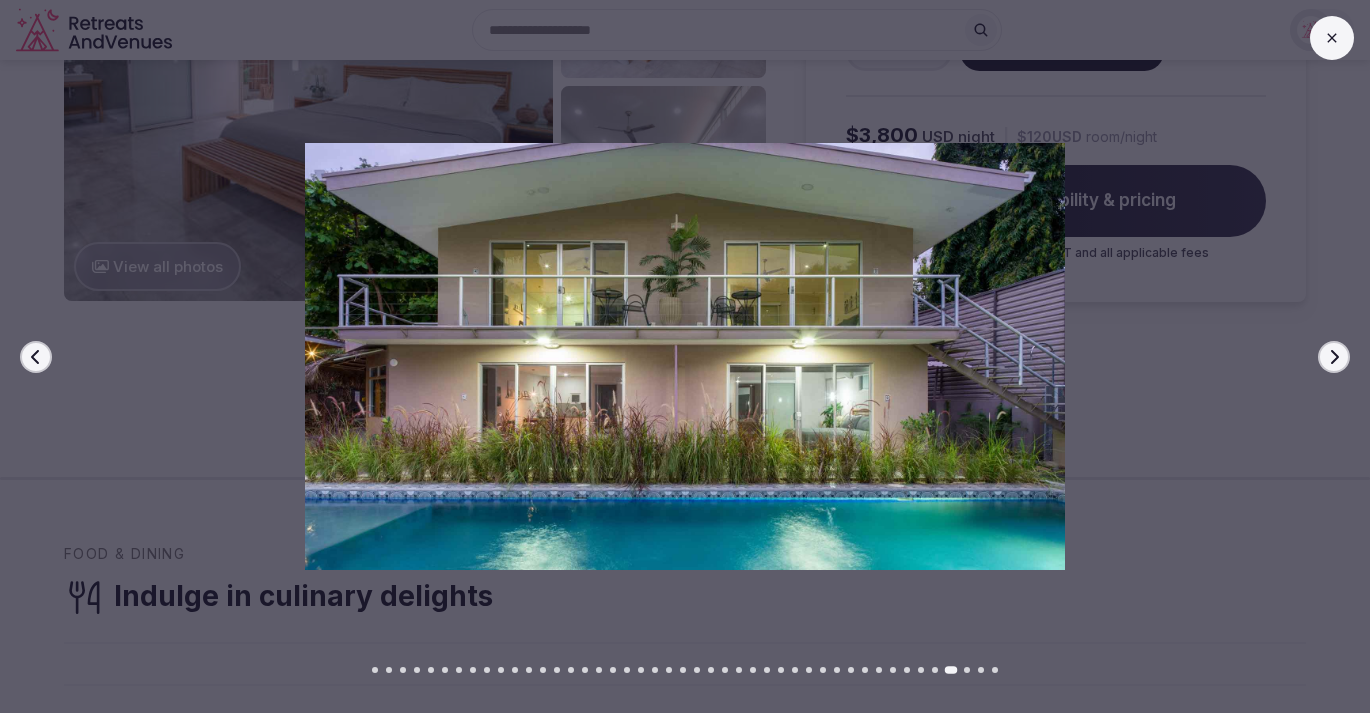 click at bounding box center [375, 670] 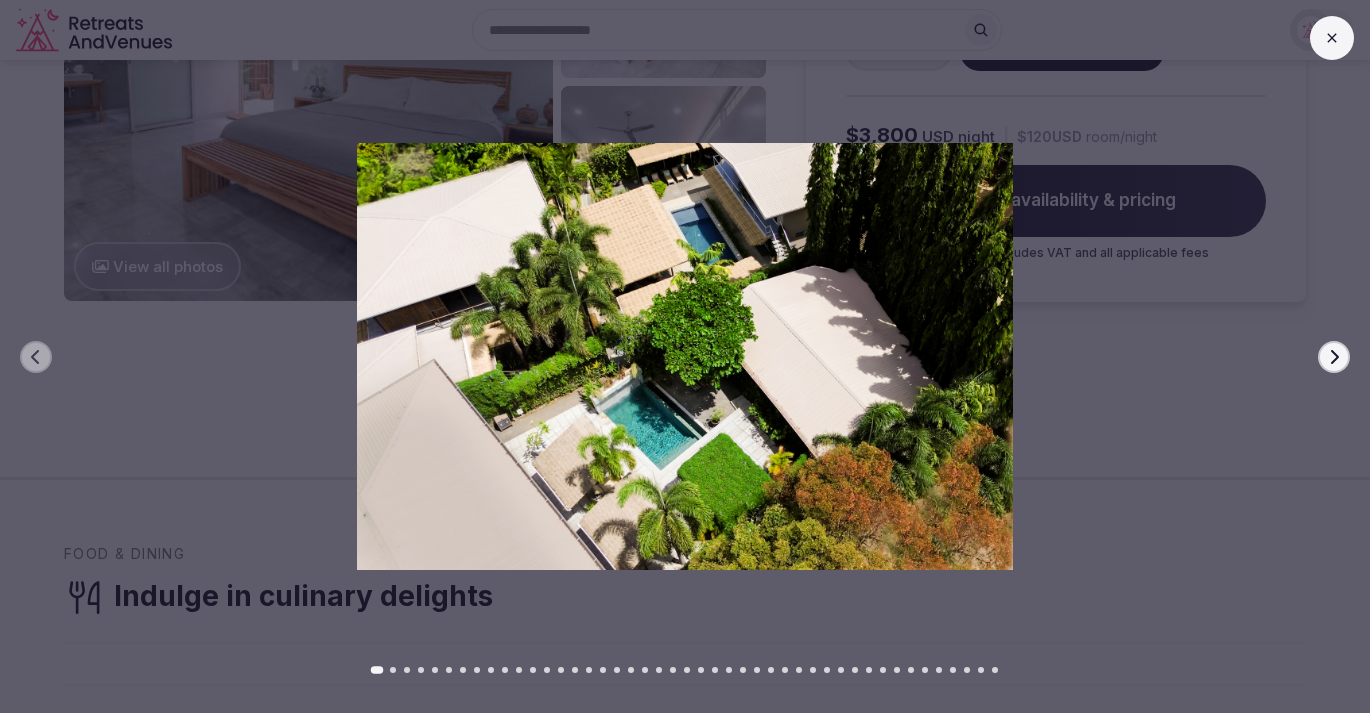 click at bounding box center (393, 670) 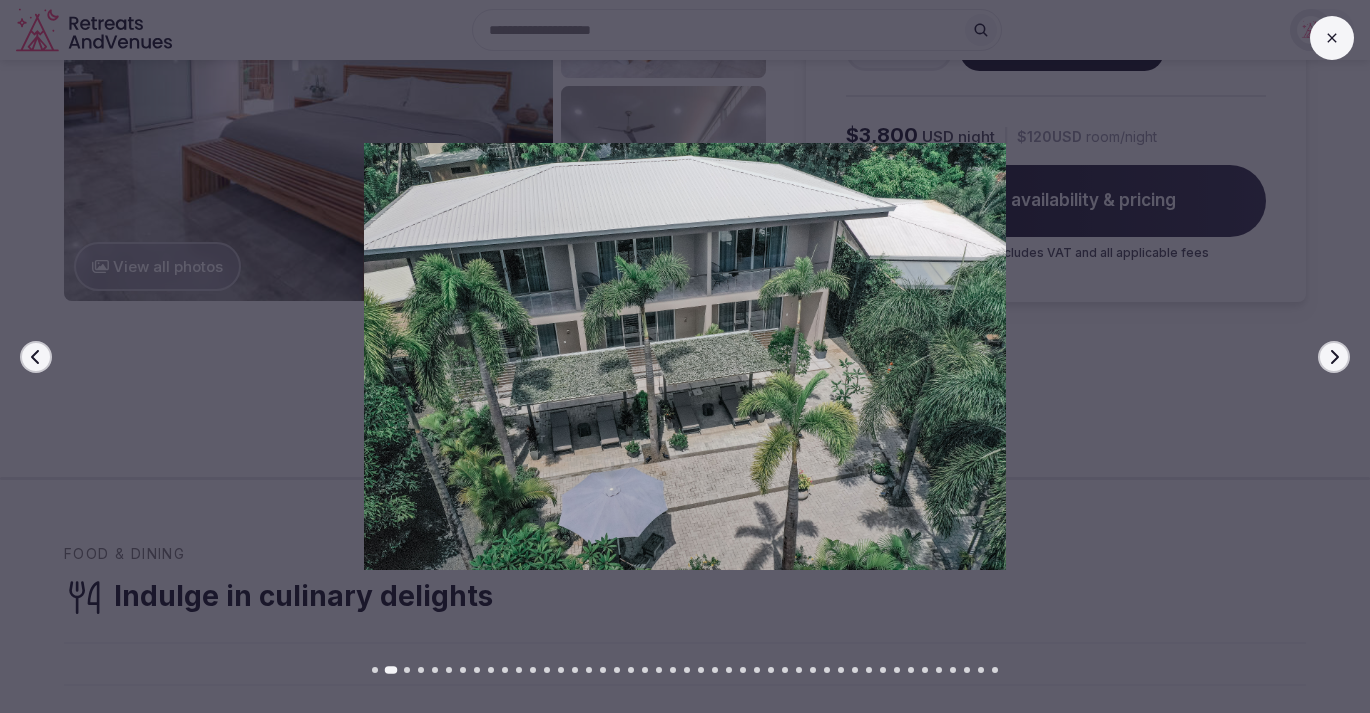 click at bounding box center [685, 670] 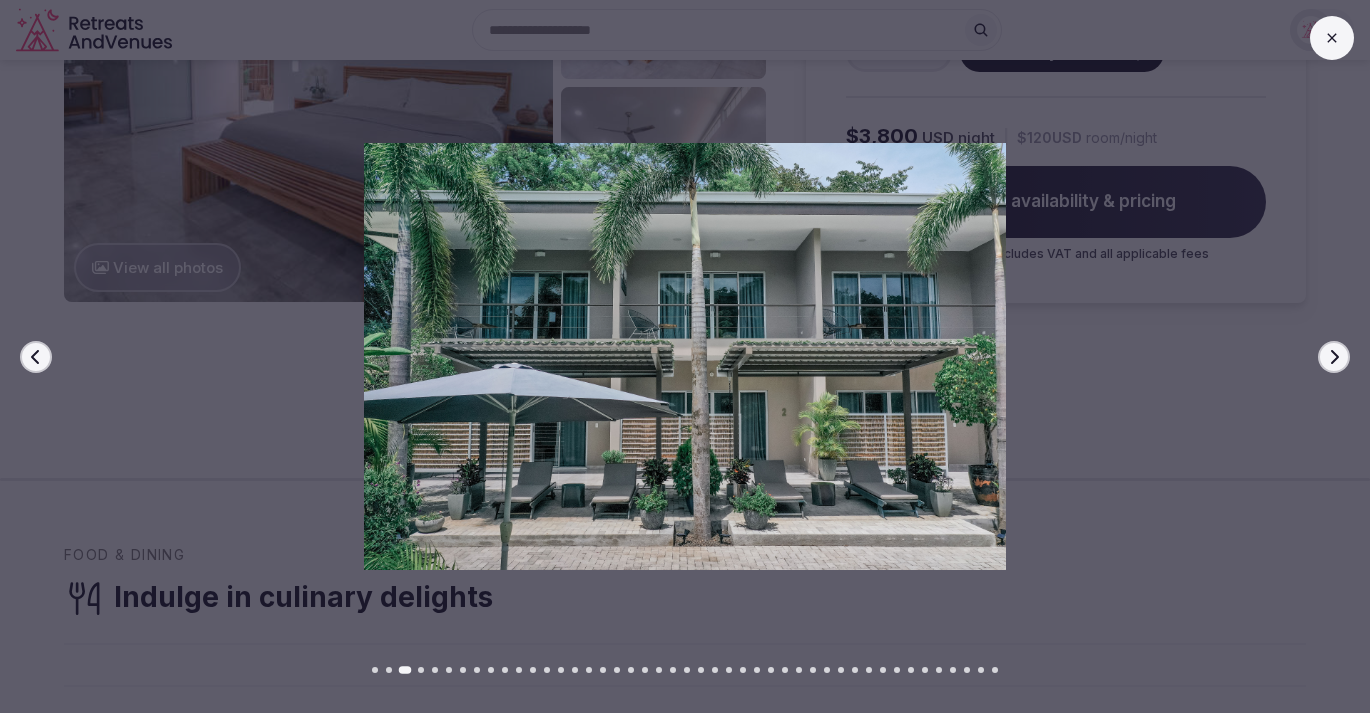 click at bounding box center (685, 670) 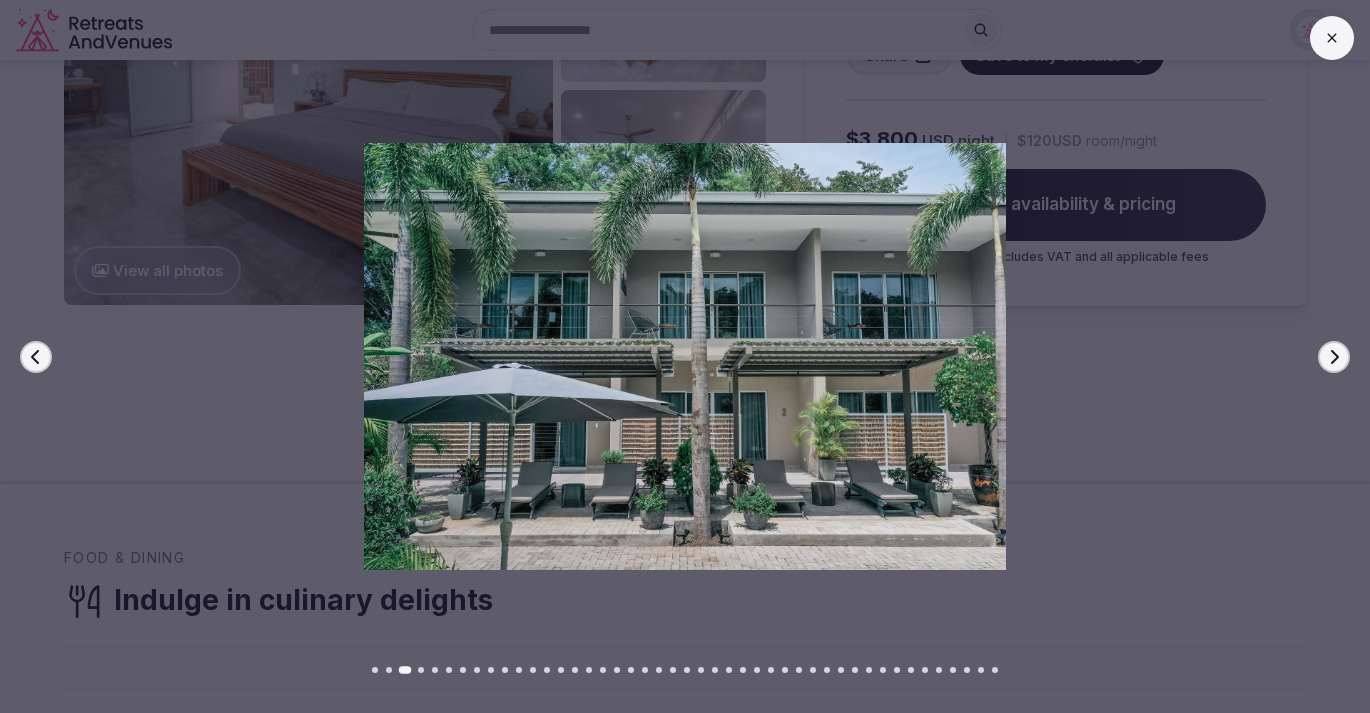 click at bounding box center [421, 670] 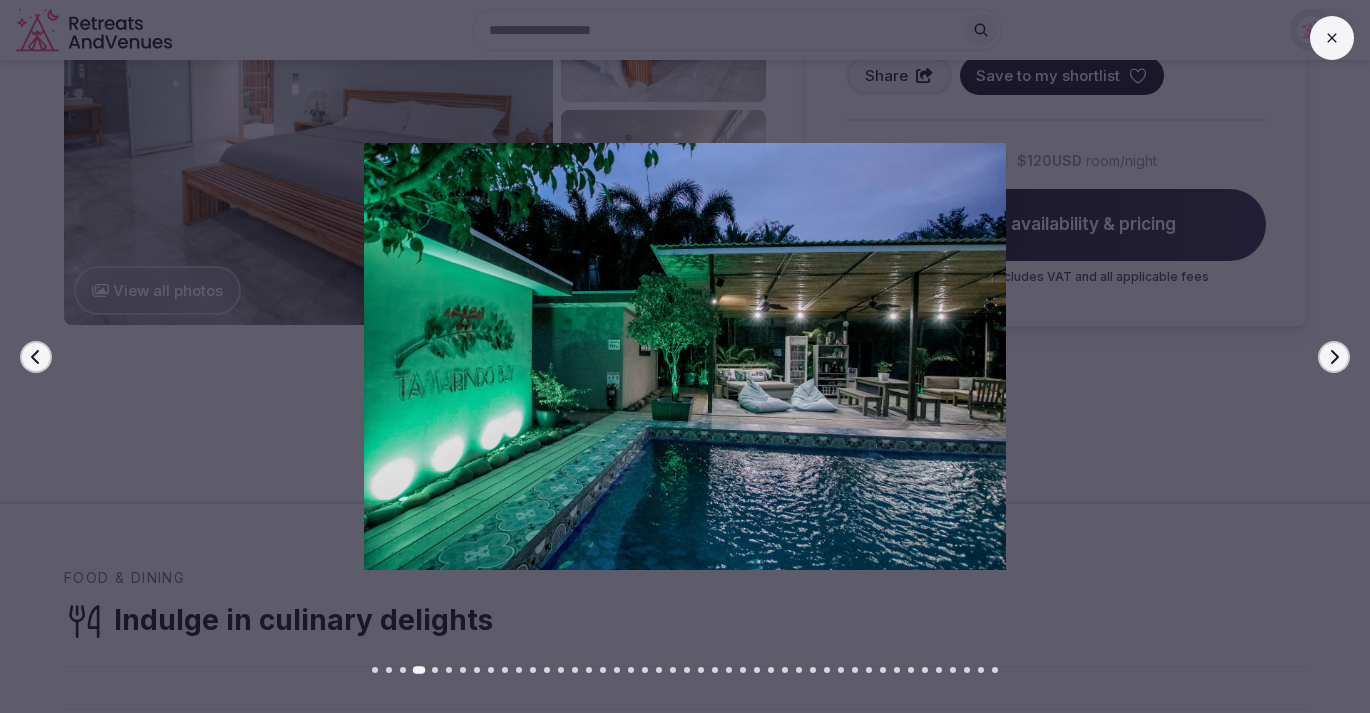 scroll, scrollTop: 2289, scrollLeft: 0, axis: vertical 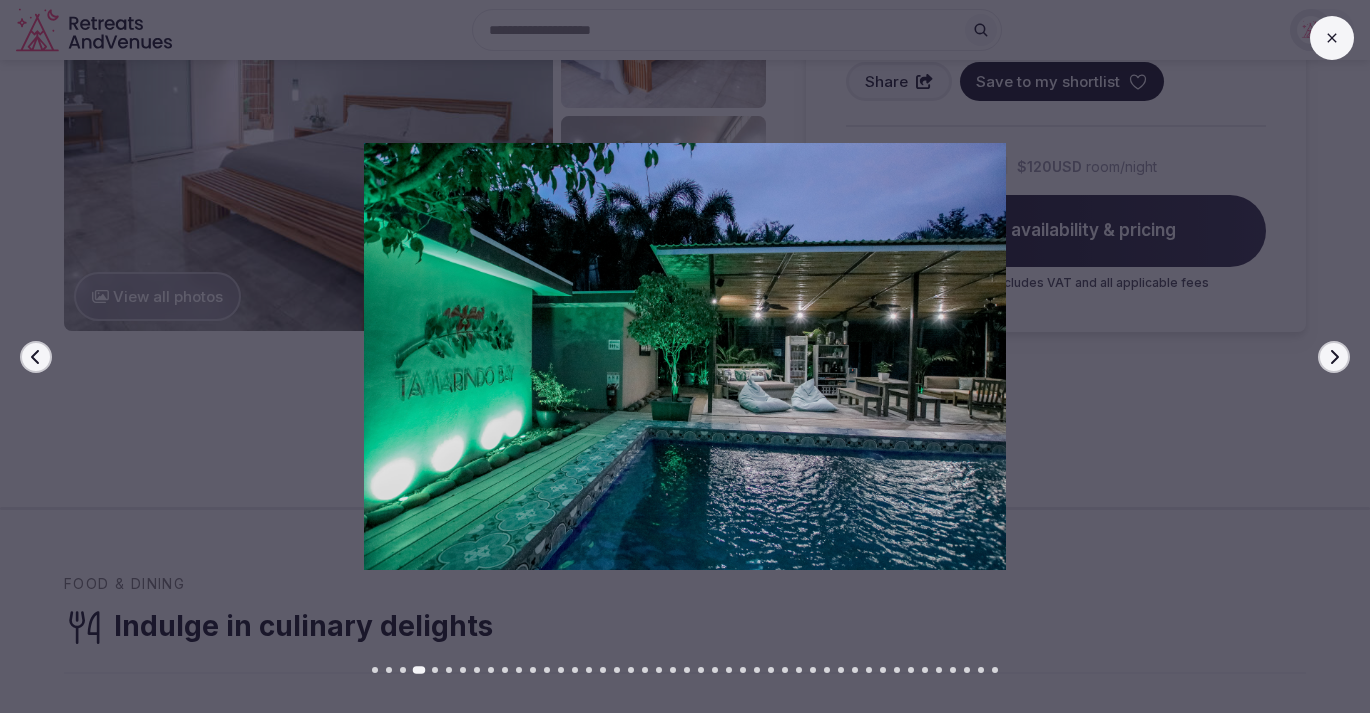 drag, startPoint x: 1319, startPoint y: 41, endPoint x: 1232, endPoint y: 81, distance: 95.7549 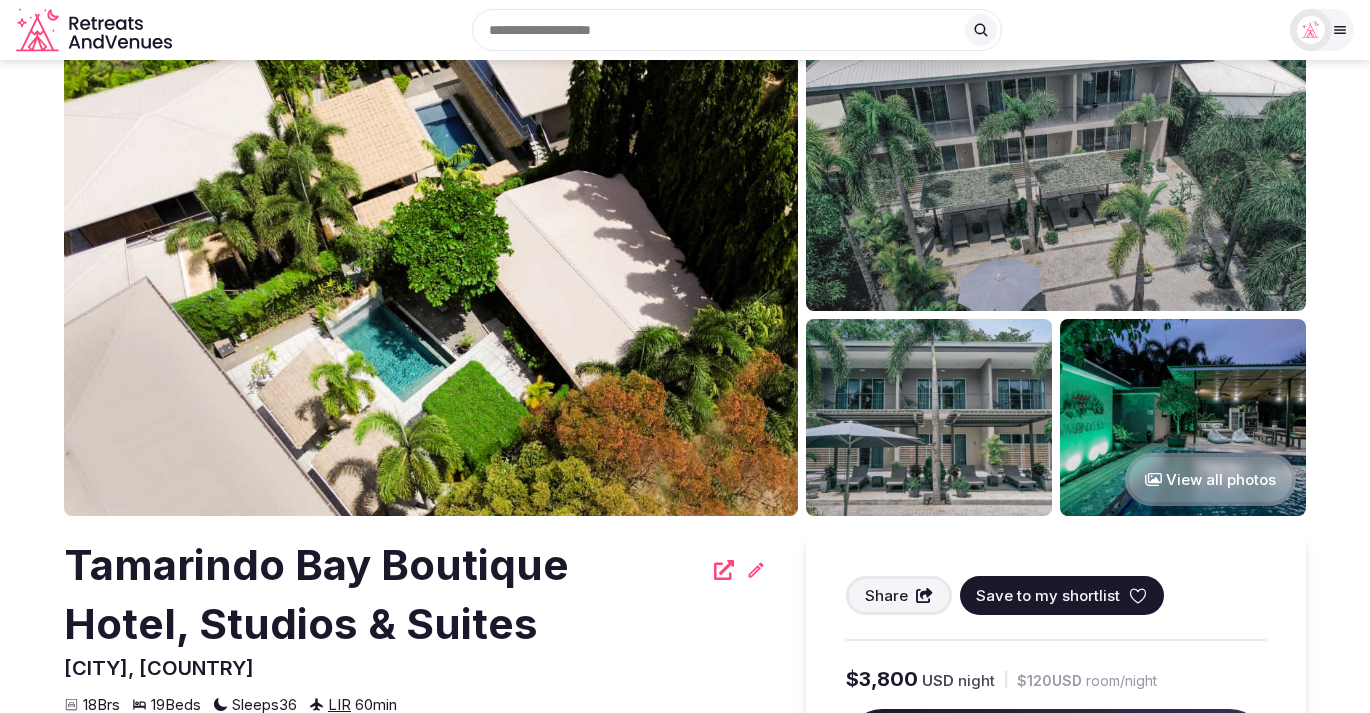scroll, scrollTop: 0, scrollLeft: 0, axis: both 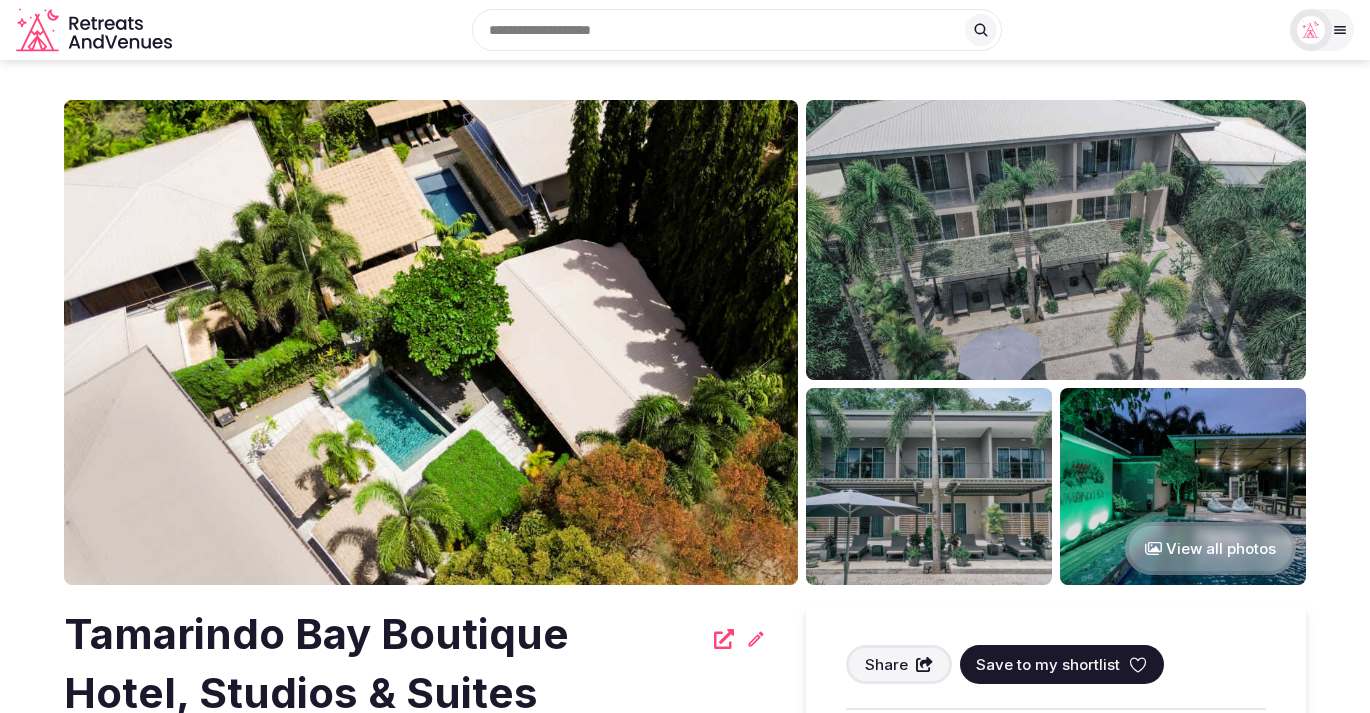 click on "View all photos" at bounding box center (1210, 548) 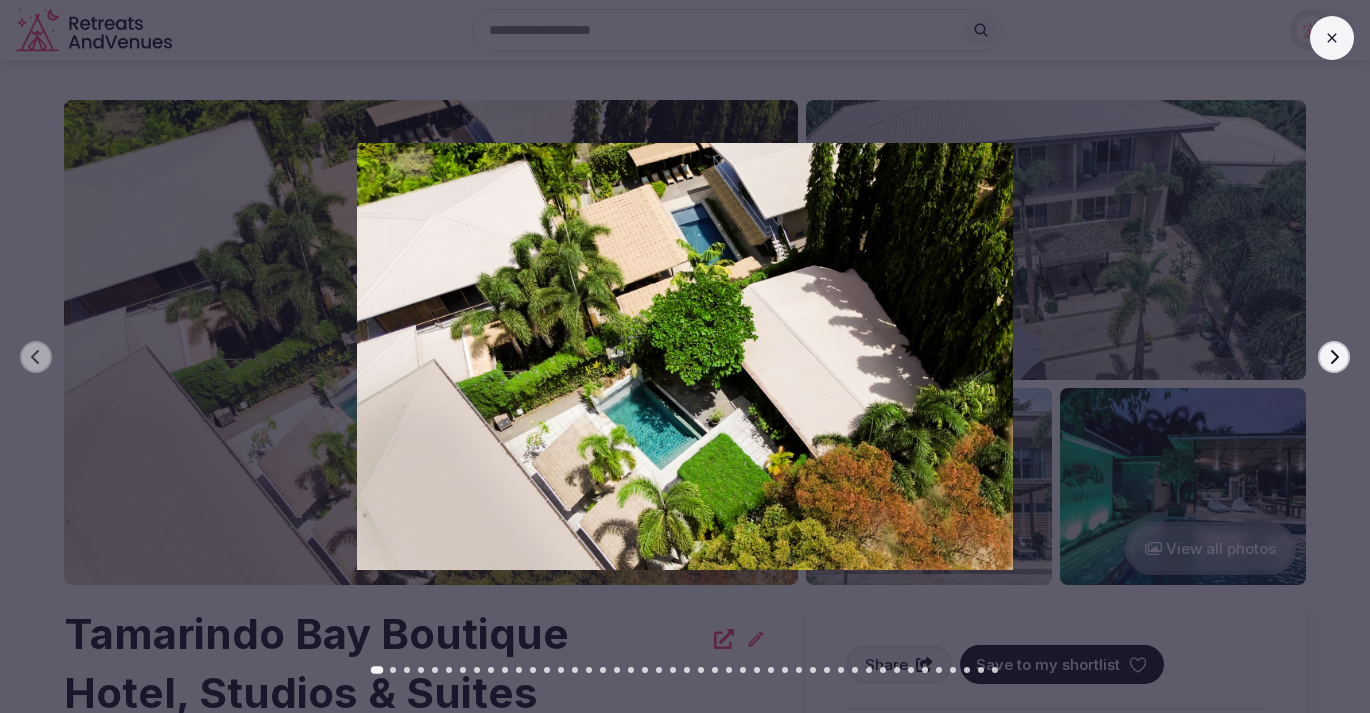 click 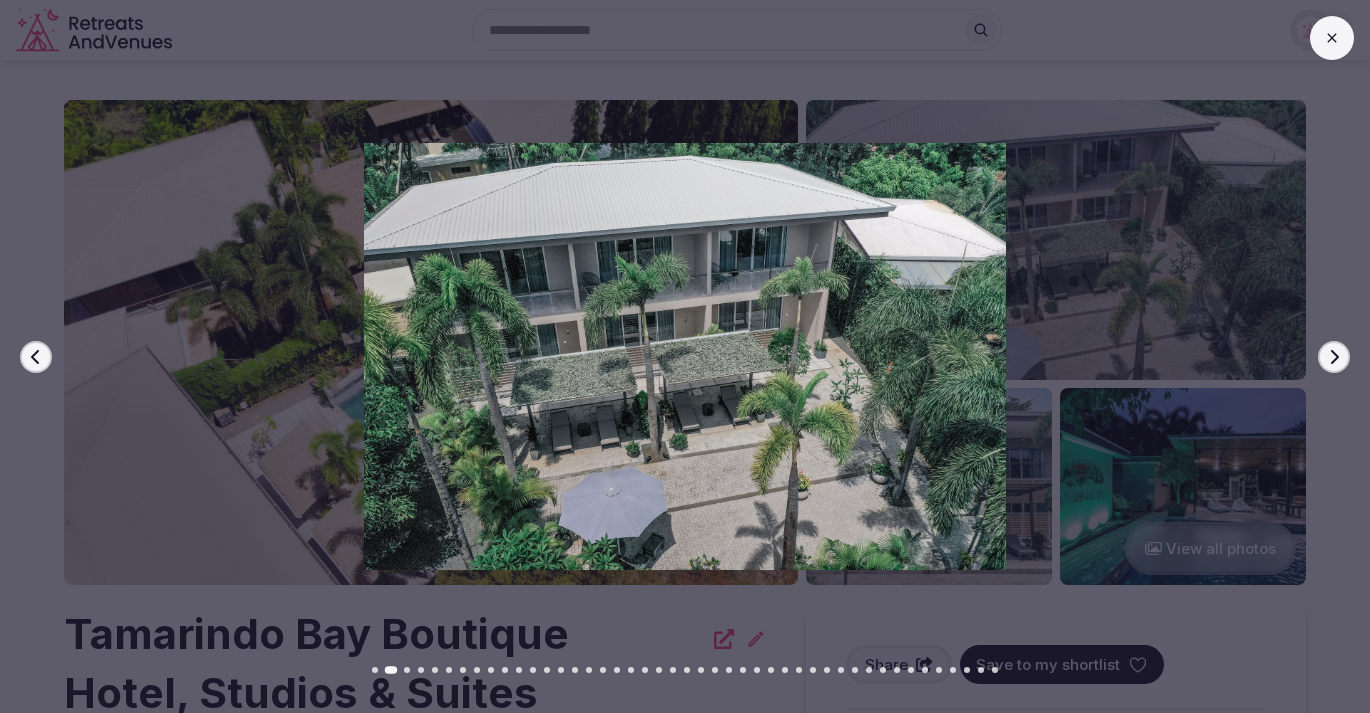 click 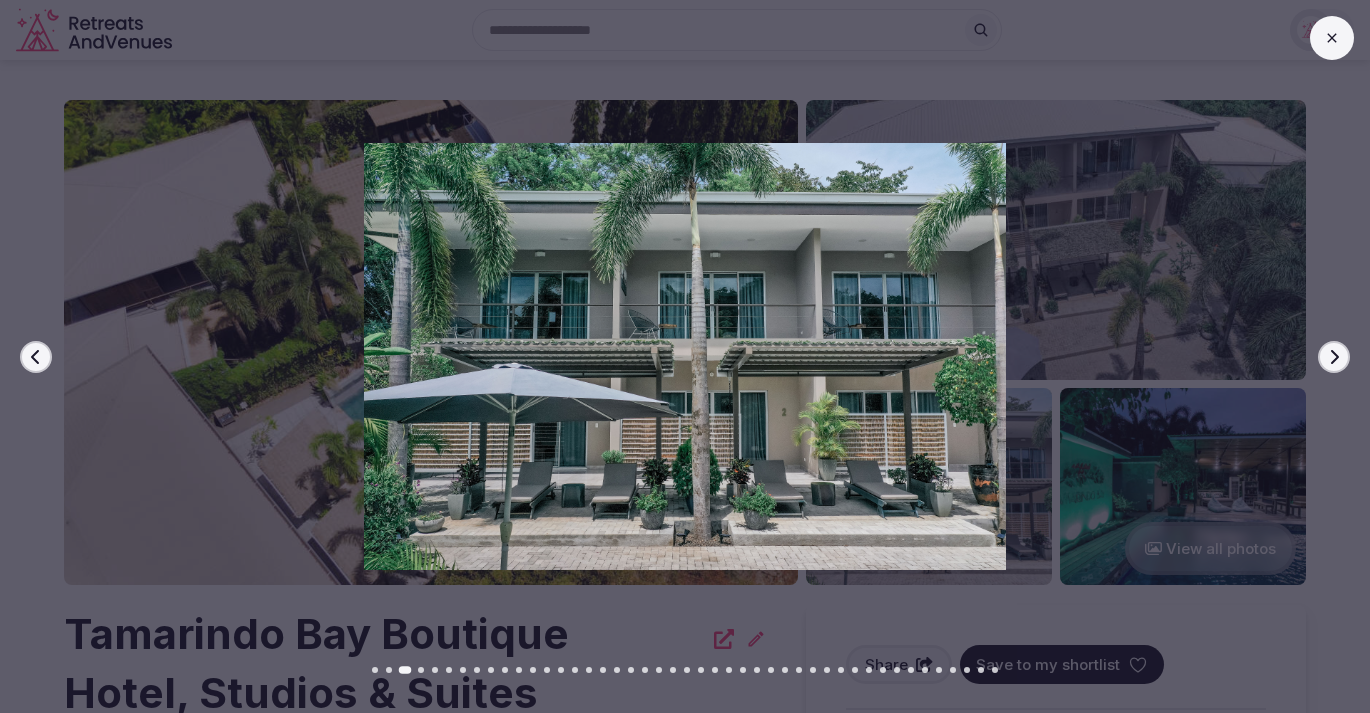 click 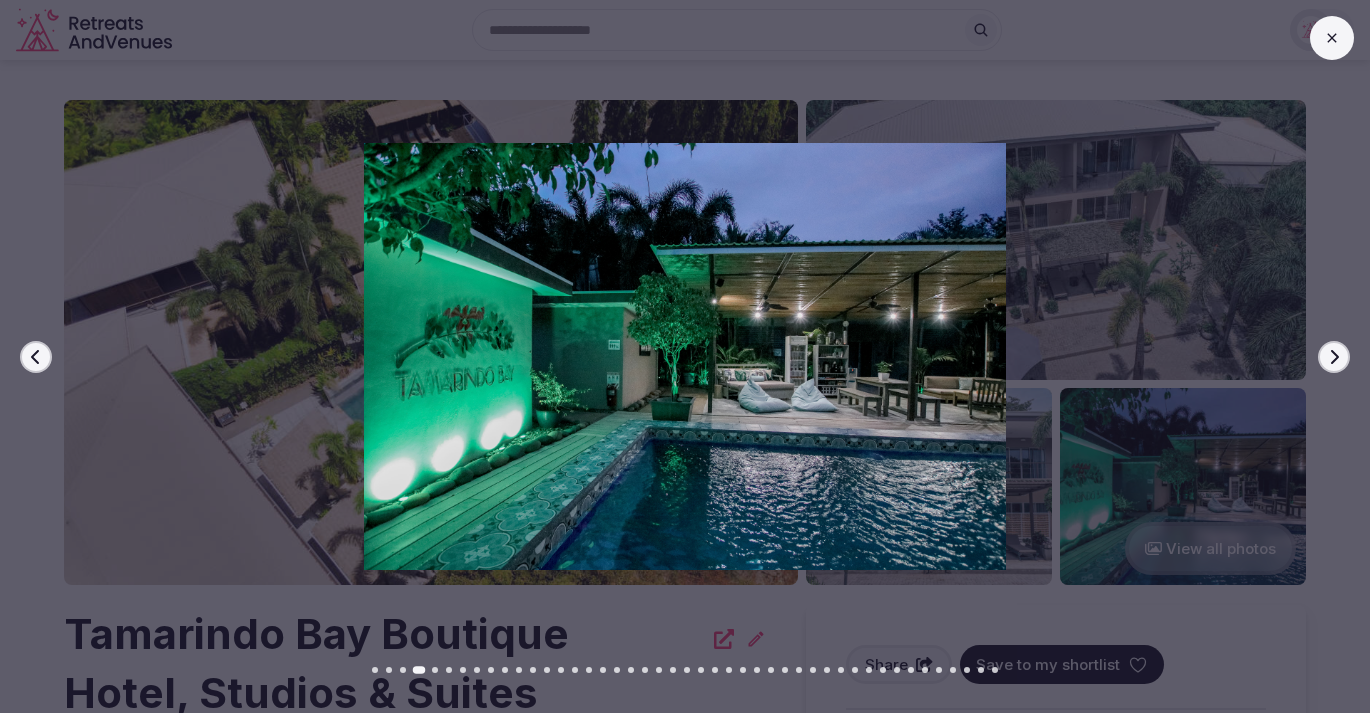 click 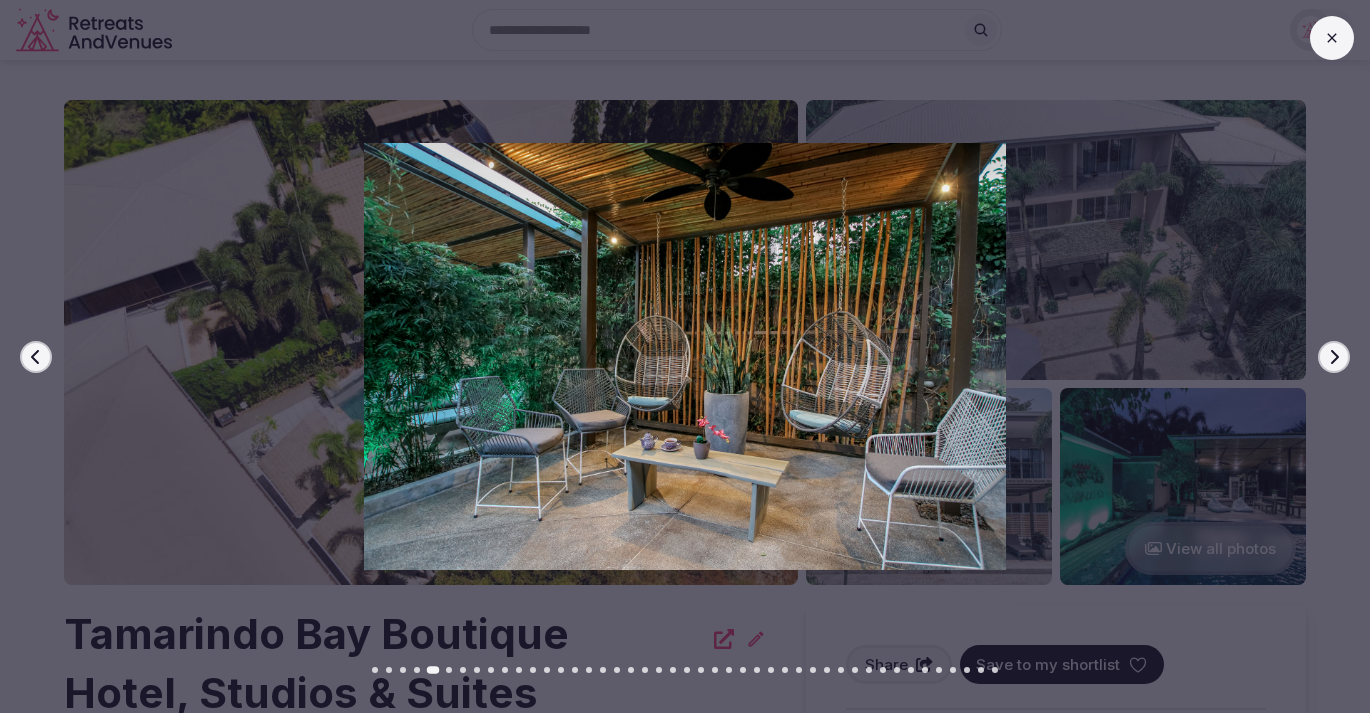 click 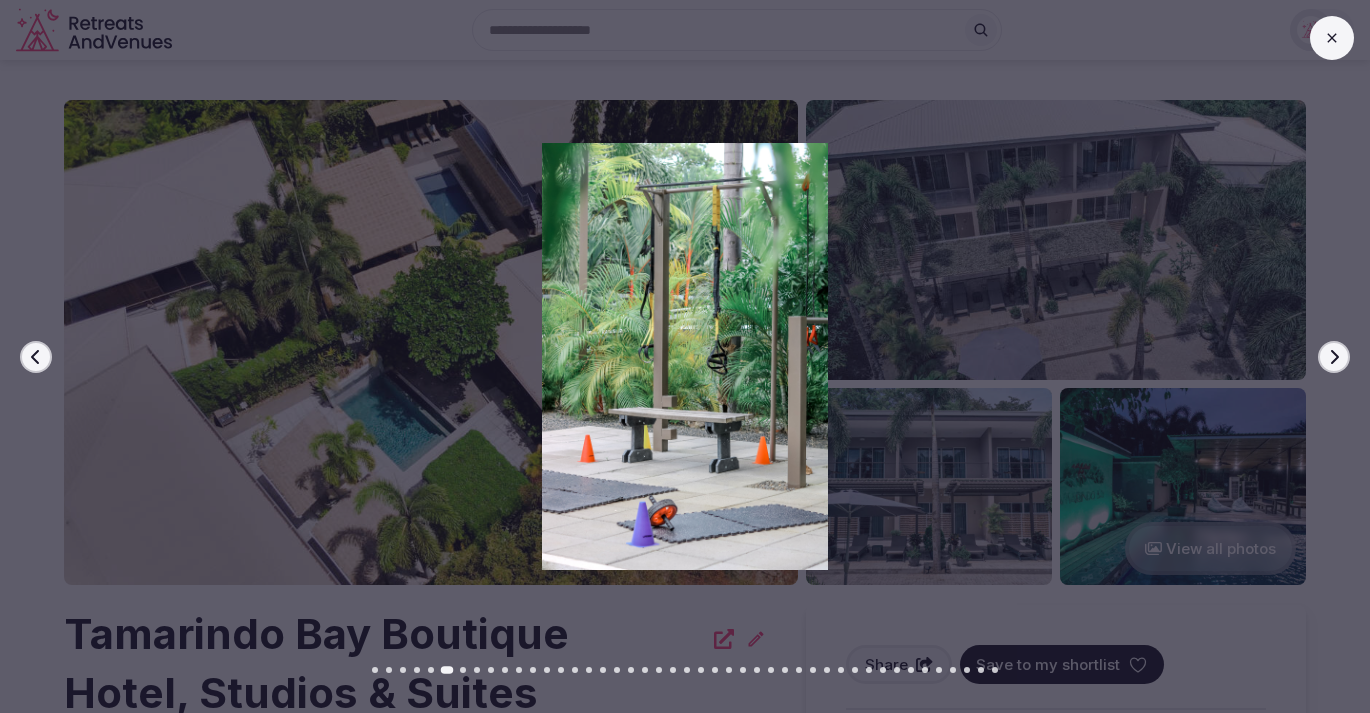 click 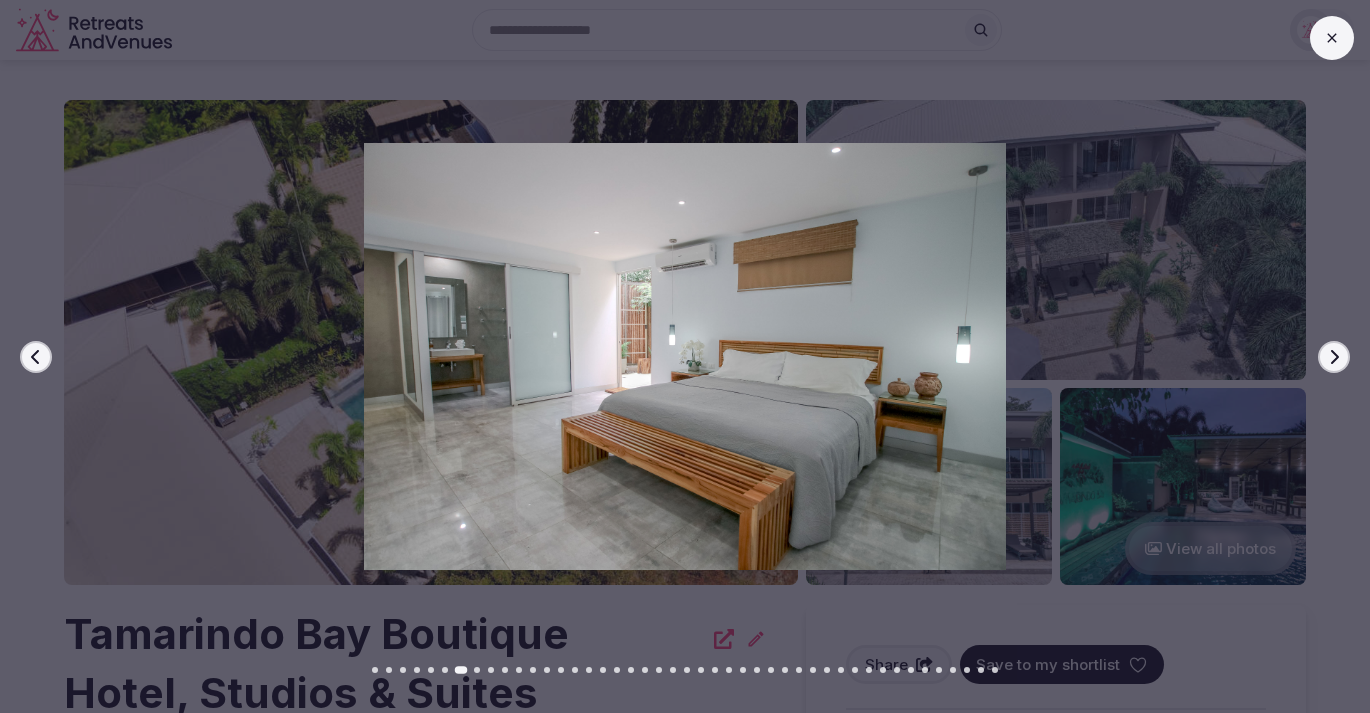 click 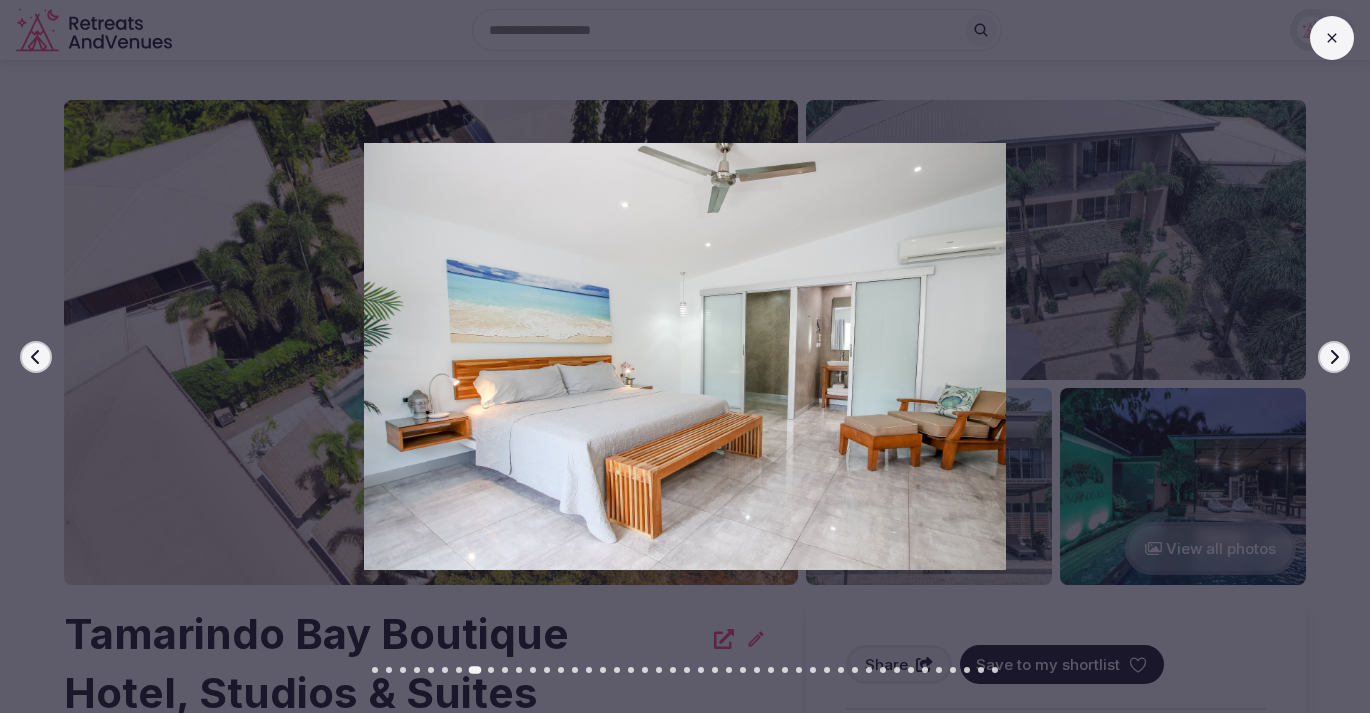 click 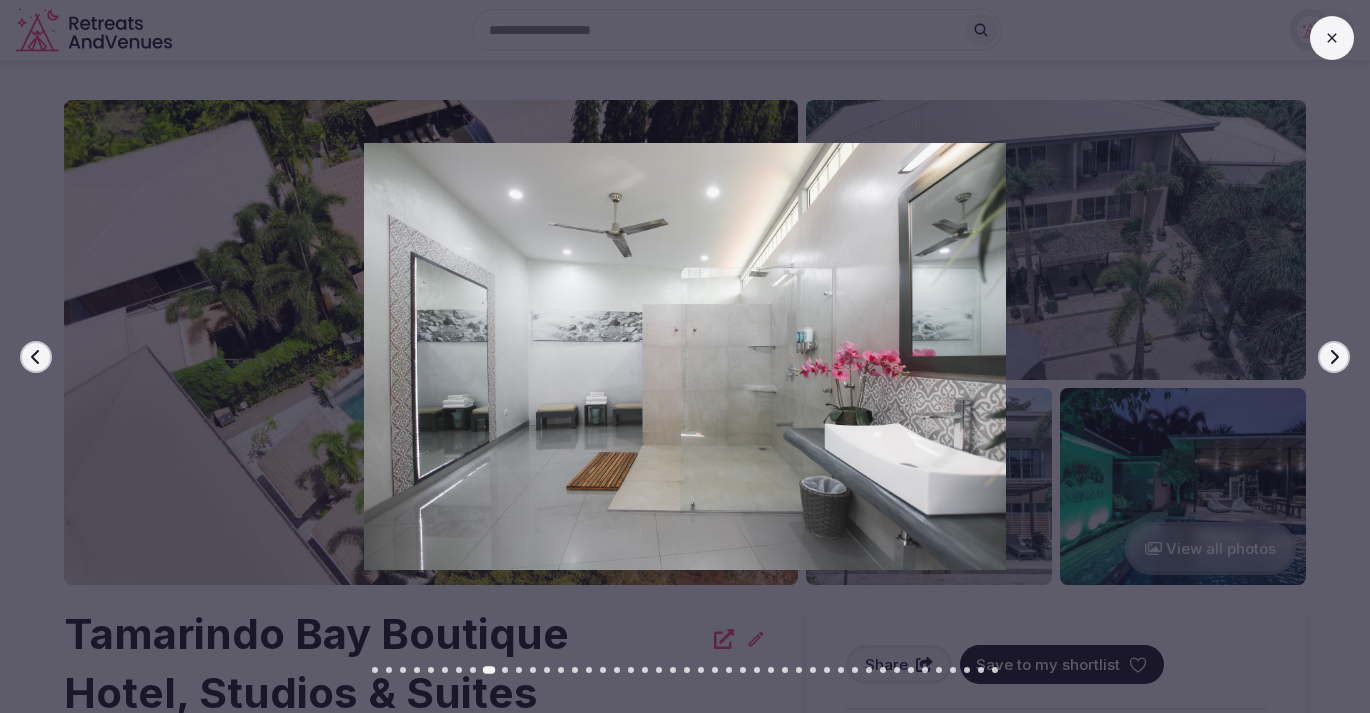 click 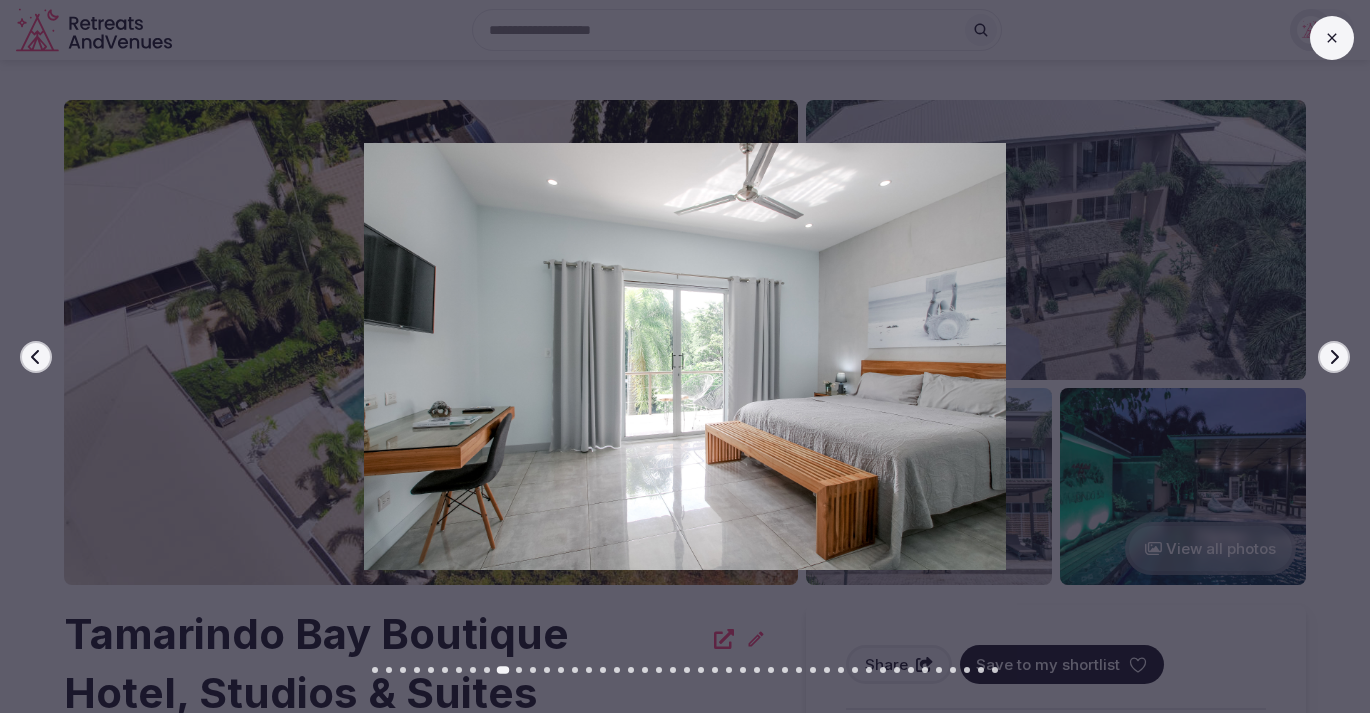 click 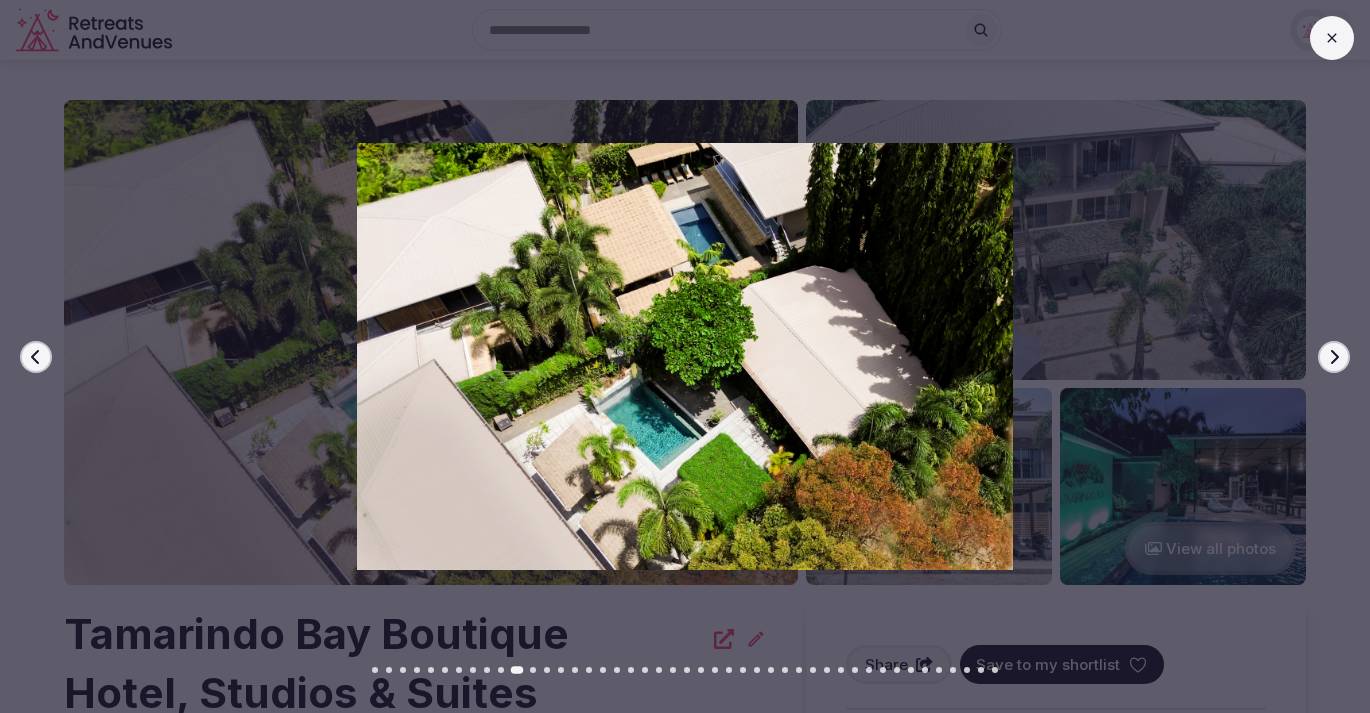 click 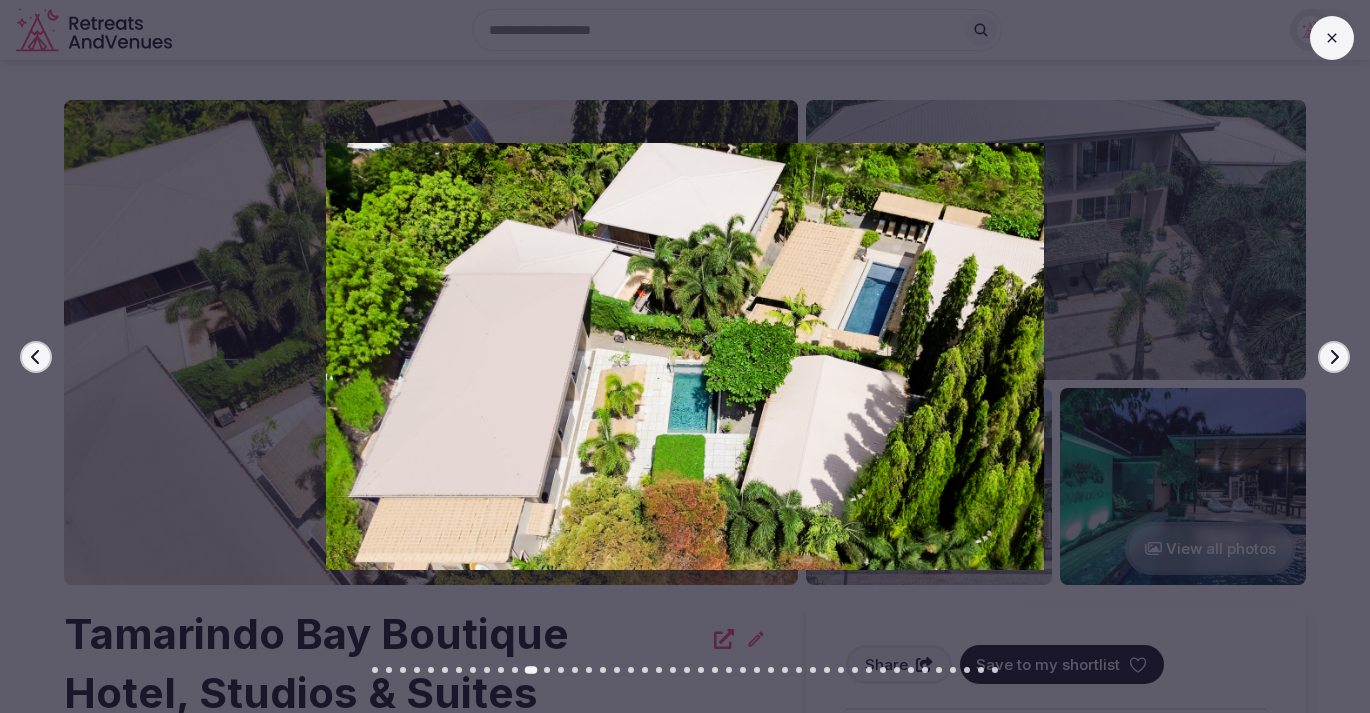 click 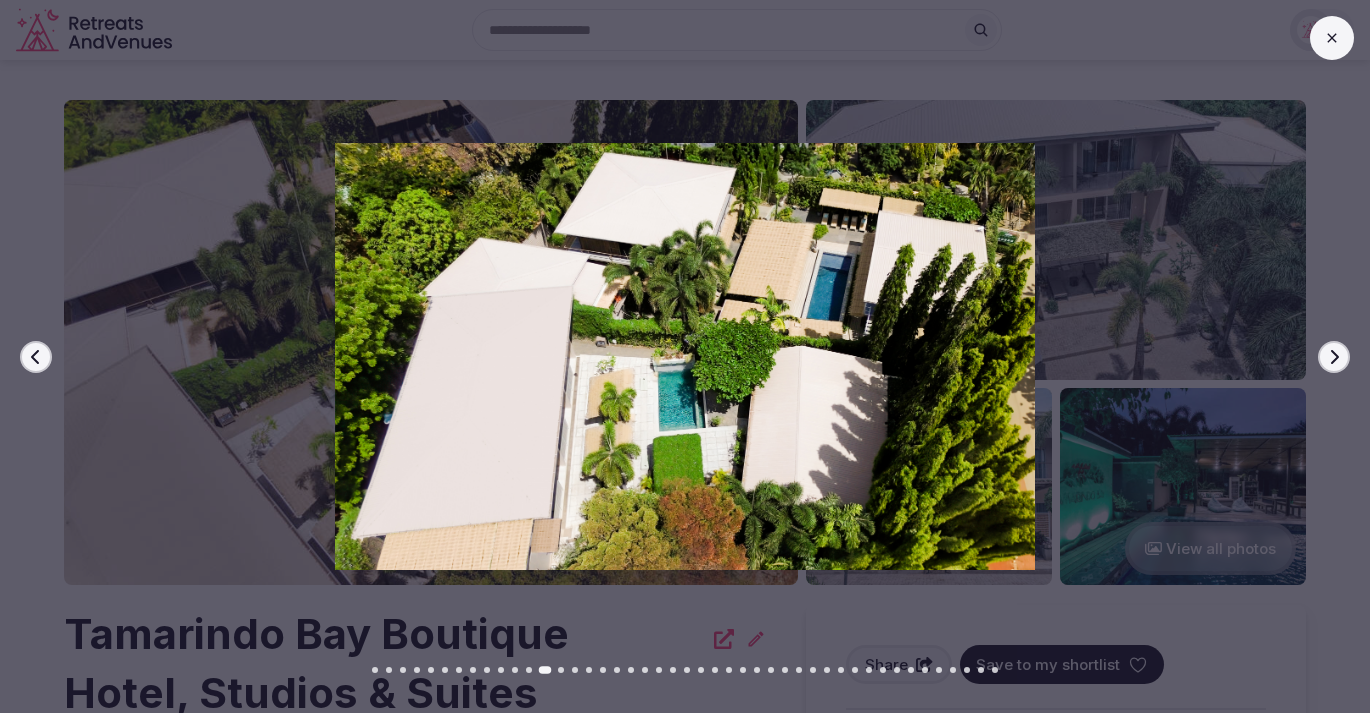click 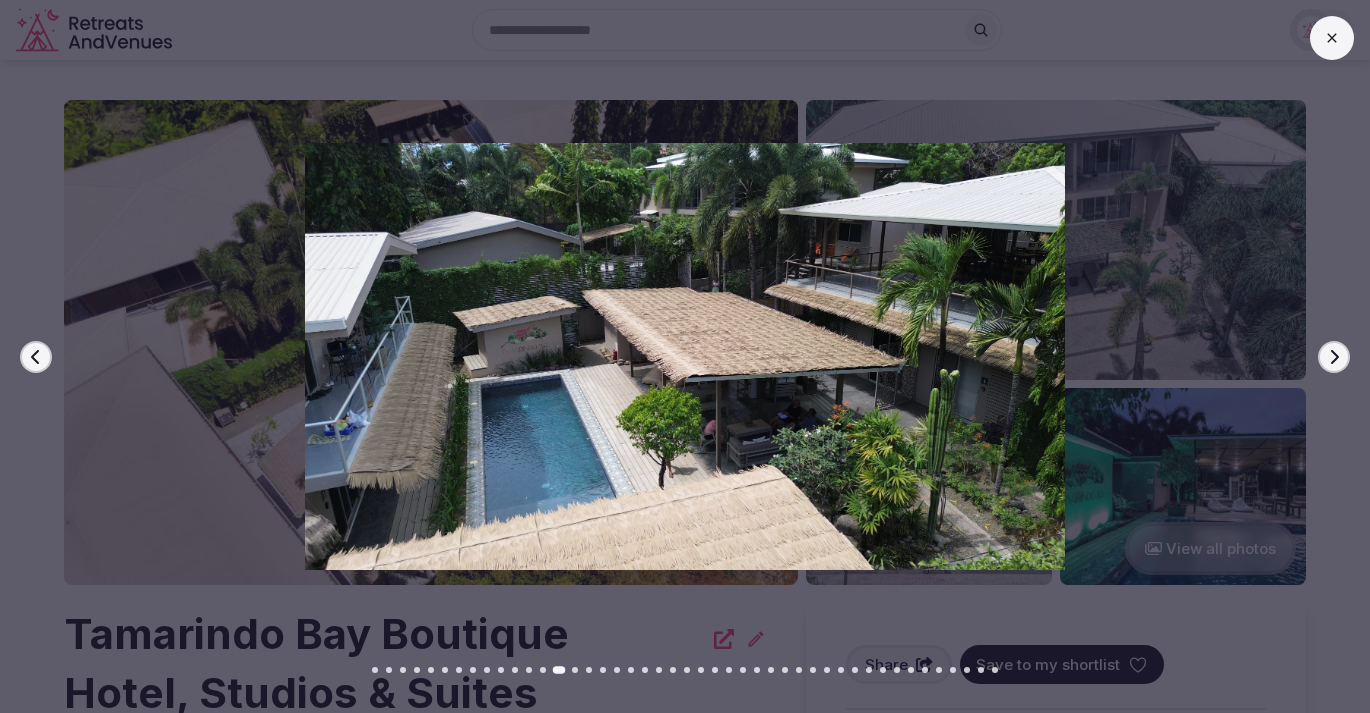 click 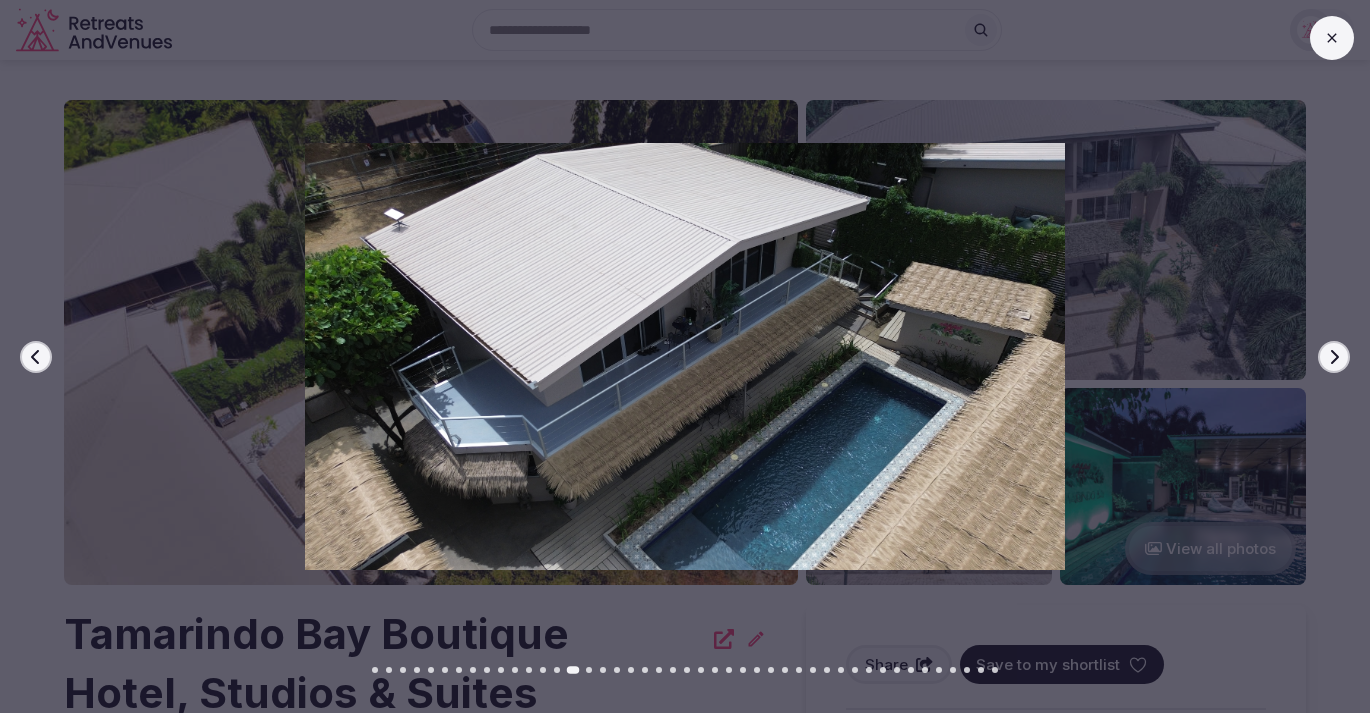 click 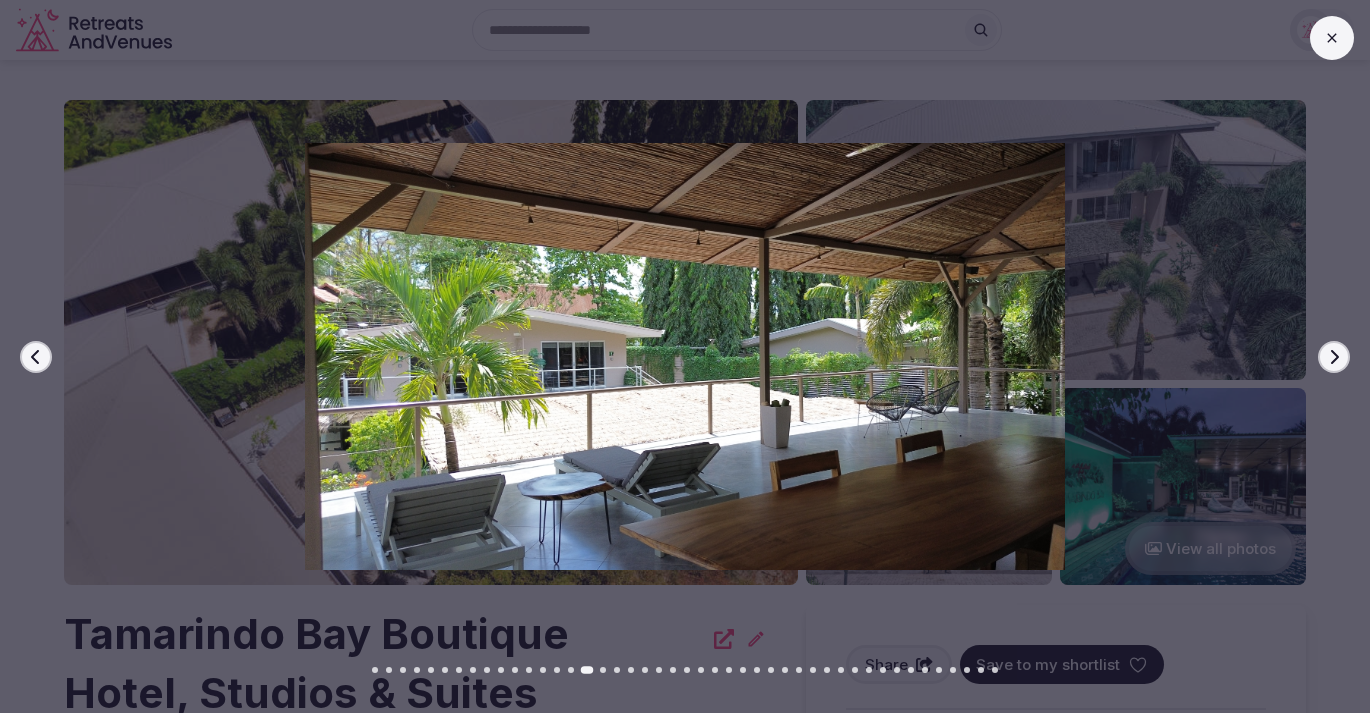 click 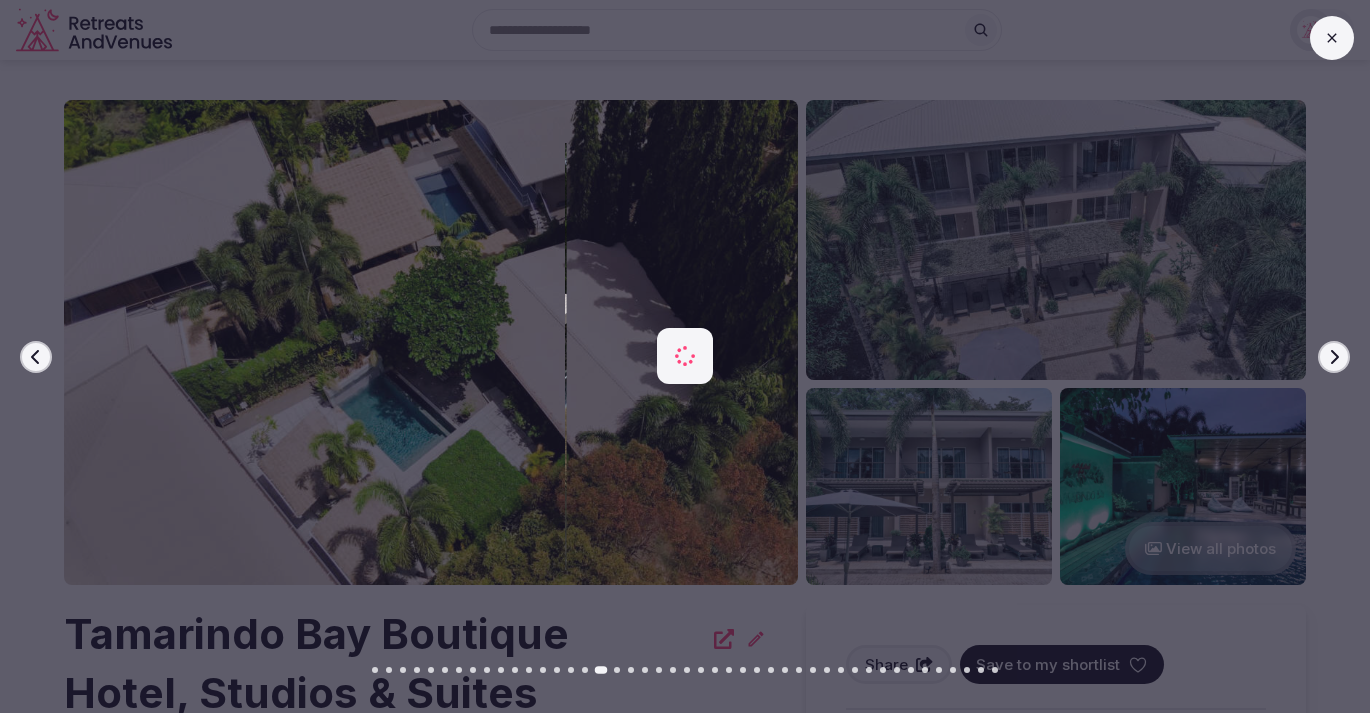 click 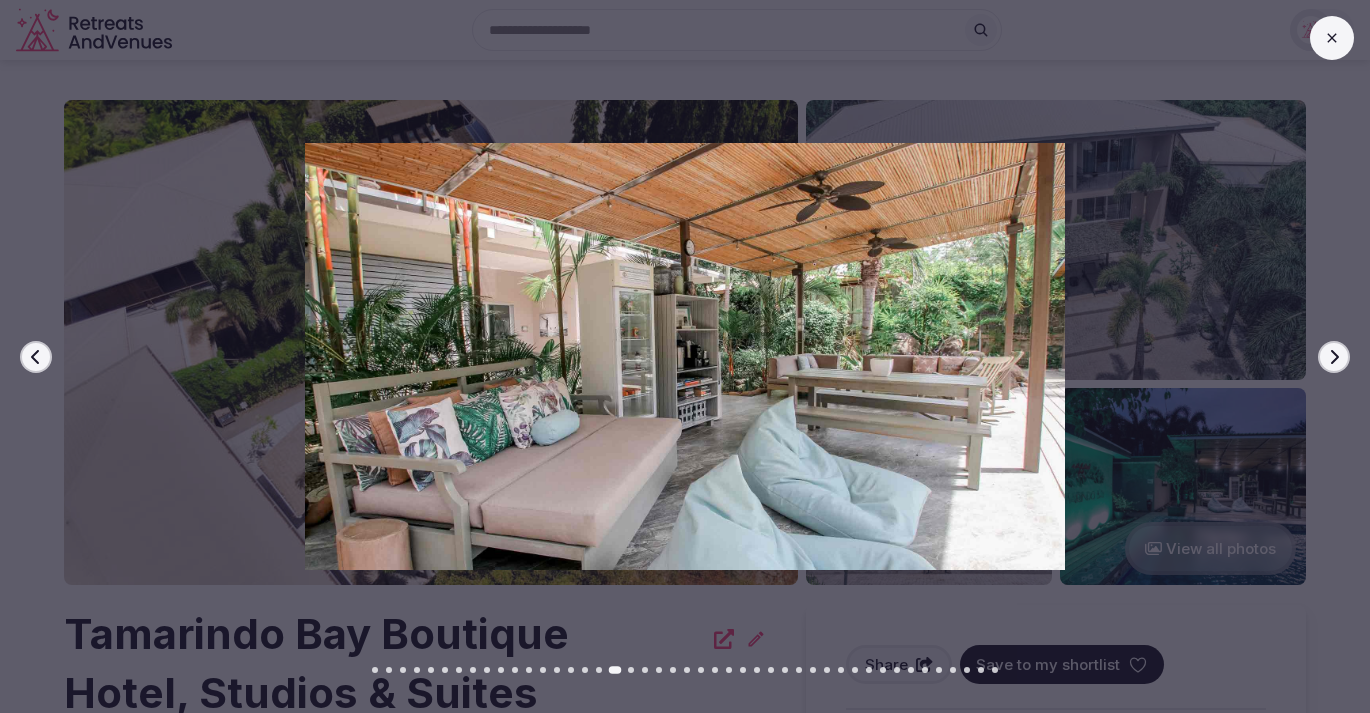 click 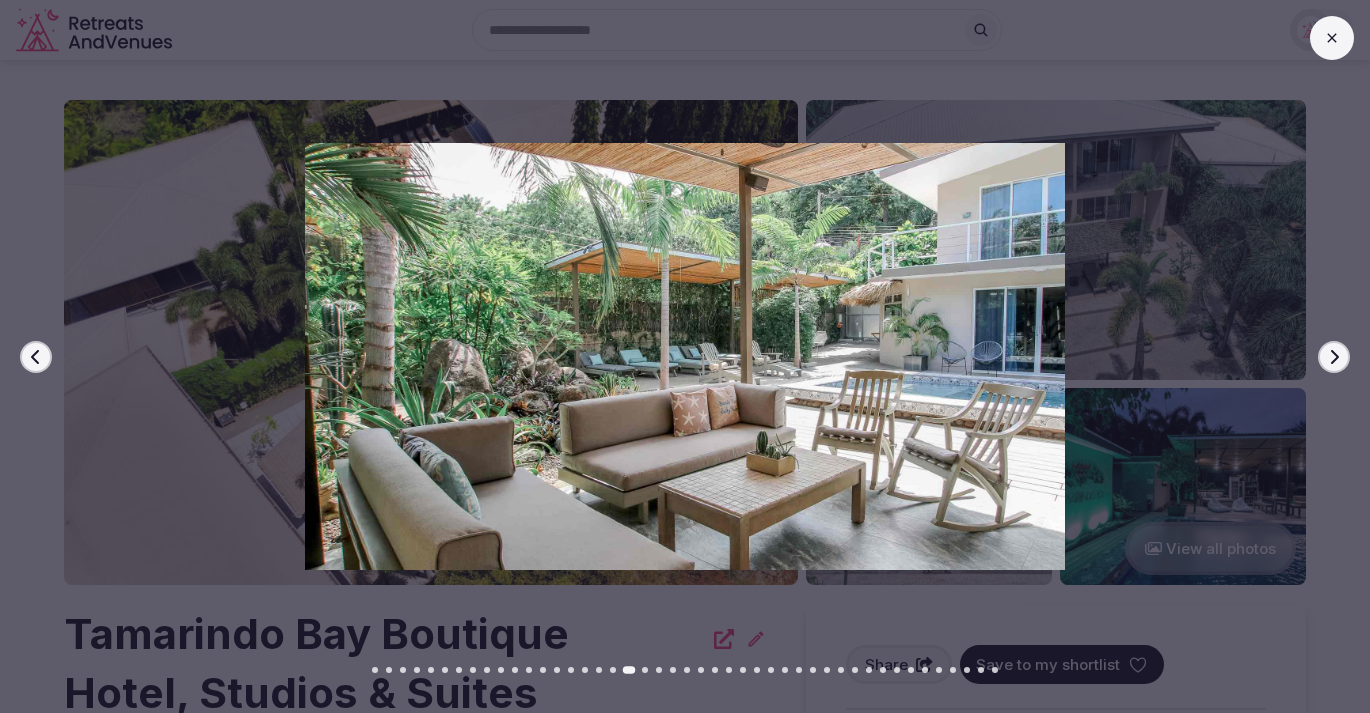 click 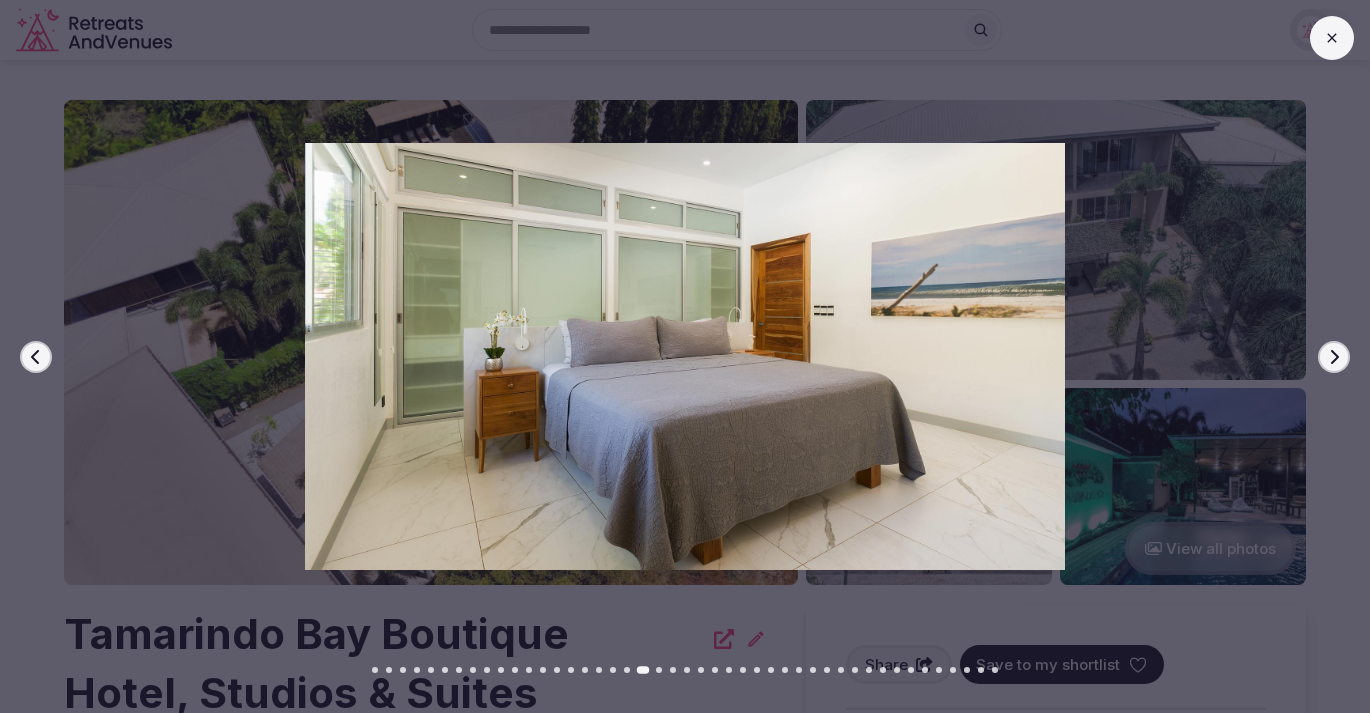 click 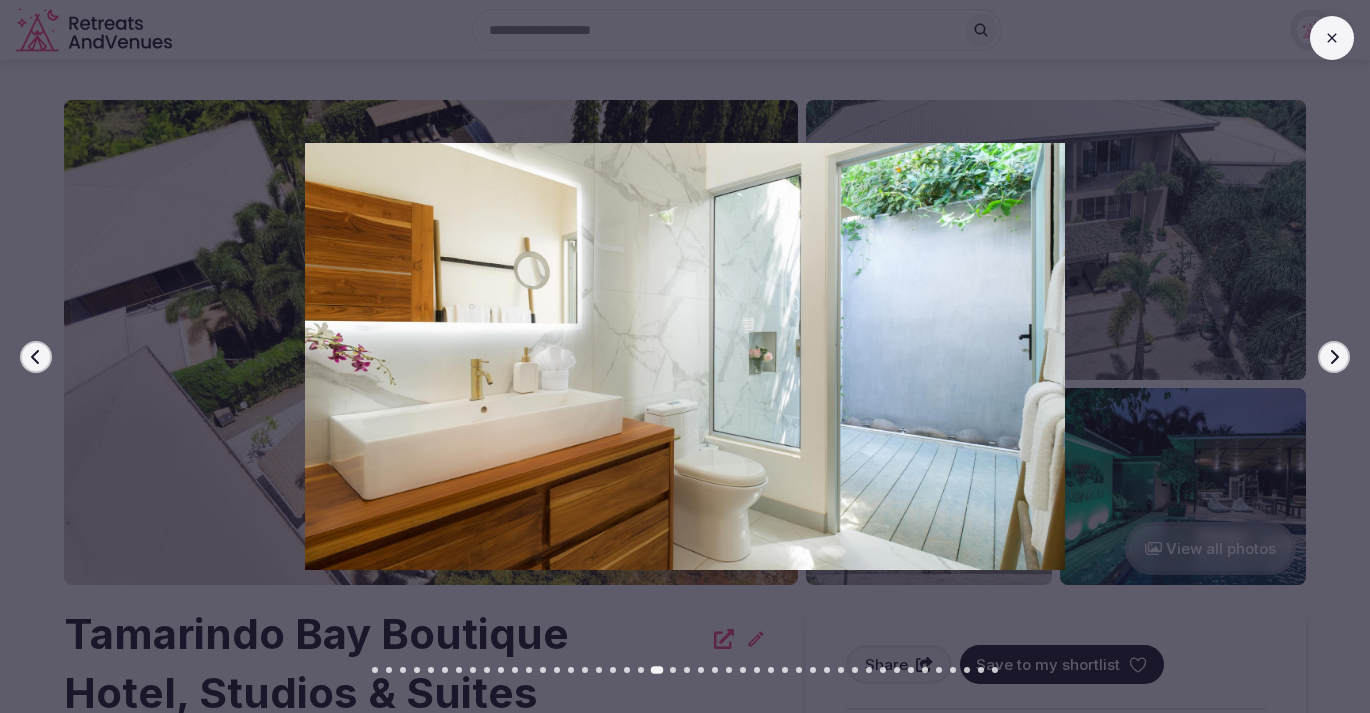 click 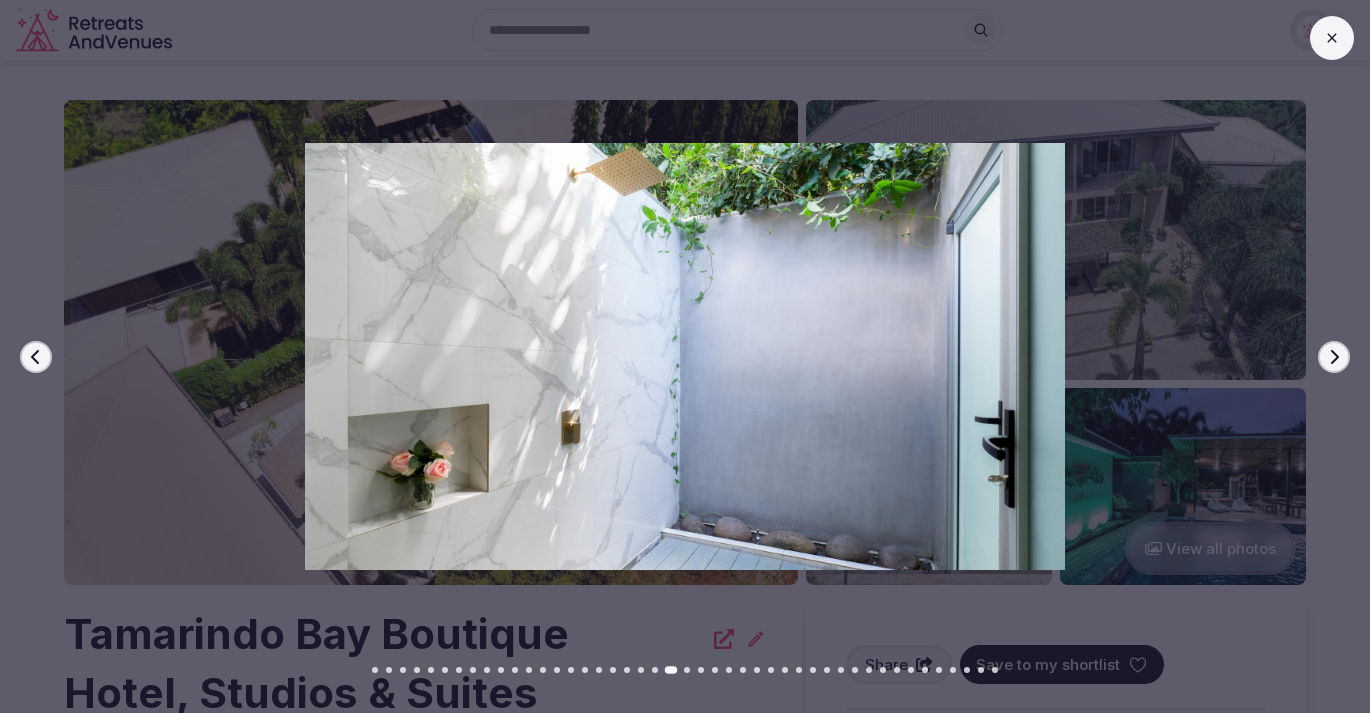 click 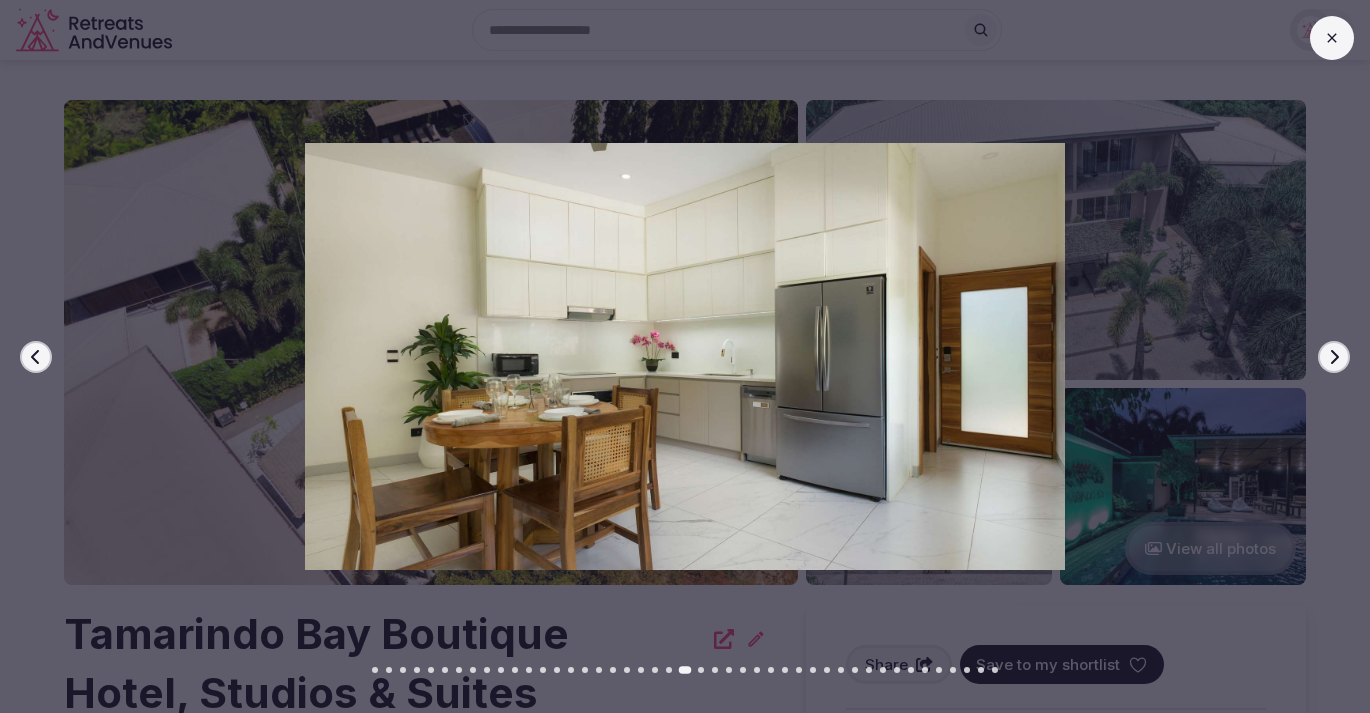 click 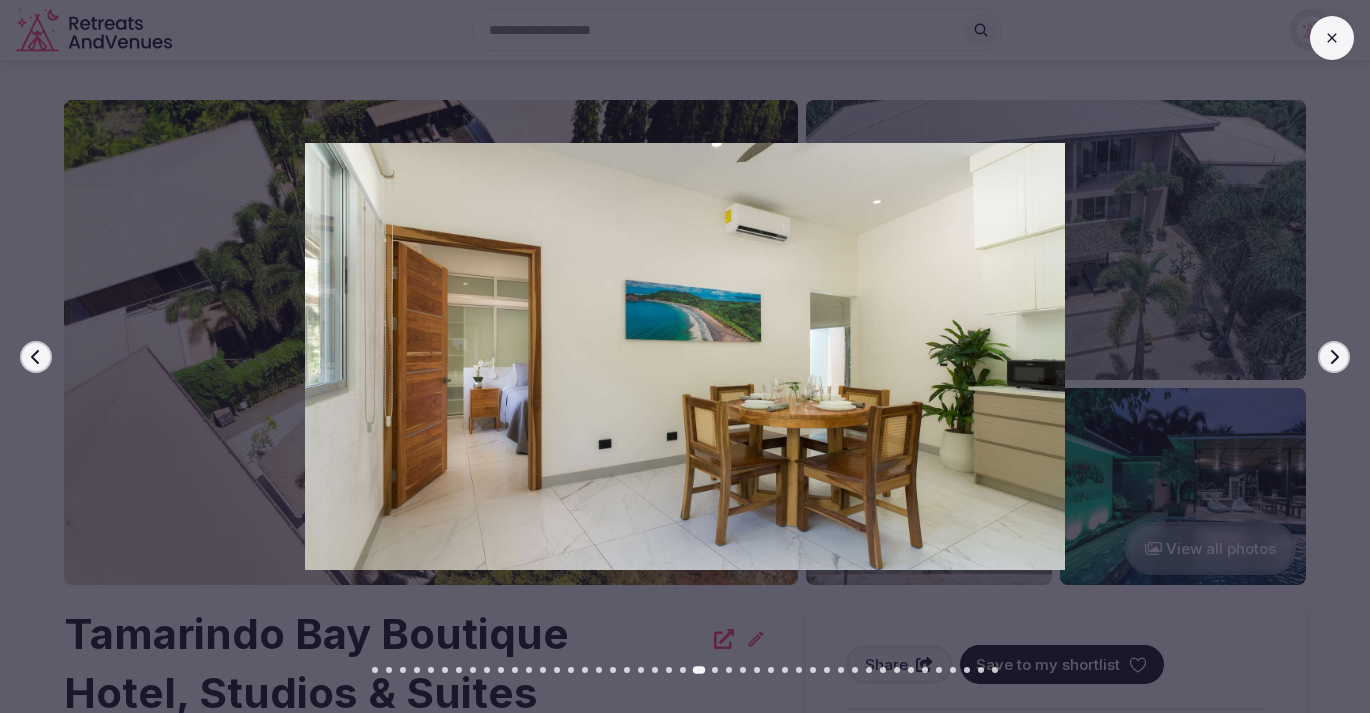 click 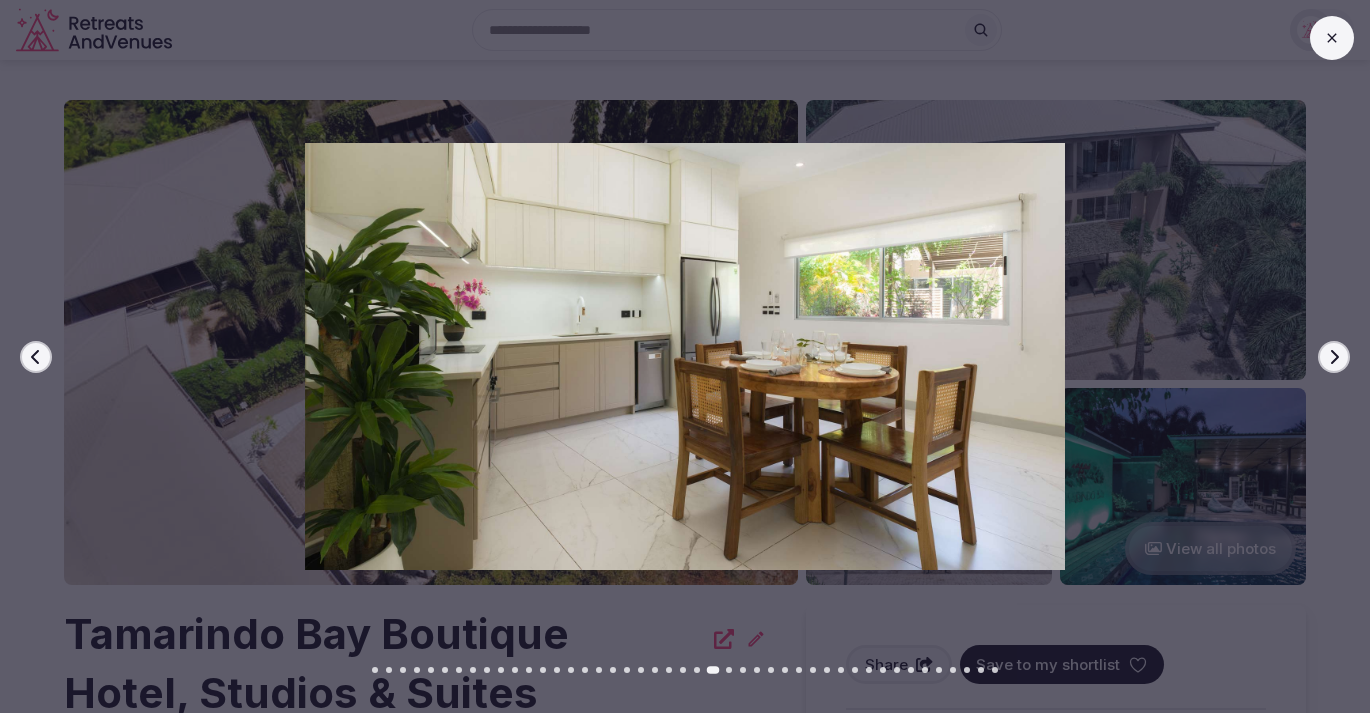 click 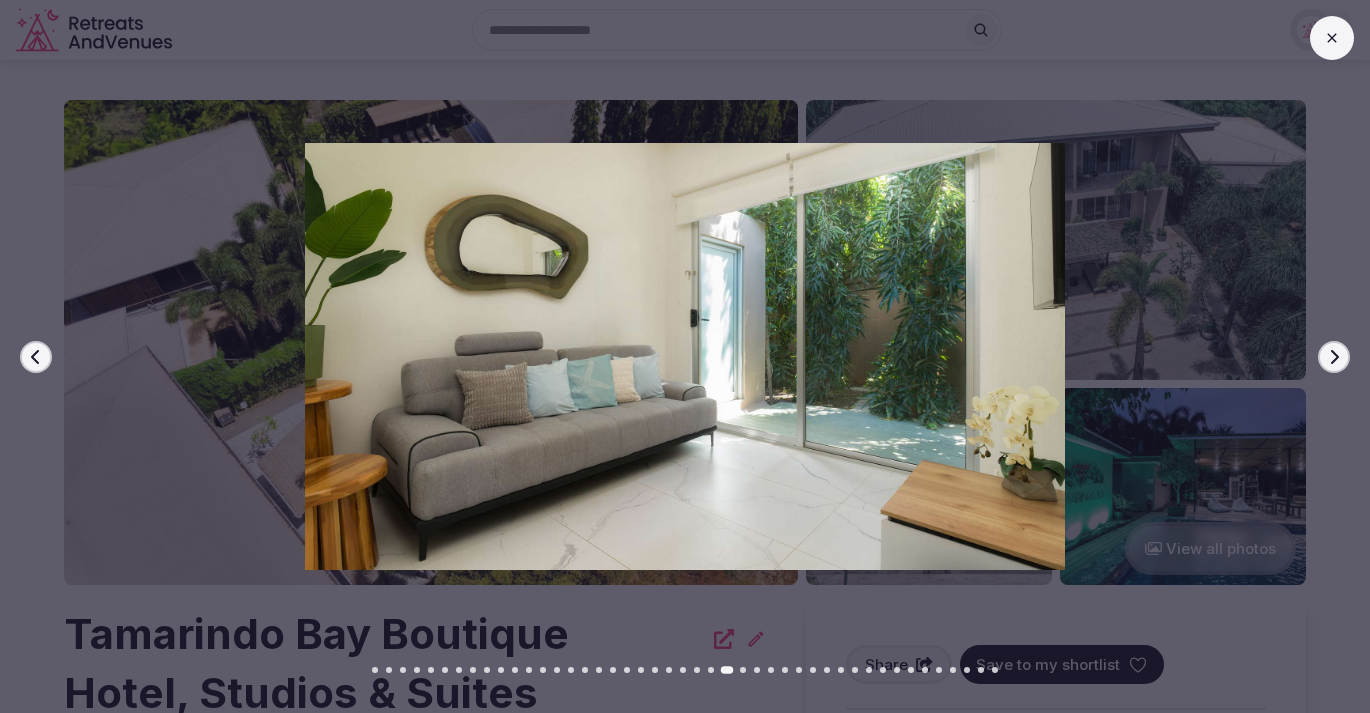 click 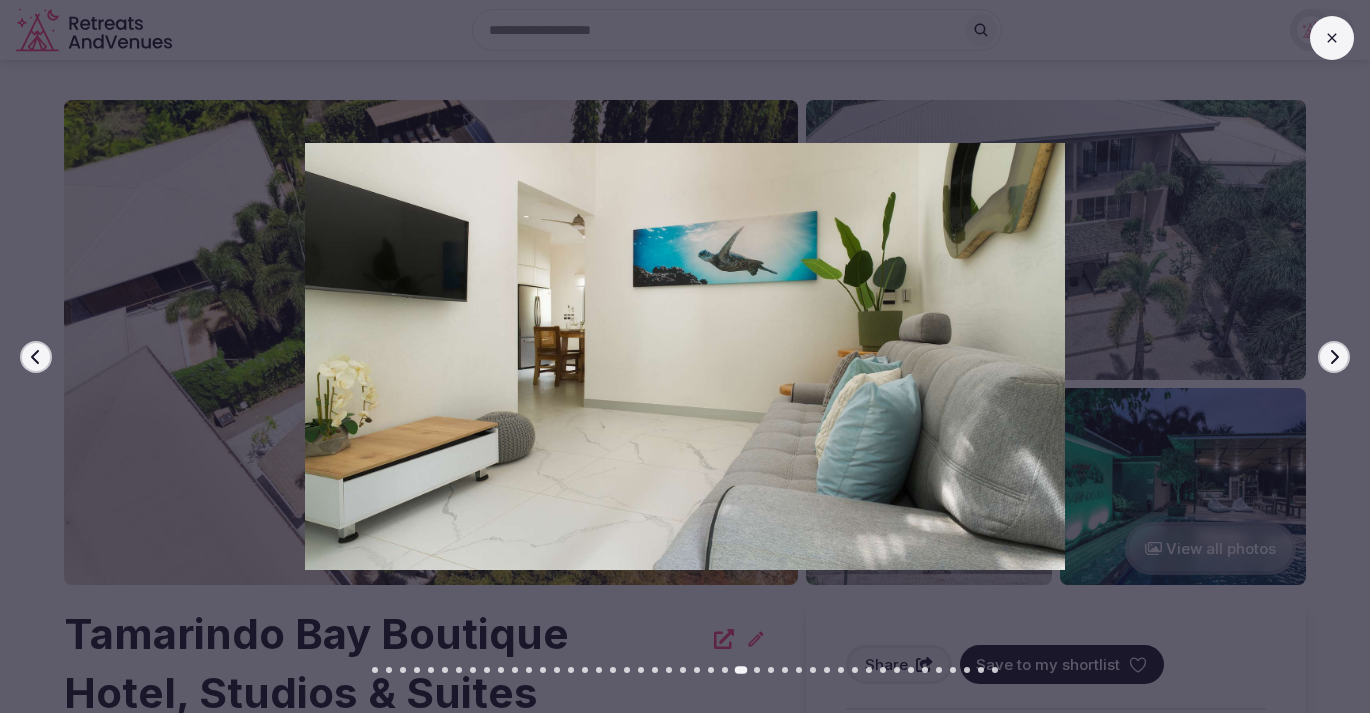 click 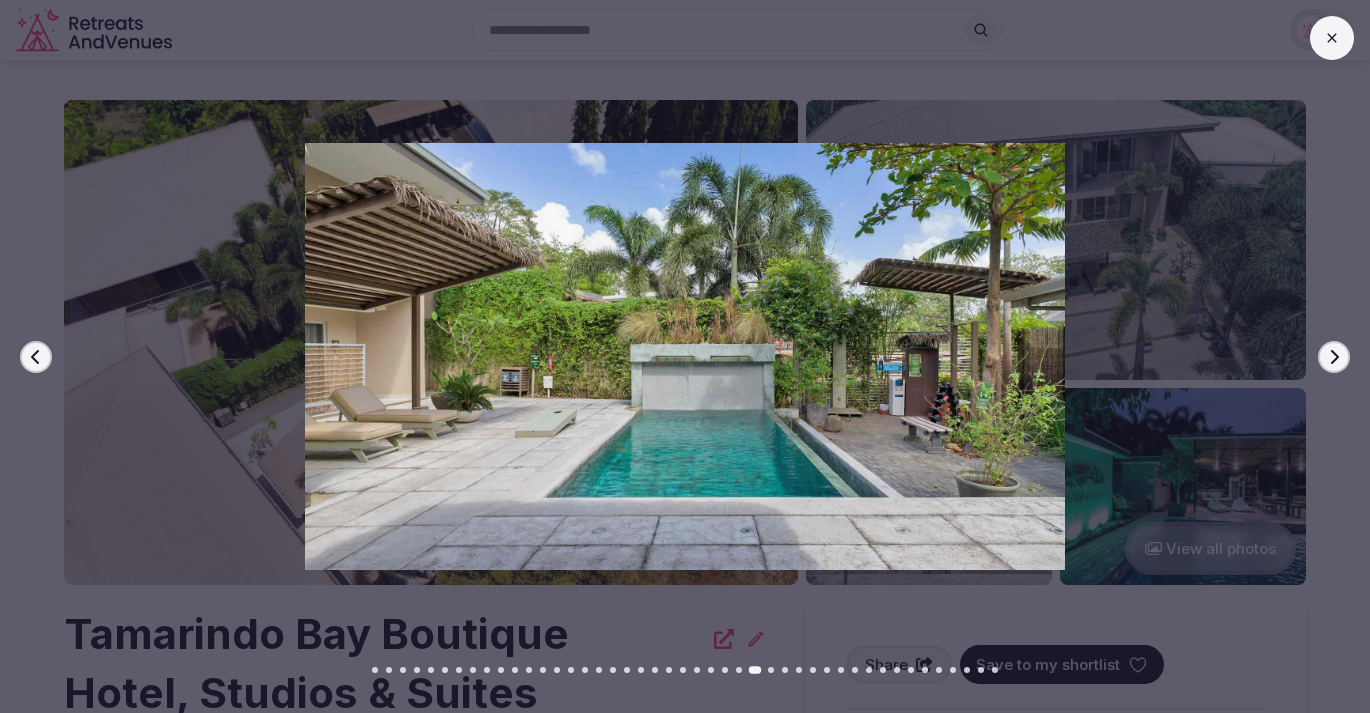 click 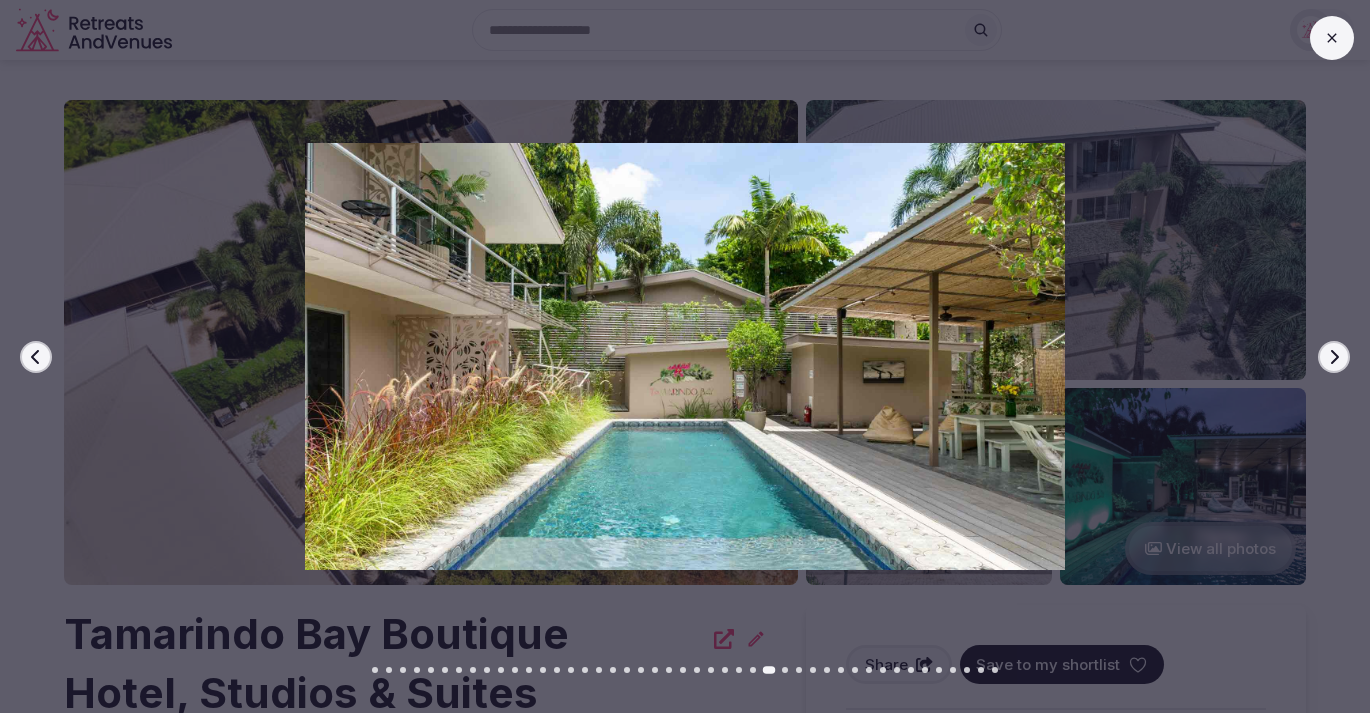 click 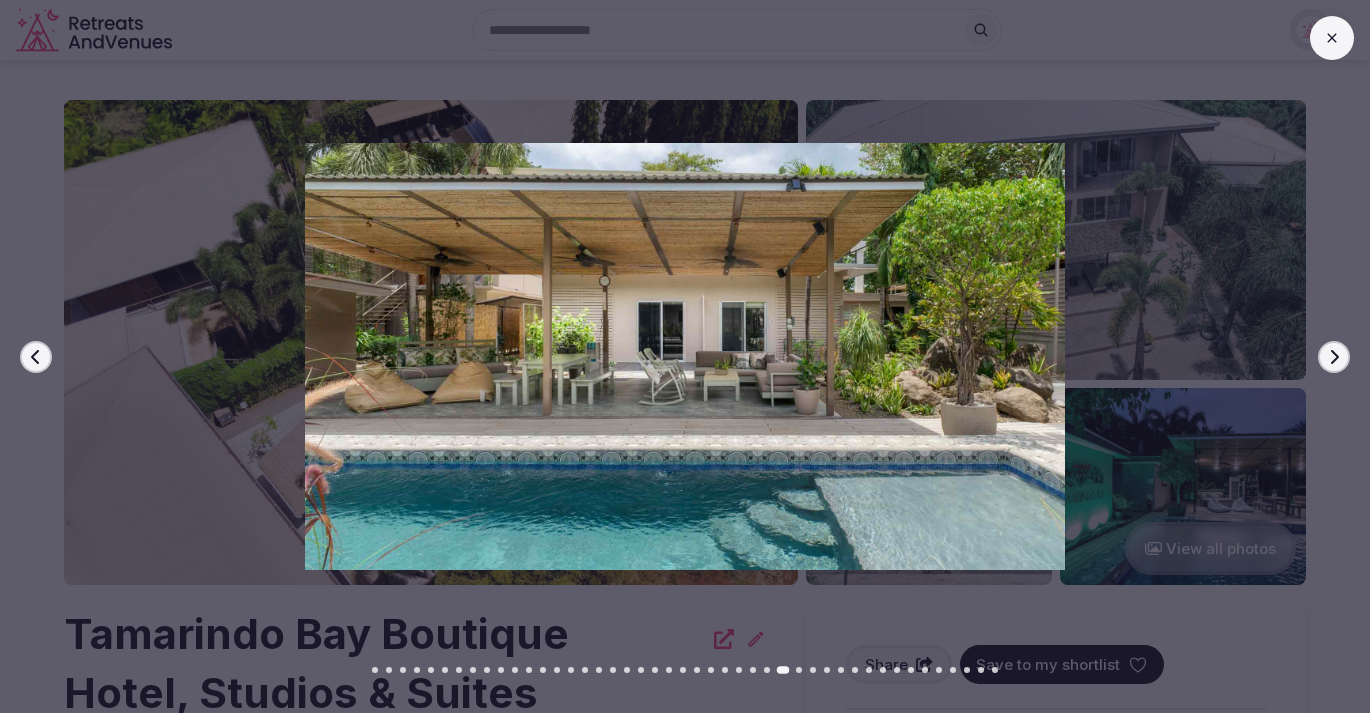 click 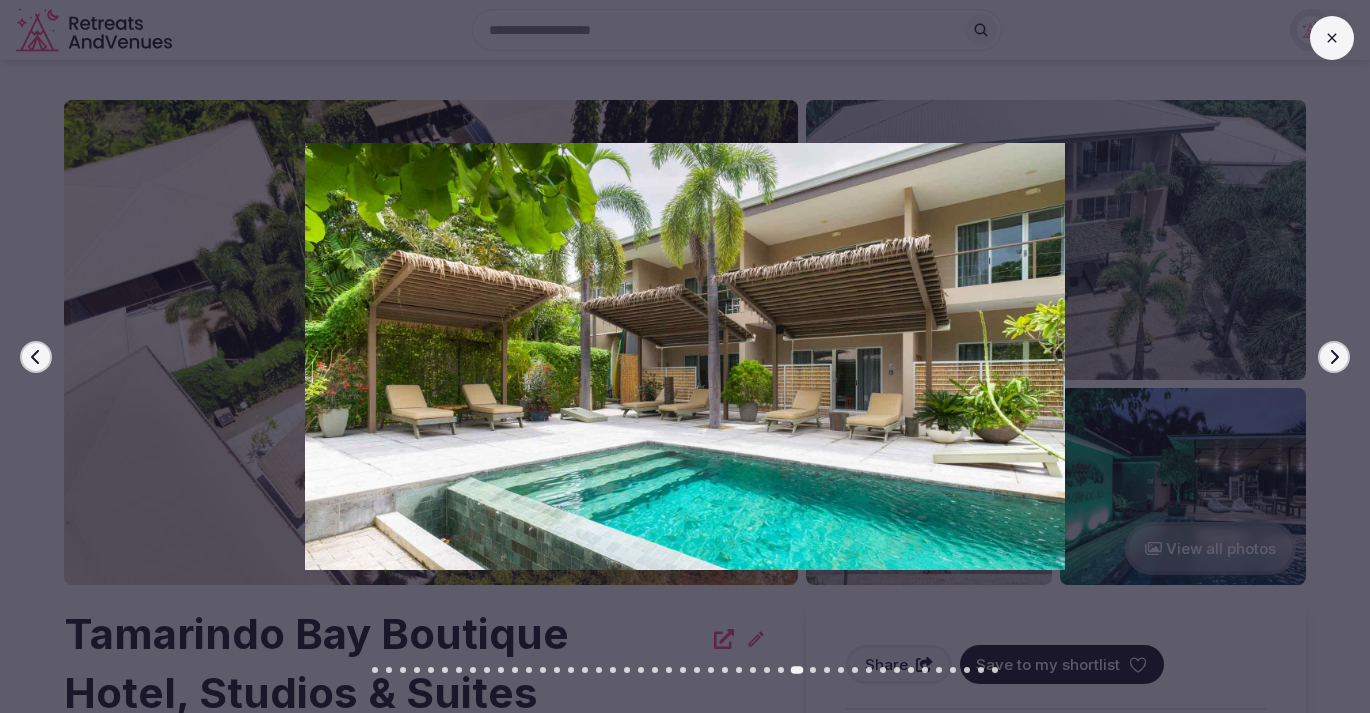 click 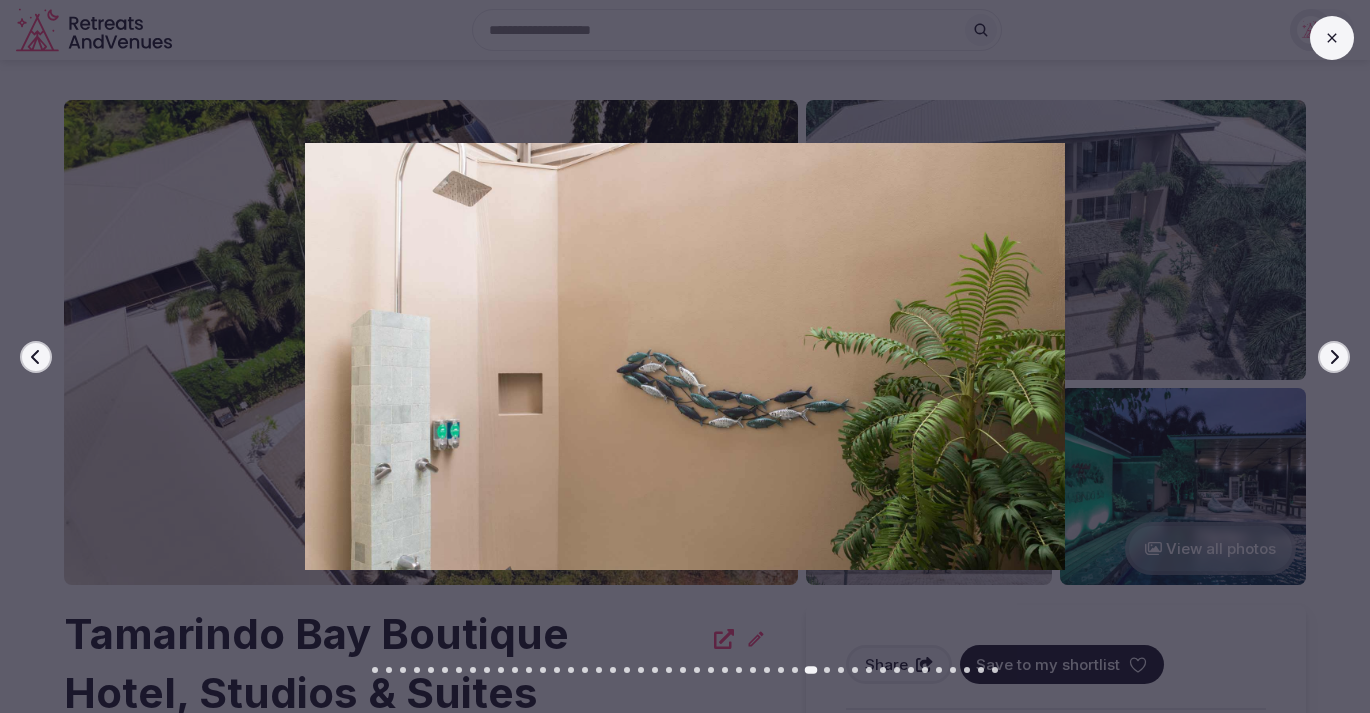 click 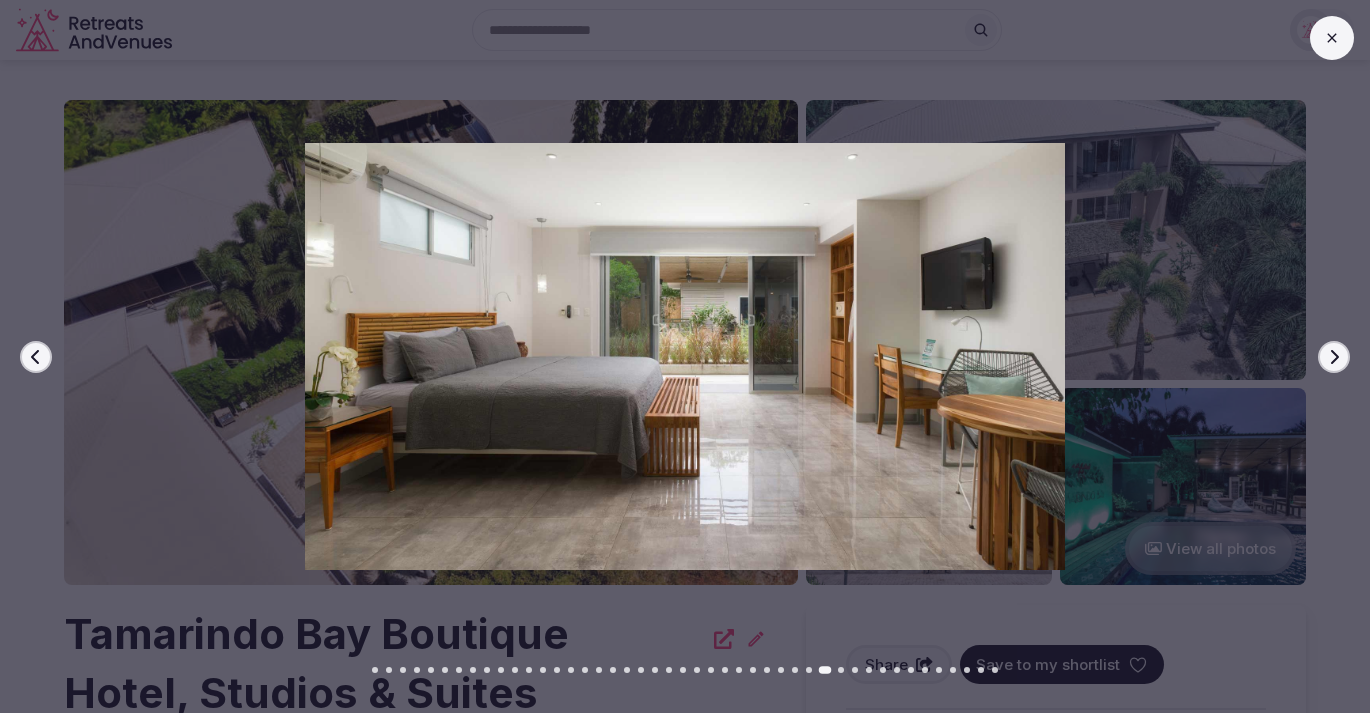 click 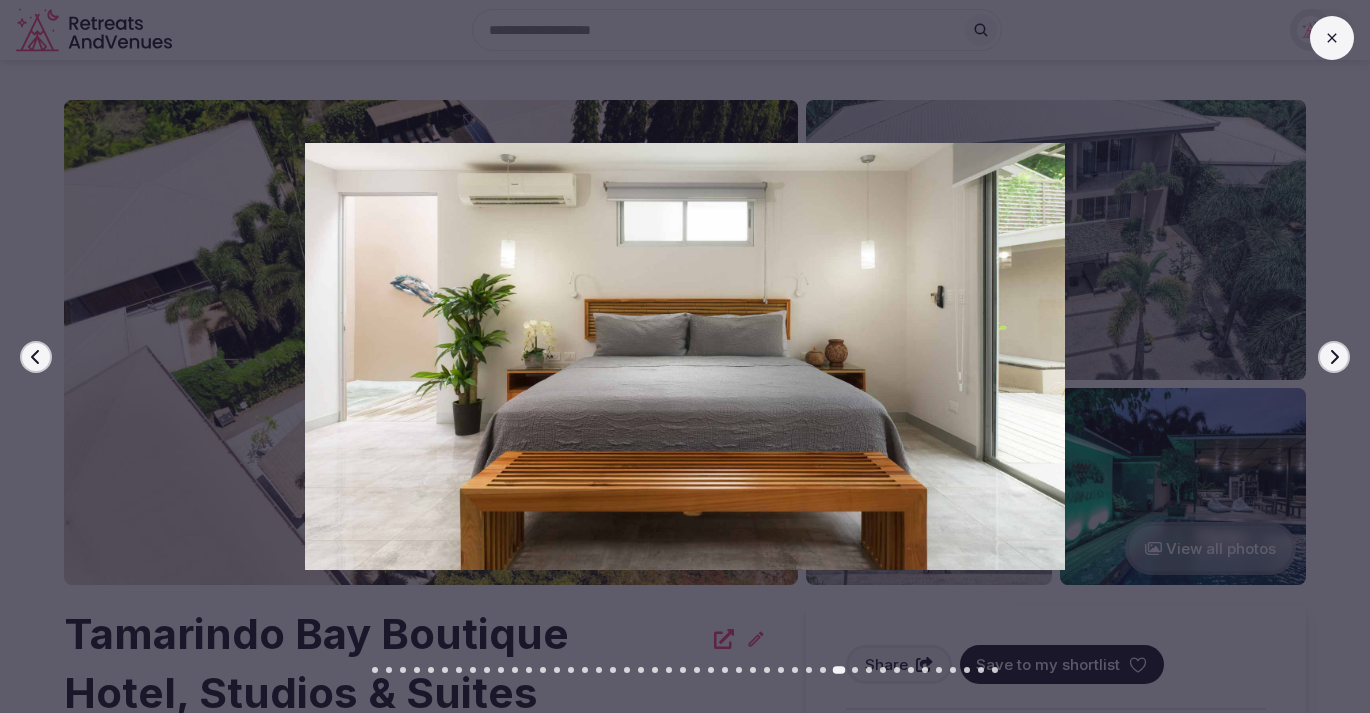 click 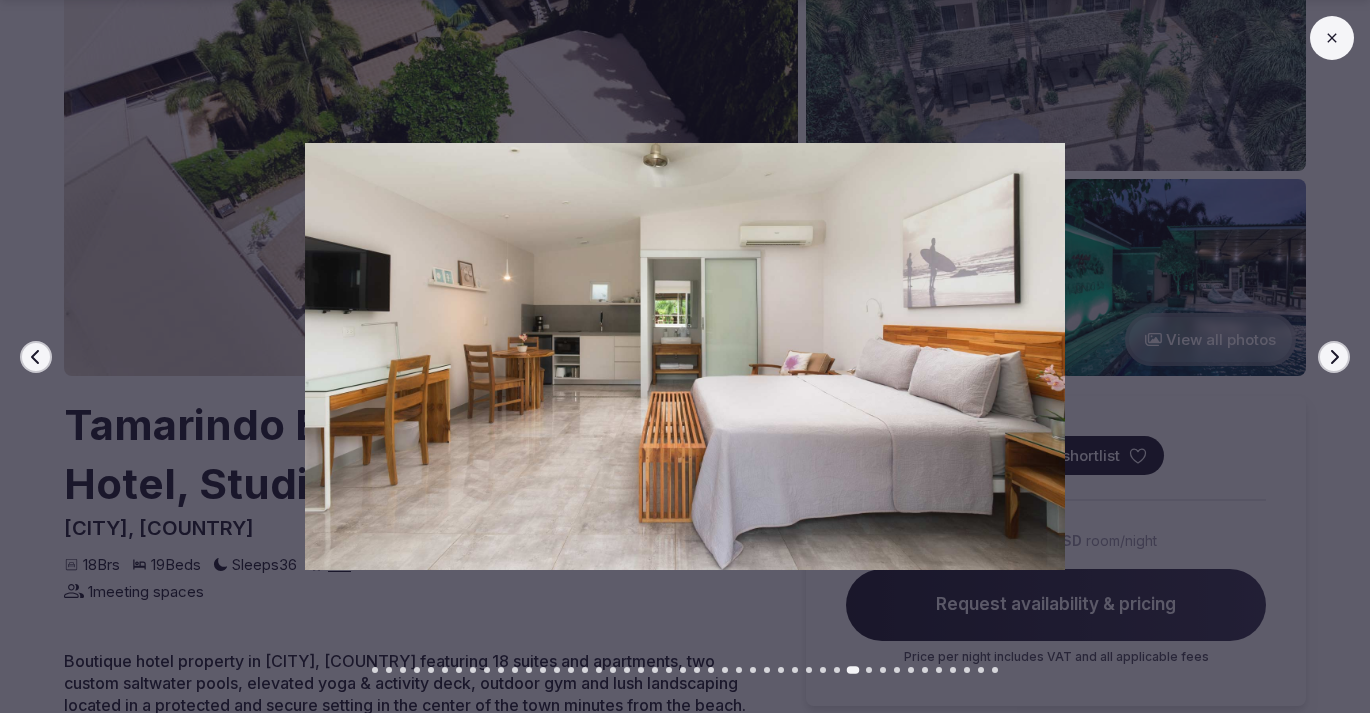scroll, scrollTop: 222, scrollLeft: 0, axis: vertical 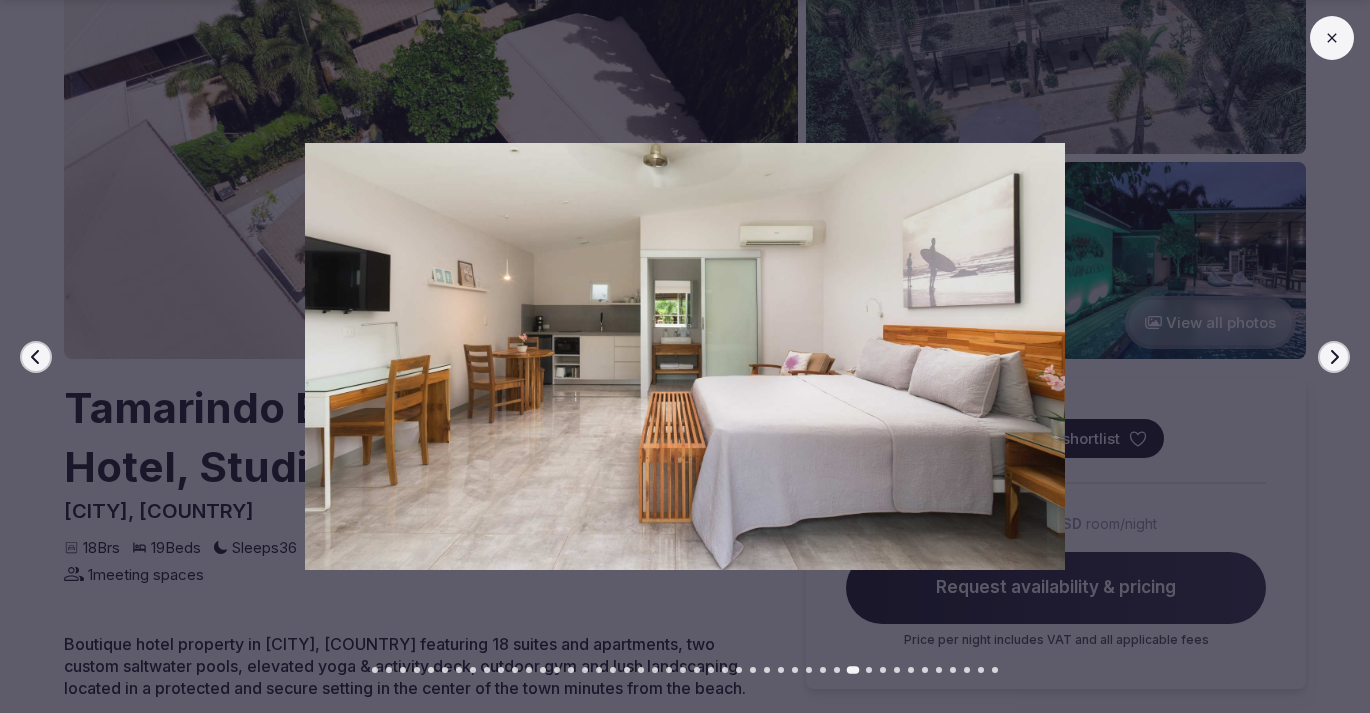 click at bounding box center (1332, 38) 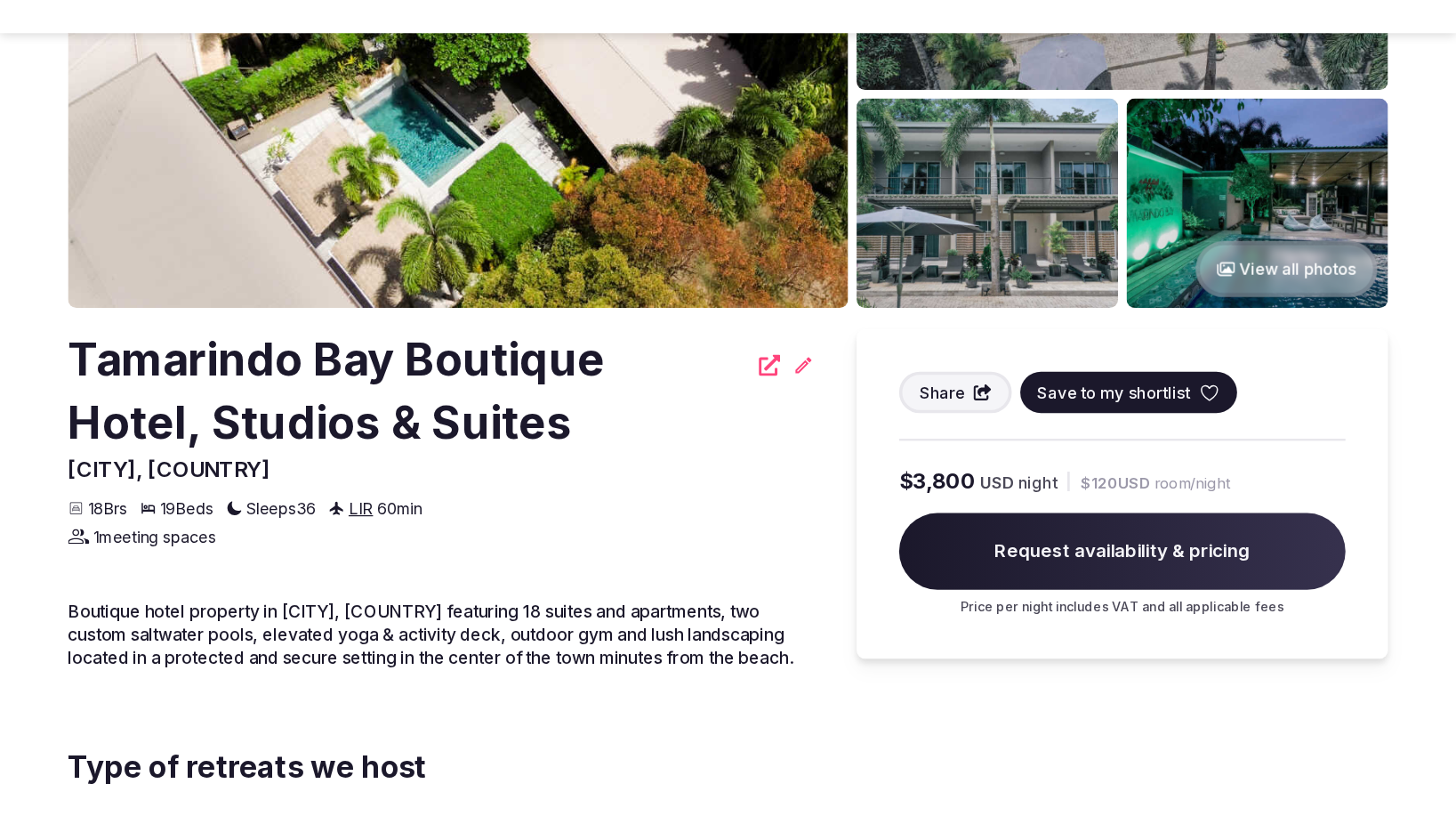 scroll, scrollTop: 295, scrollLeft: 0, axis: vertical 